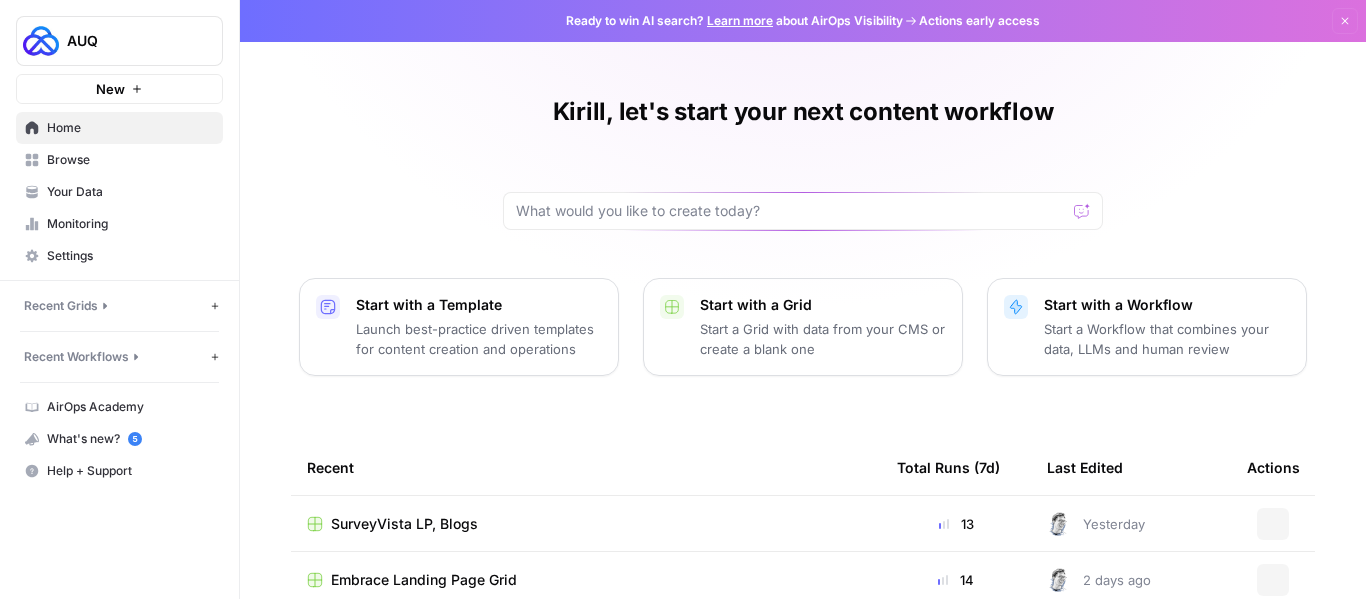 scroll, scrollTop: 0, scrollLeft: 0, axis: both 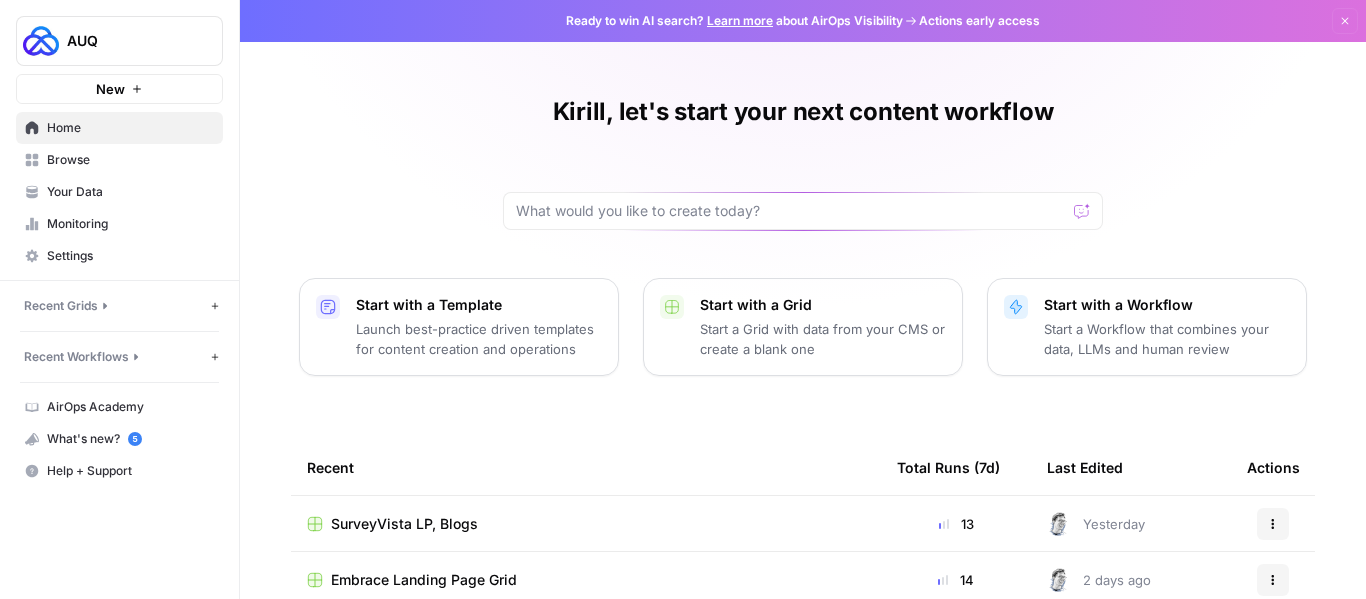 click on "SurveyVista LP, Blogs" at bounding box center (404, 524) 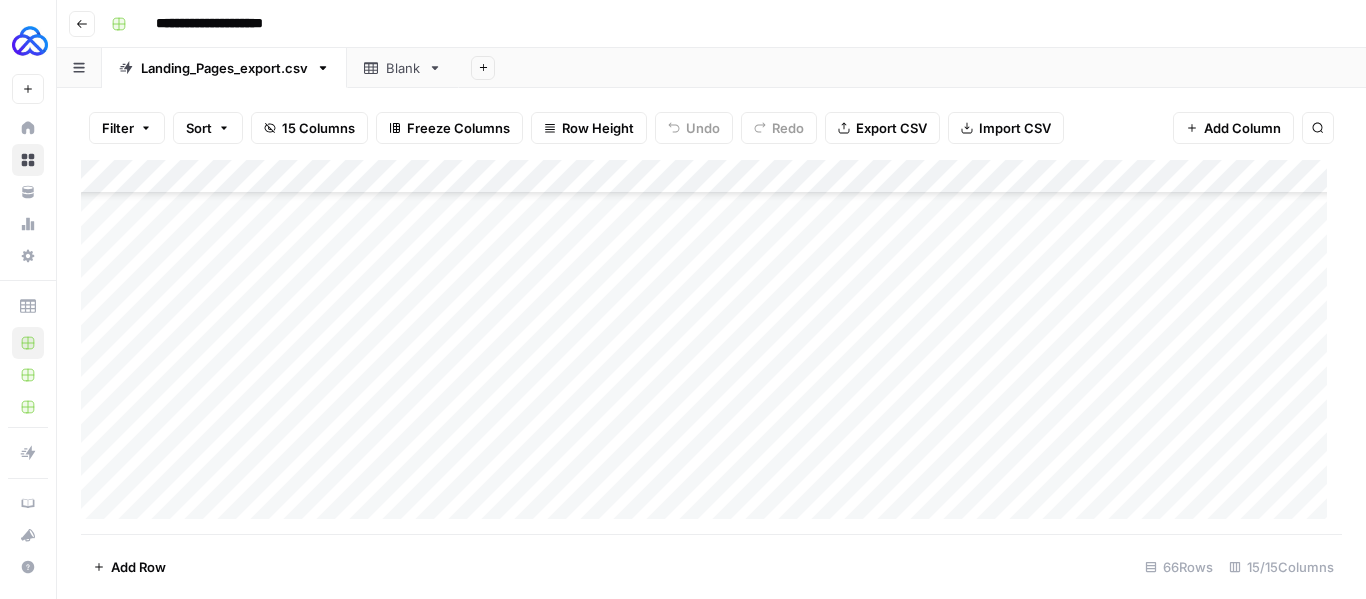 scroll, scrollTop: 1951, scrollLeft: 0, axis: vertical 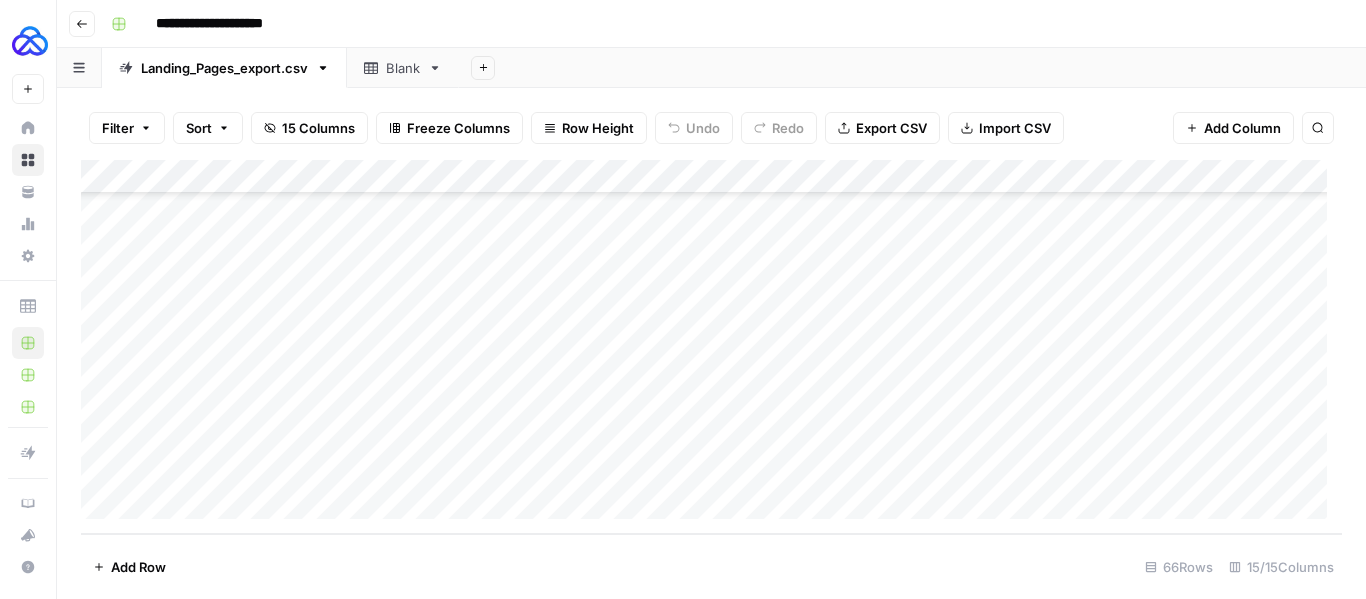 click on "Add Column" at bounding box center (711, 347) 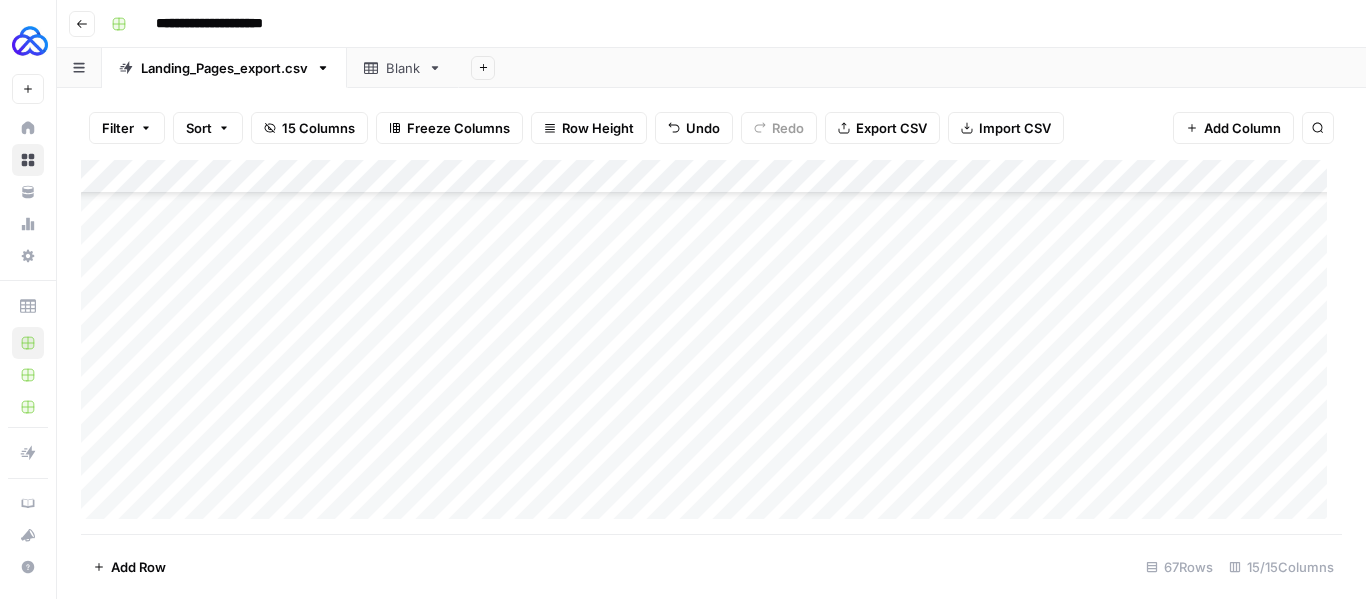 scroll, scrollTop: 1985, scrollLeft: 0, axis: vertical 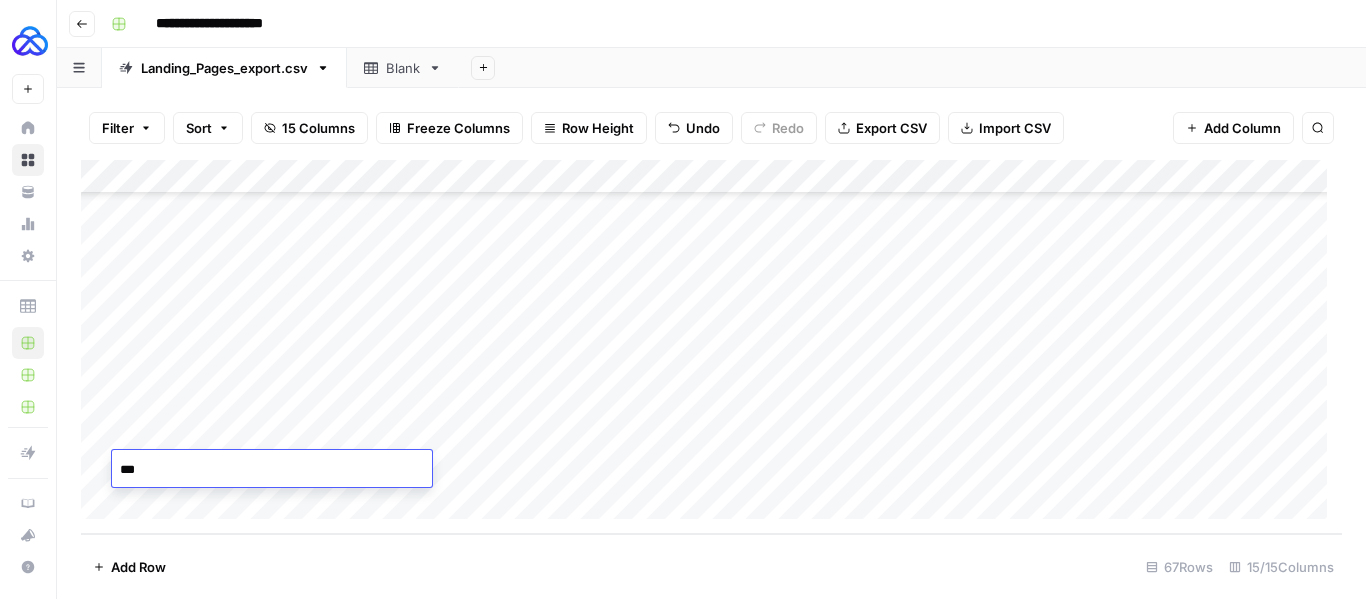 type on "****" 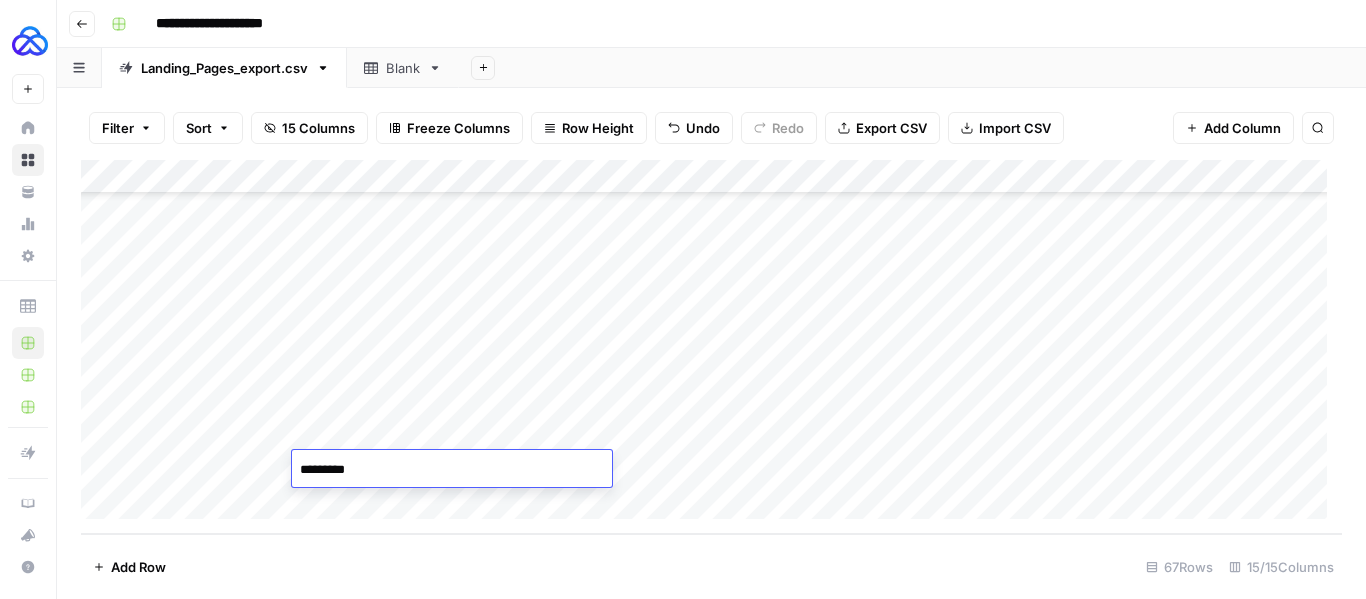 type on "**********" 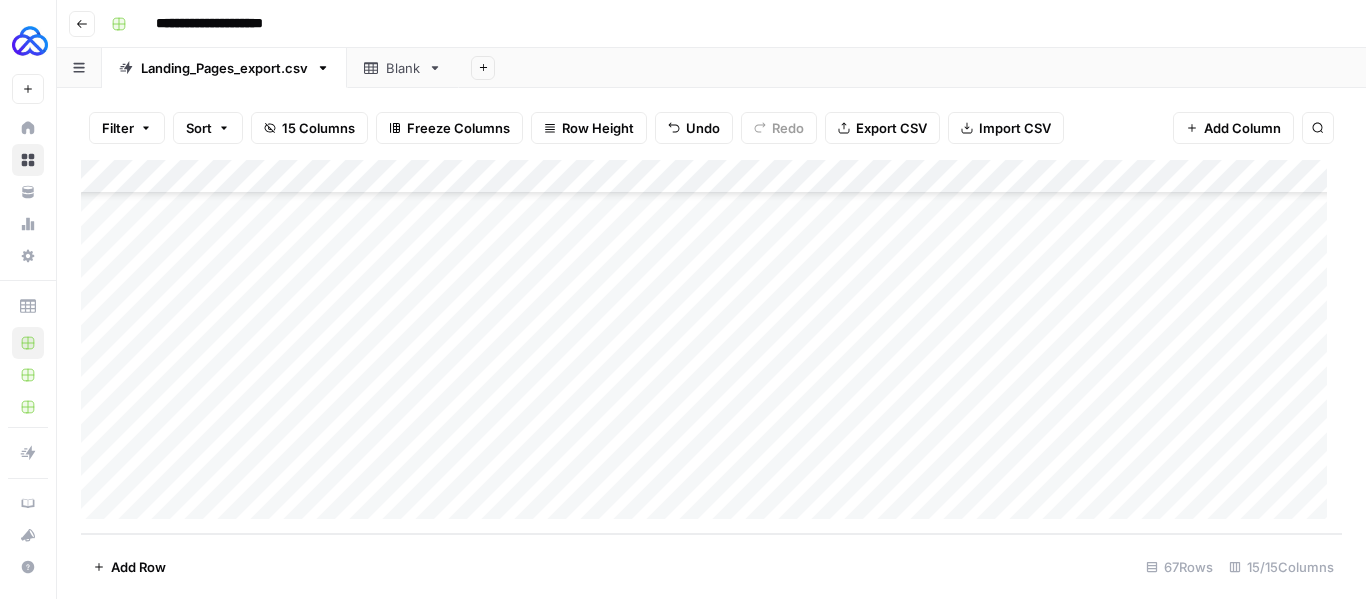 click on "Add Column" at bounding box center (711, 347) 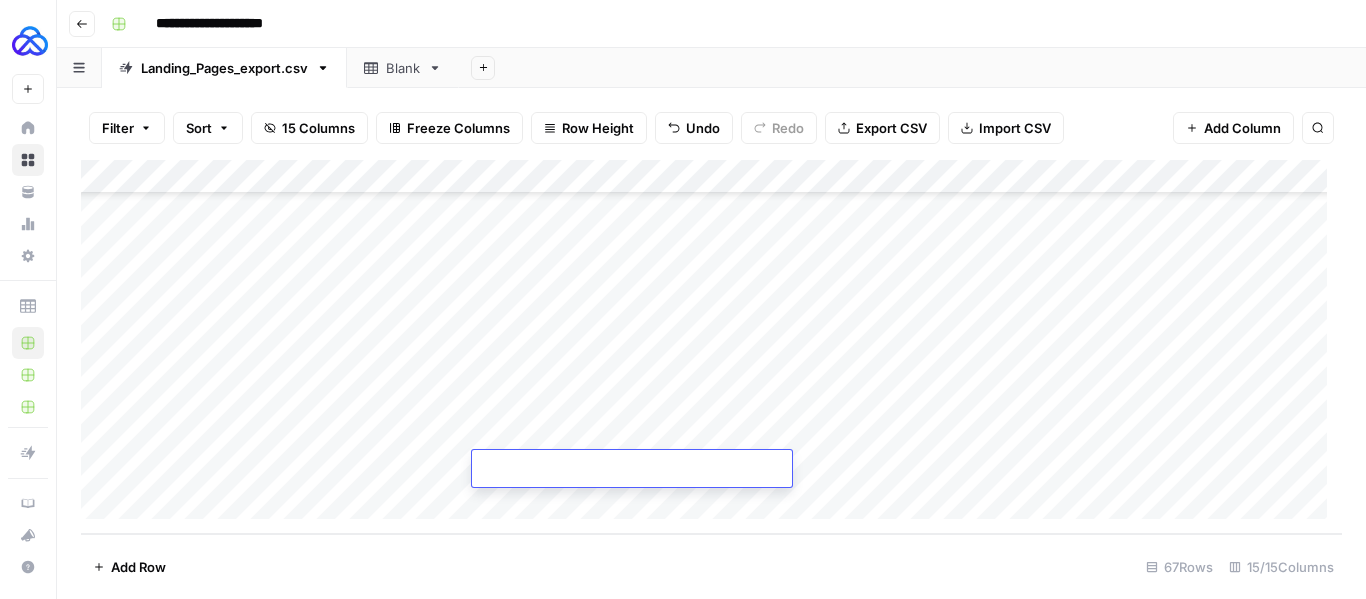 click at bounding box center [632, 470] 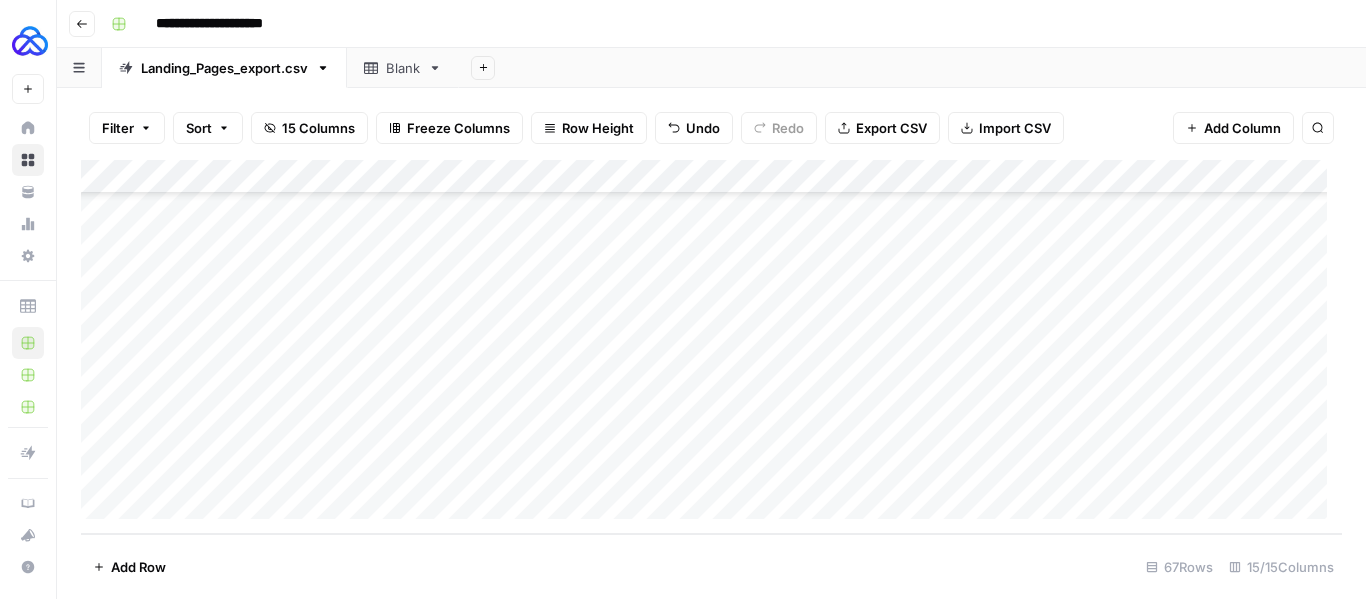 click on "Add Column" at bounding box center (711, 347) 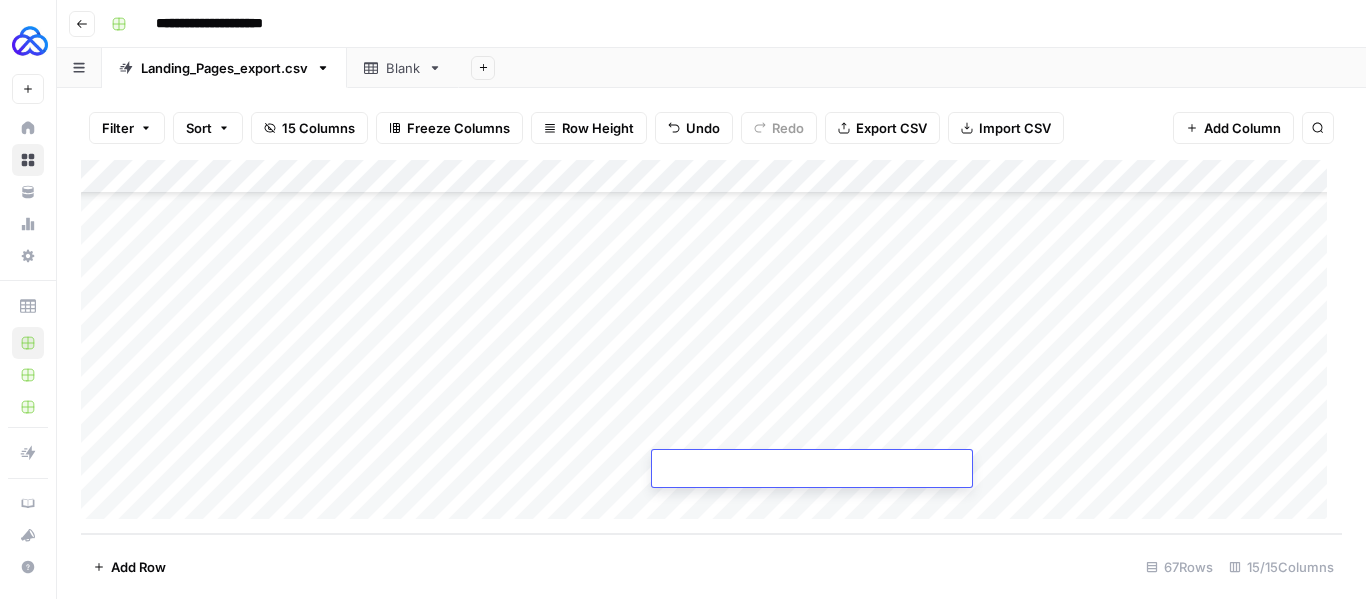 click at bounding box center (812, 470) 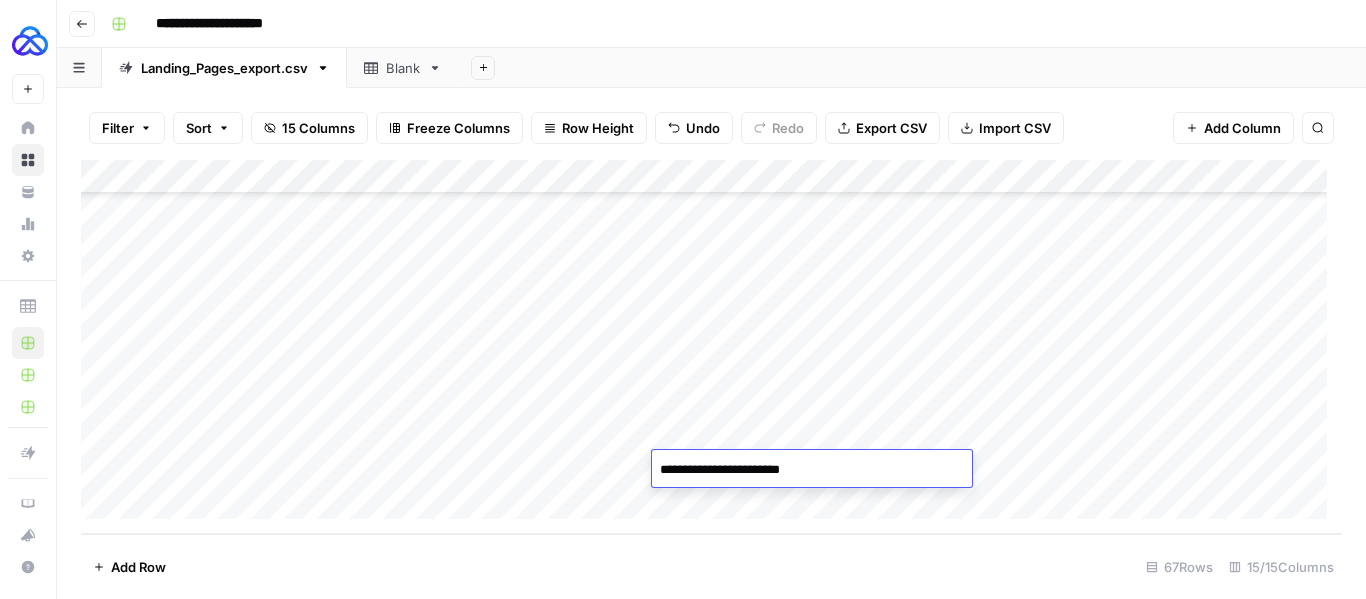 type on "**********" 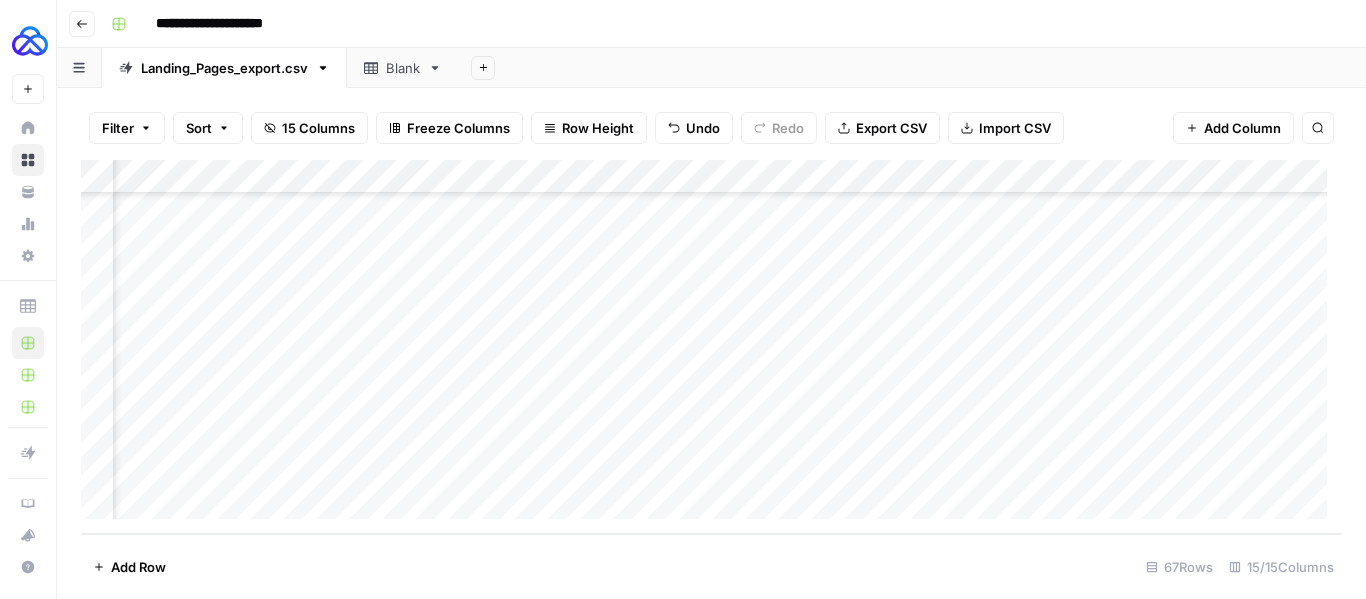 scroll, scrollTop: 1985, scrollLeft: 227, axis: both 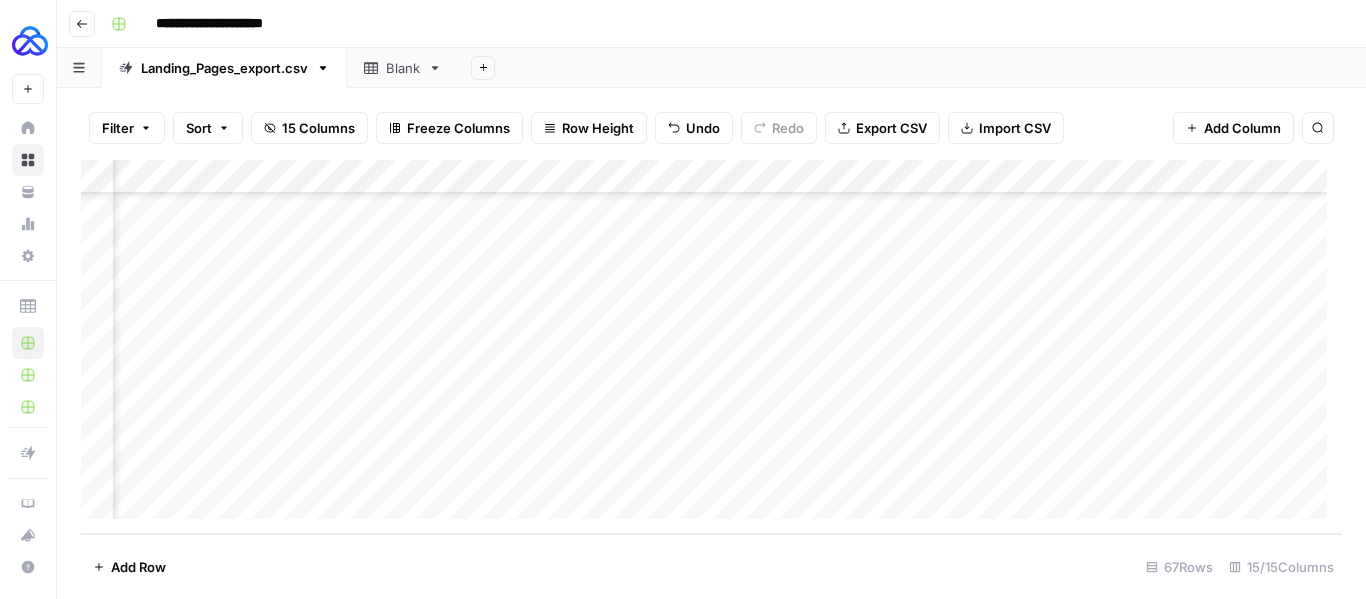 click on "Add Column" at bounding box center (711, 347) 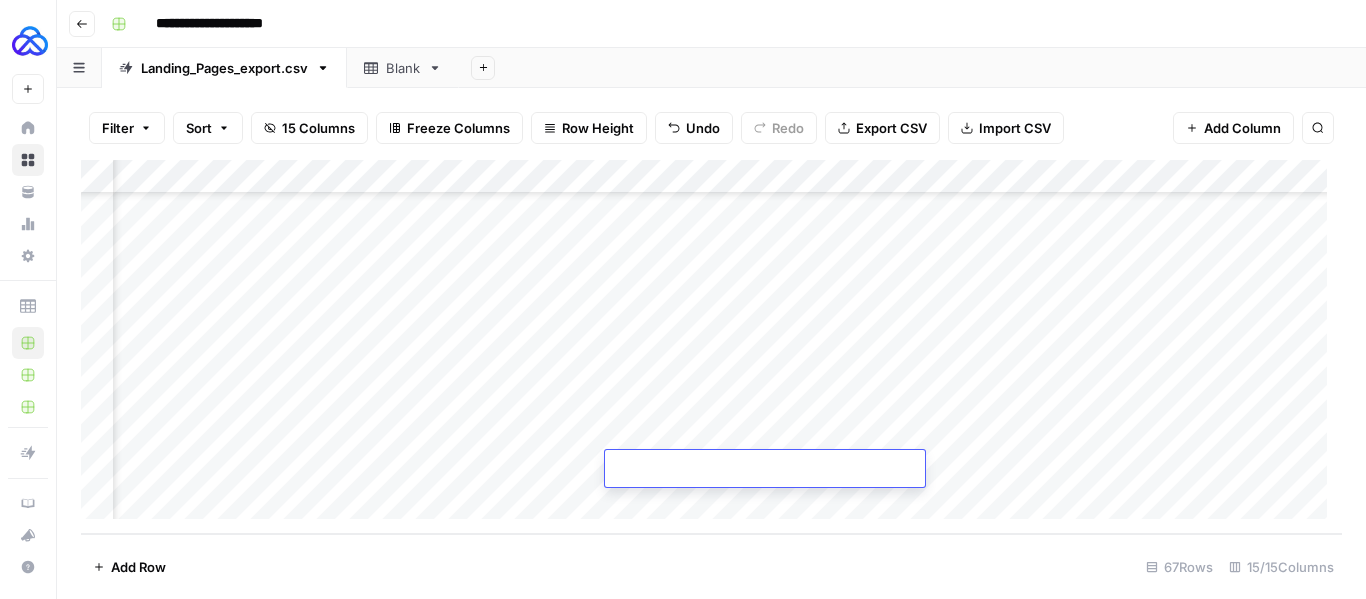 type on "**********" 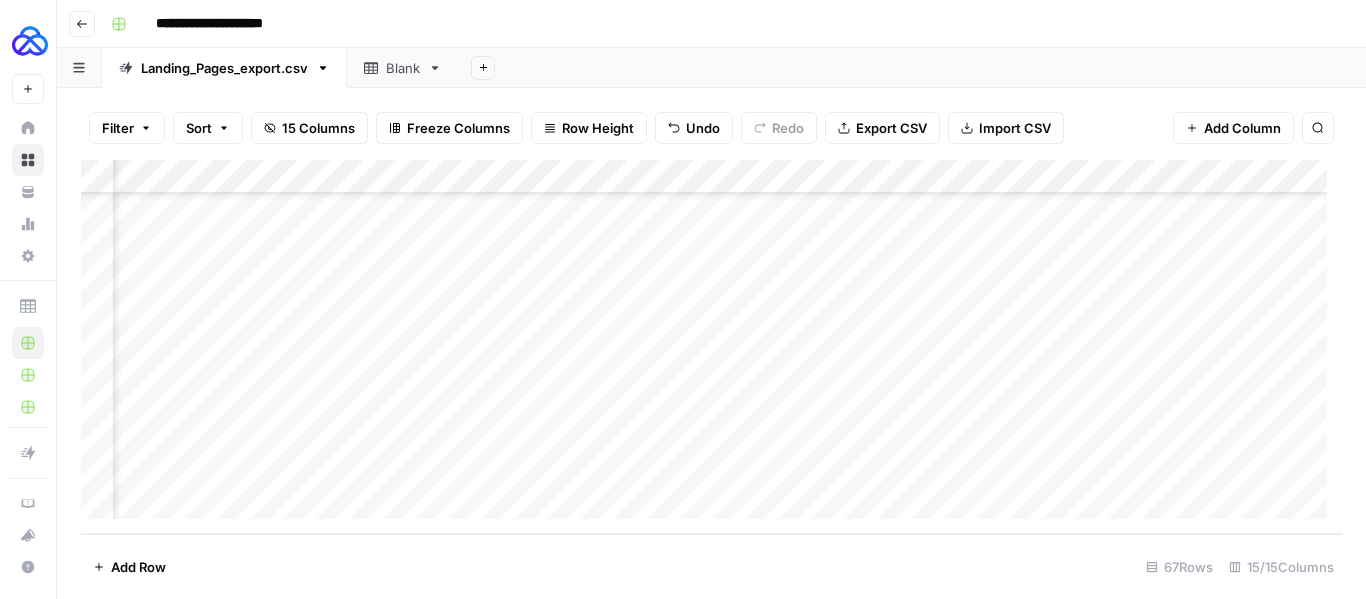 click on "Add Column" at bounding box center (711, 347) 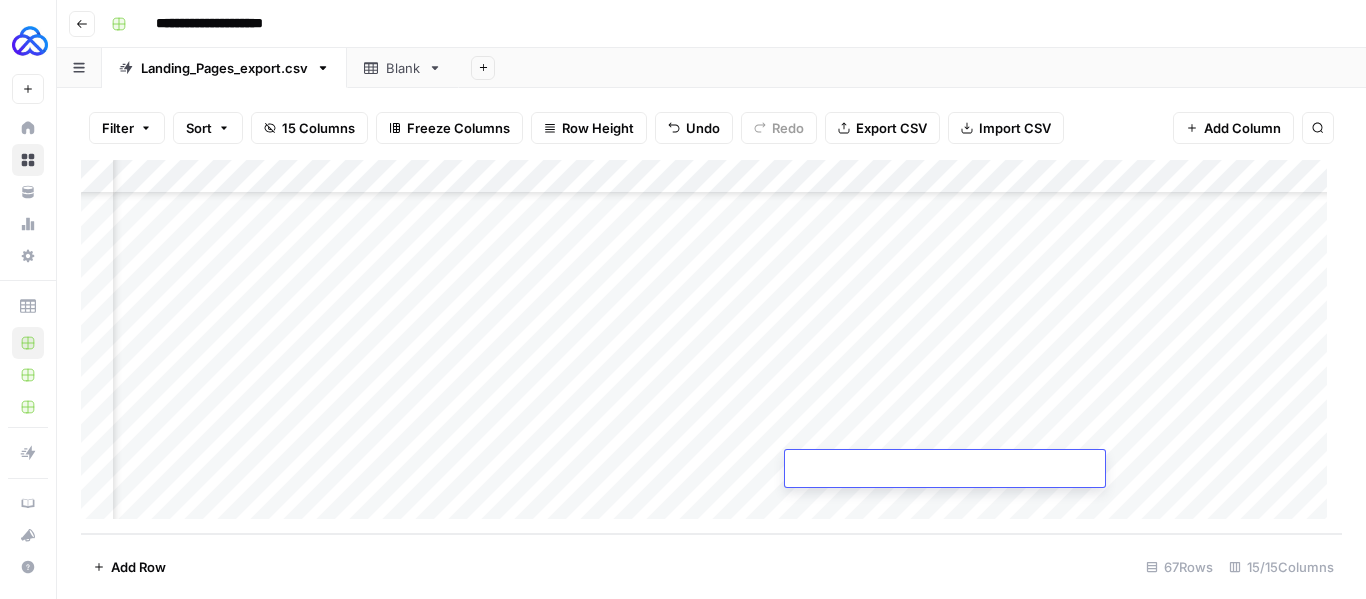 click at bounding box center [945, 470] 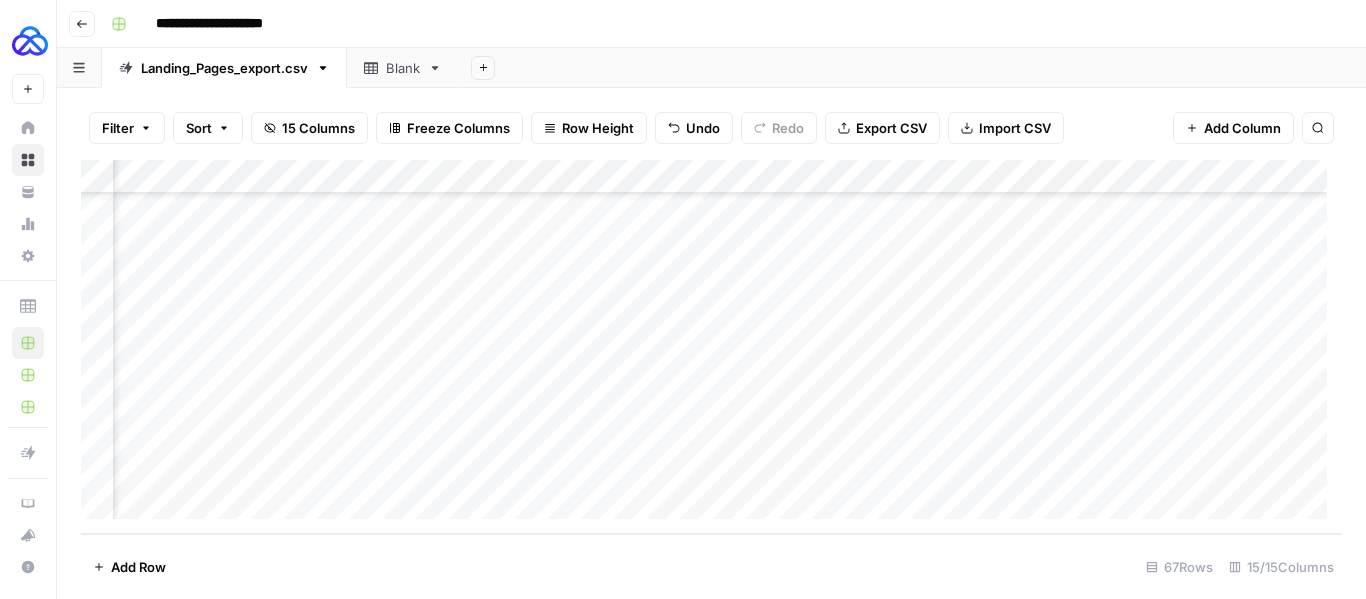 click on "Add Column" at bounding box center (711, 347) 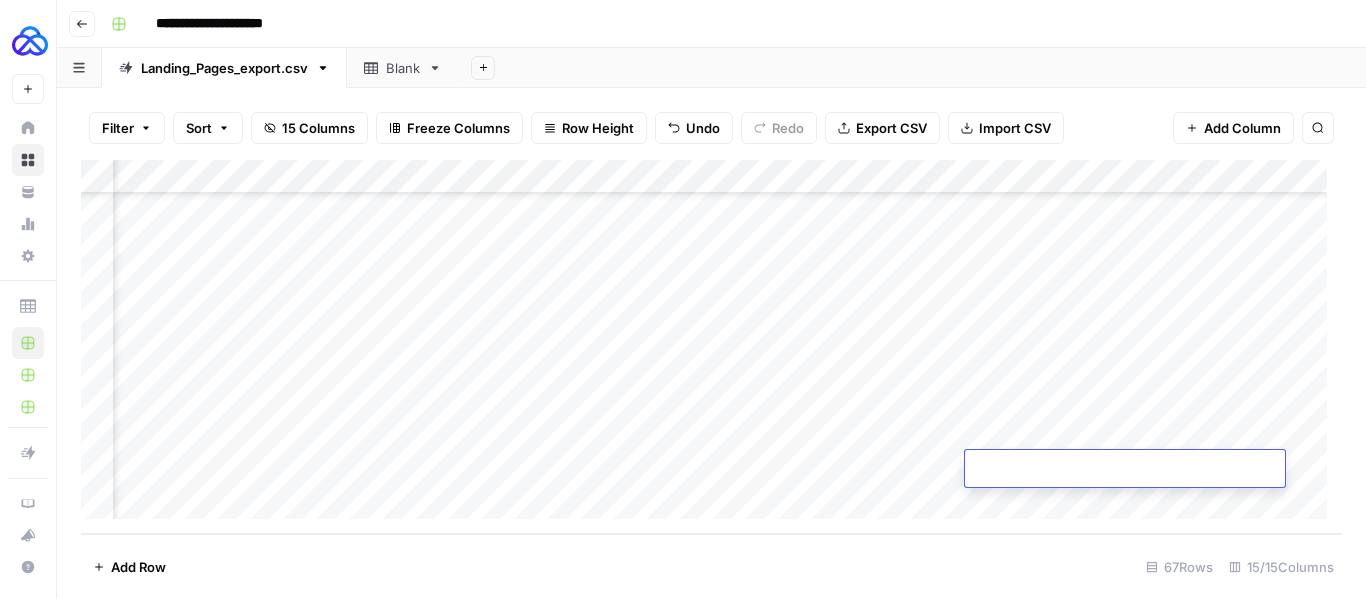 click at bounding box center [1125, 470] 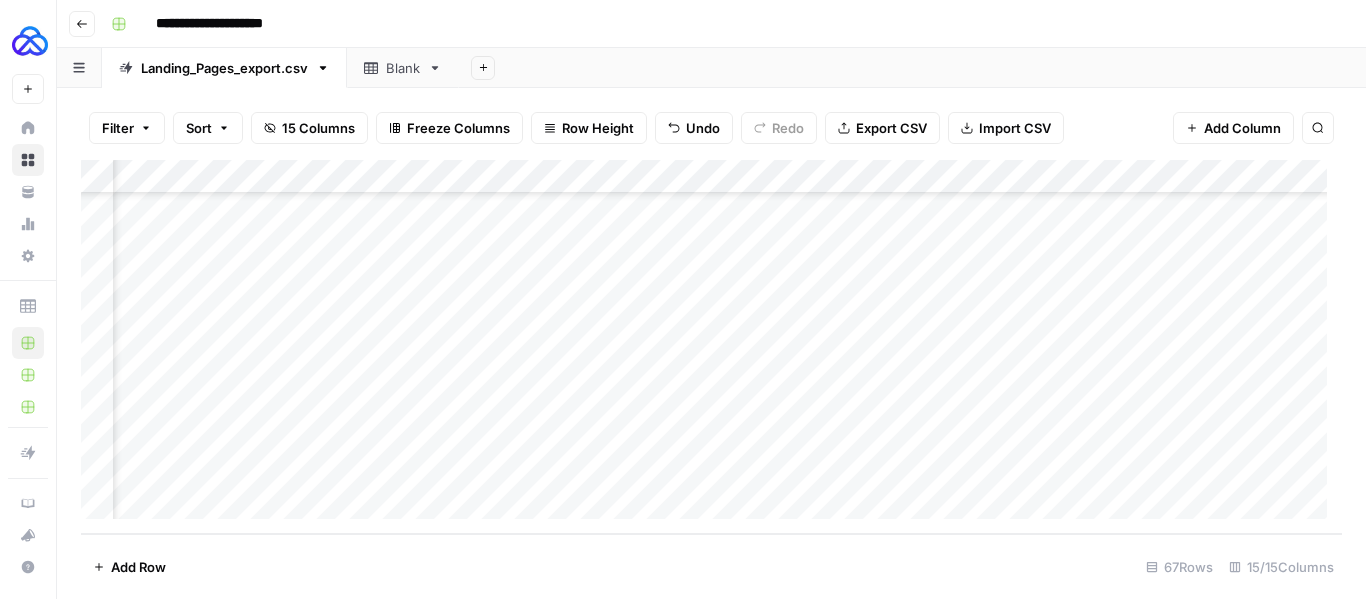 scroll, scrollTop: 1985, scrollLeft: 767, axis: both 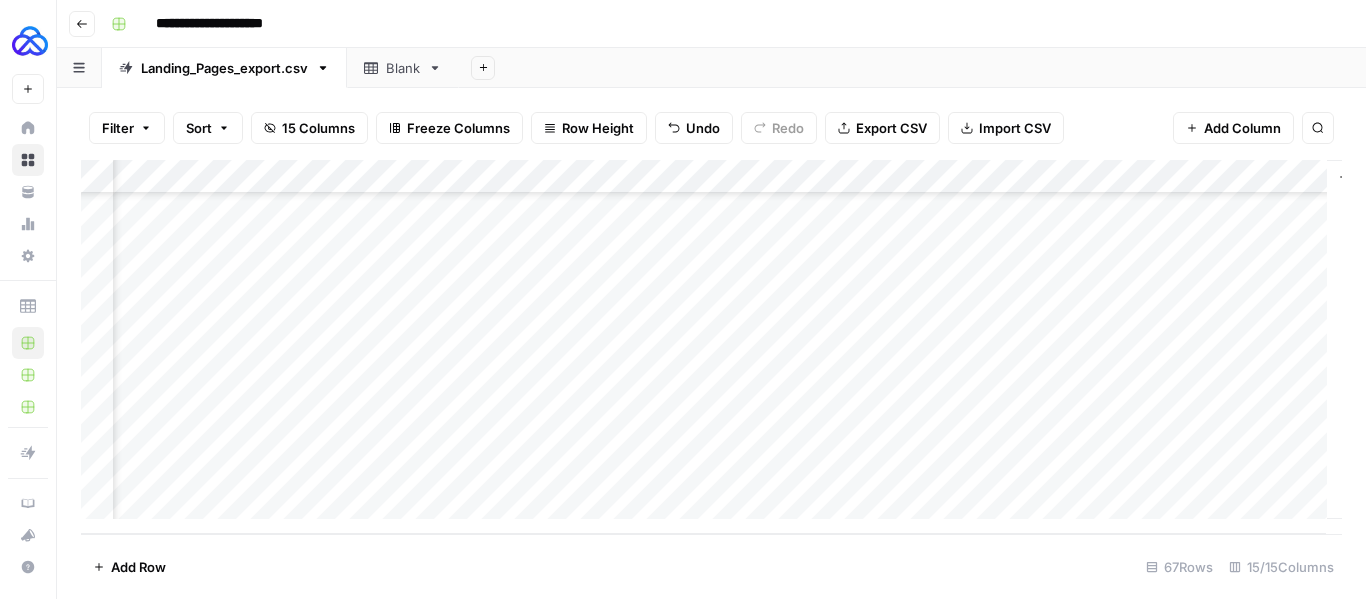 type 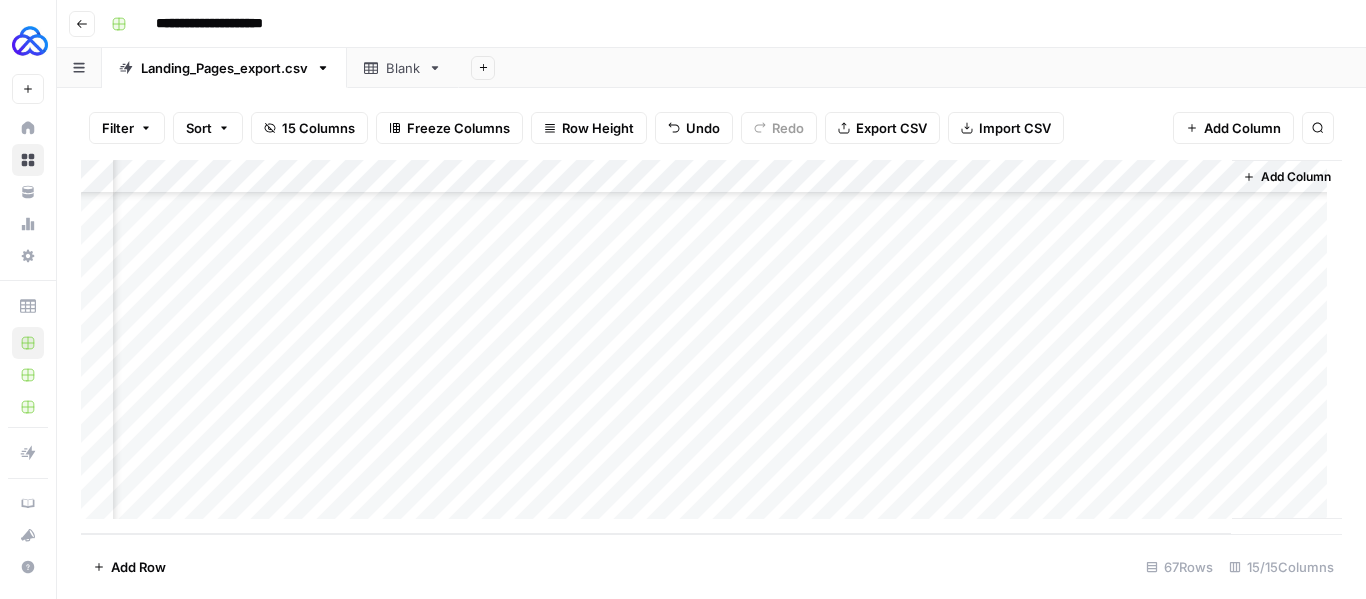 click on "Add Column" at bounding box center [711, 347] 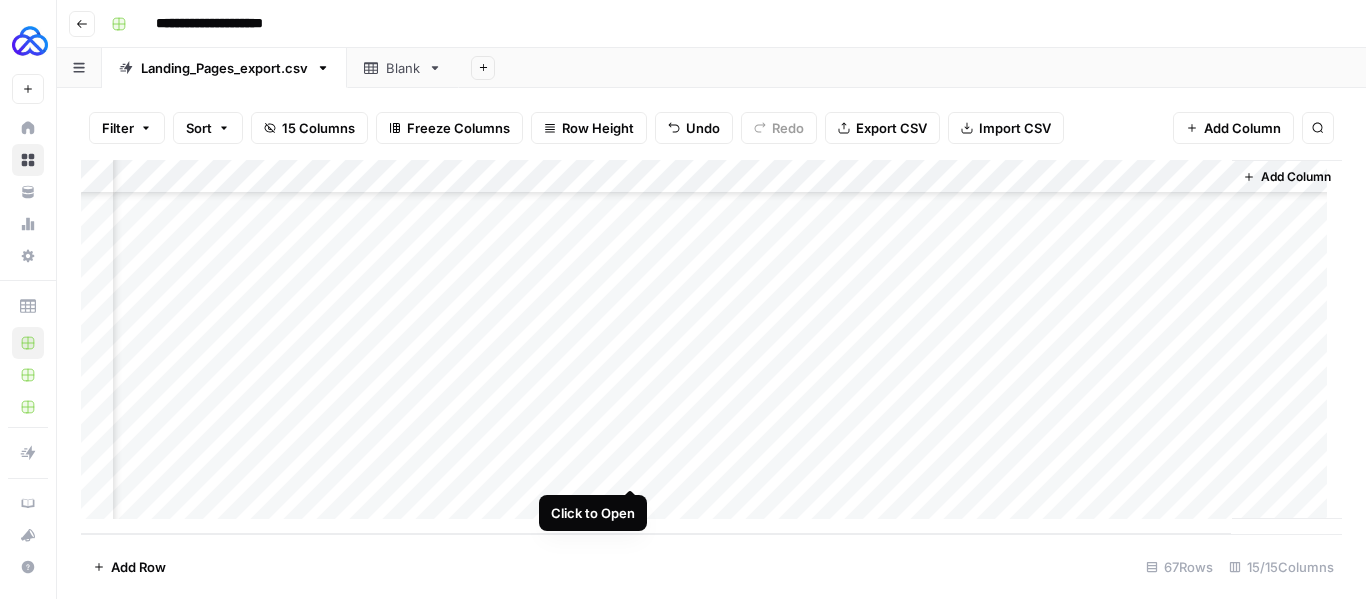 click on "Add Column" at bounding box center (711, 347) 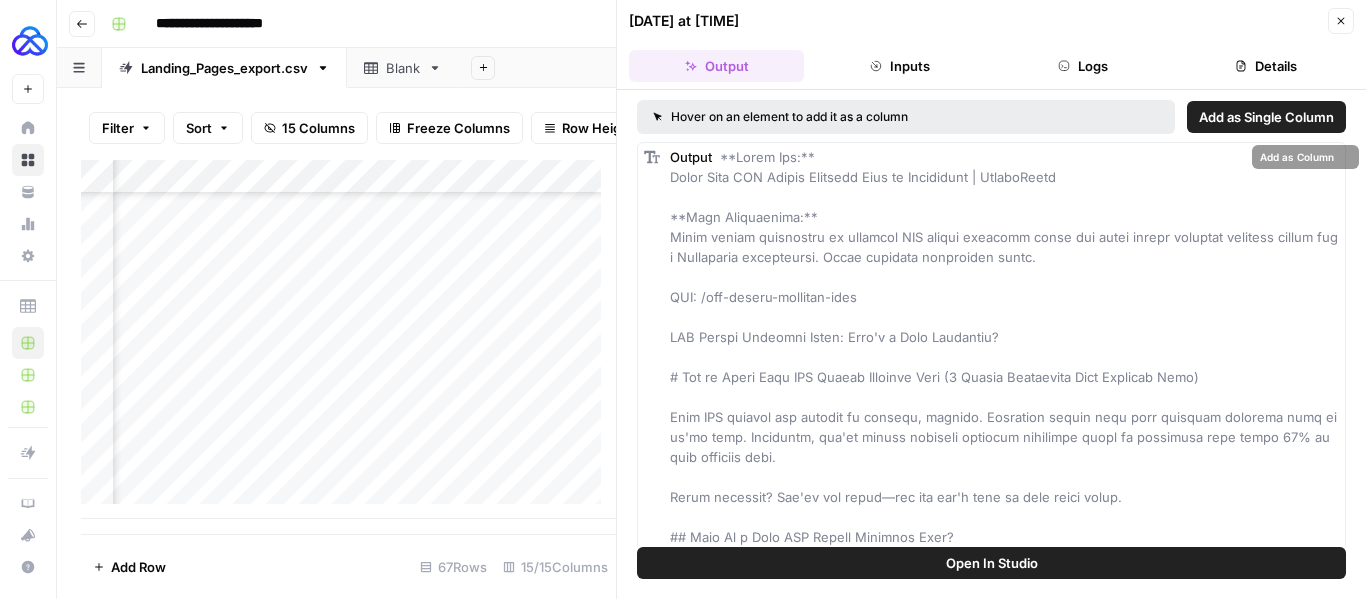 click on "Logs" at bounding box center [1083, 66] 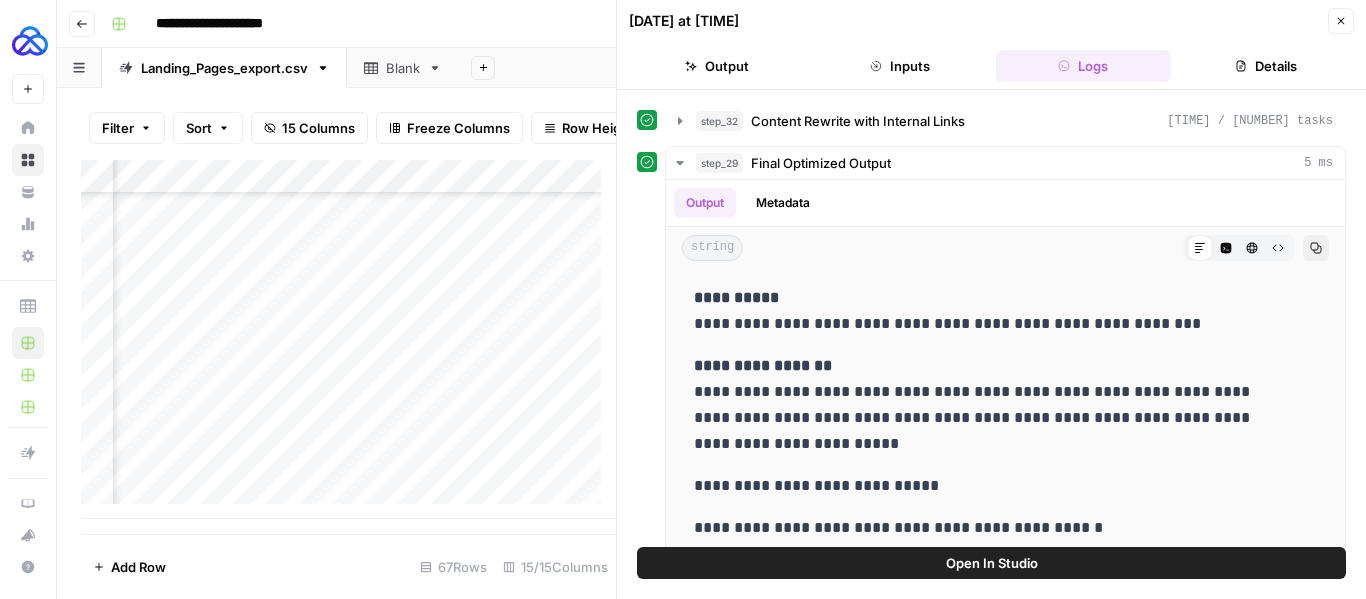 scroll, scrollTop: 415, scrollLeft: 0, axis: vertical 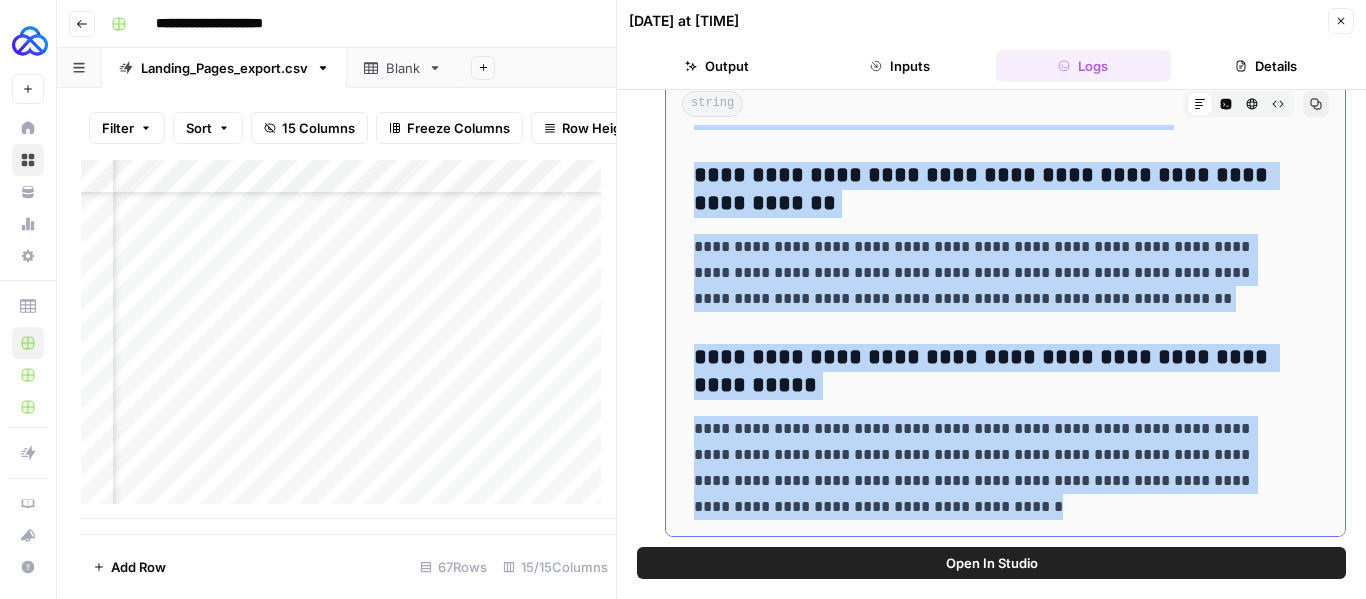 drag, startPoint x: 693, startPoint y: 257, endPoint x: 986, endPoint y: 505, distance: 383.86588 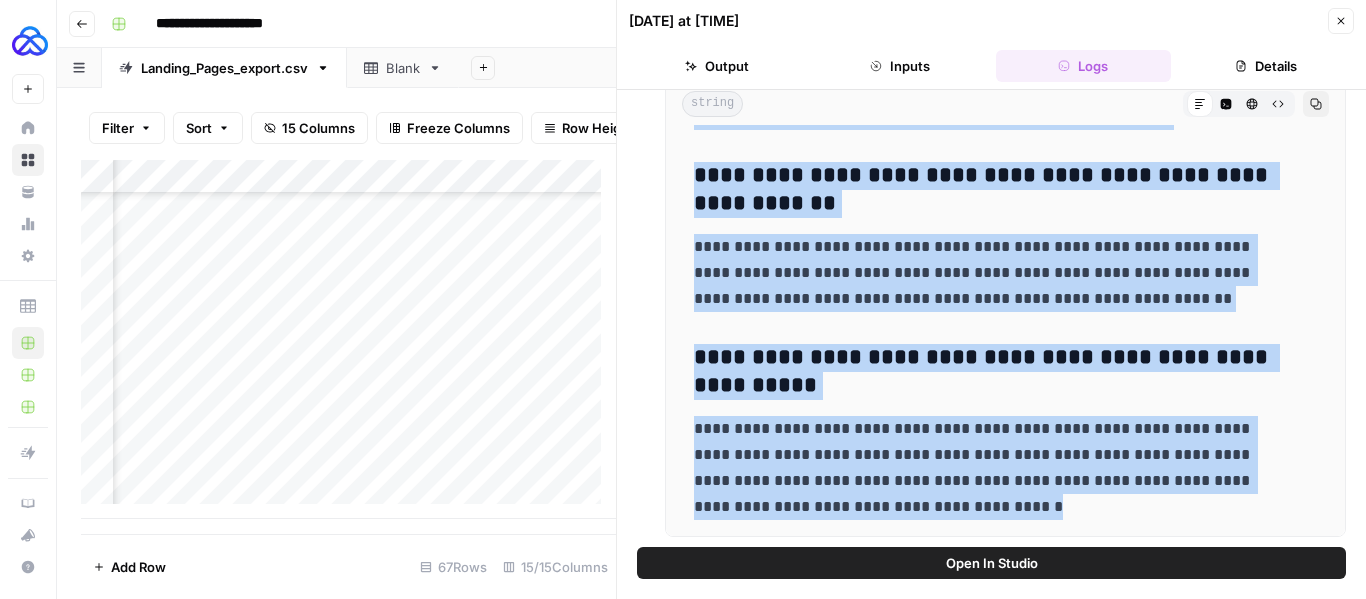 click 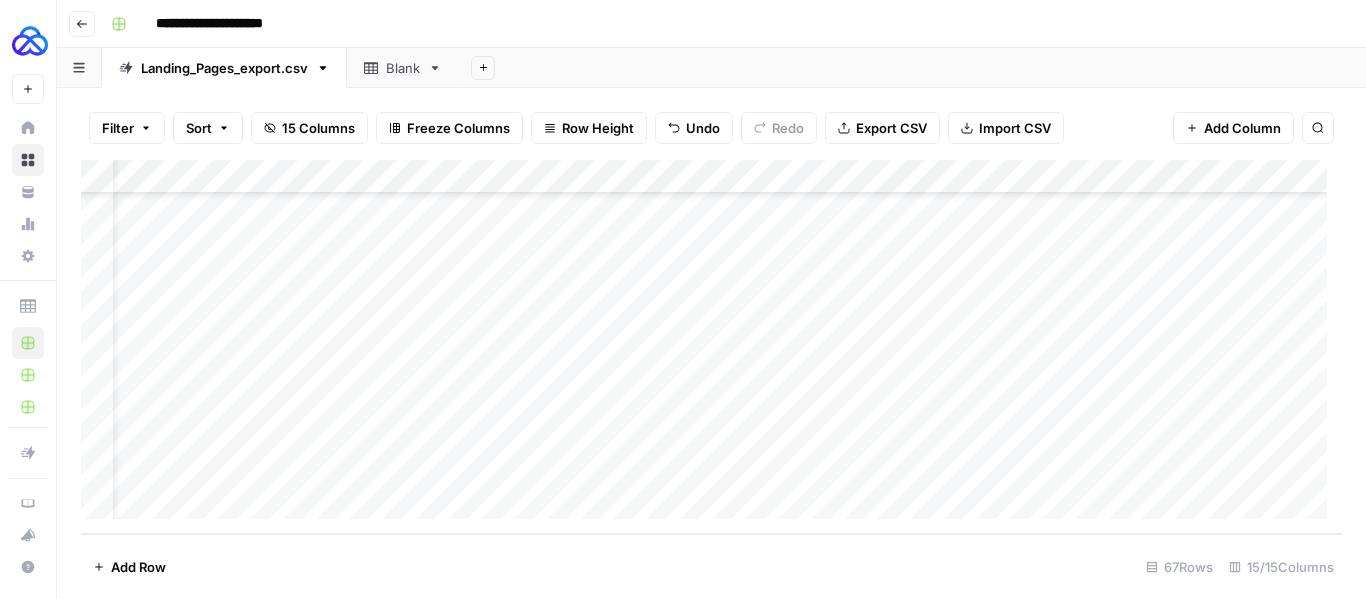 scroll, scrollTop: 1985, scrollLeft: 0, axis: vertical 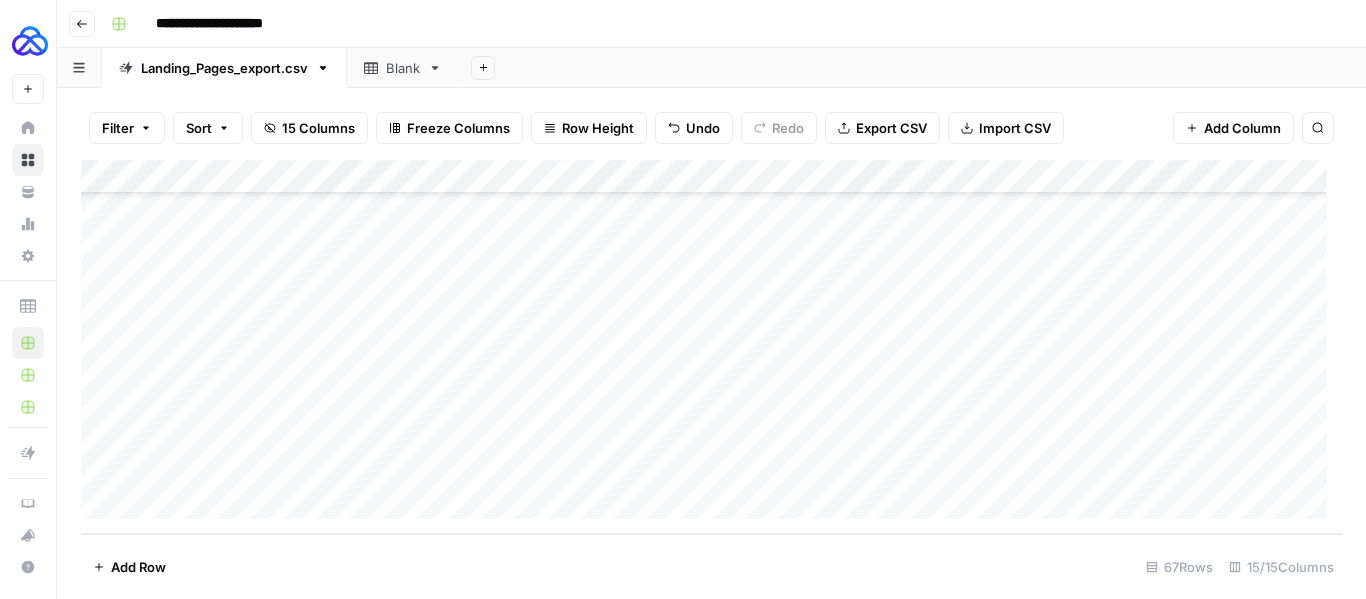 click on "Add Column" at bounding box center (711, 347) 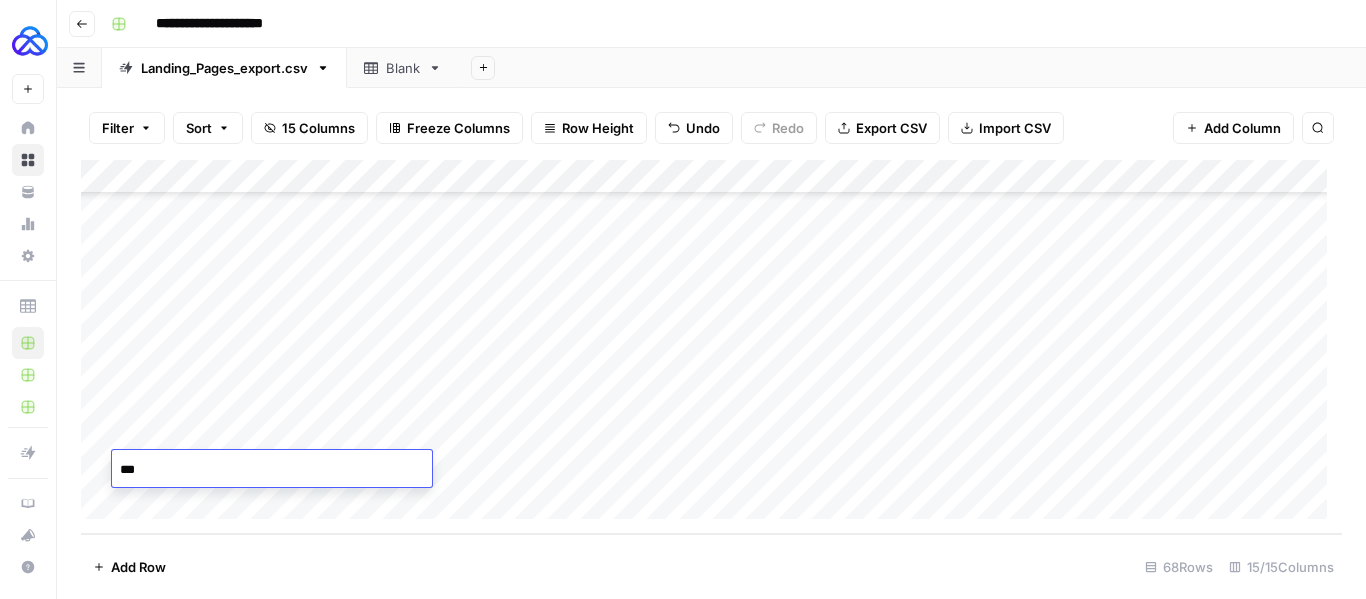 type on "****" 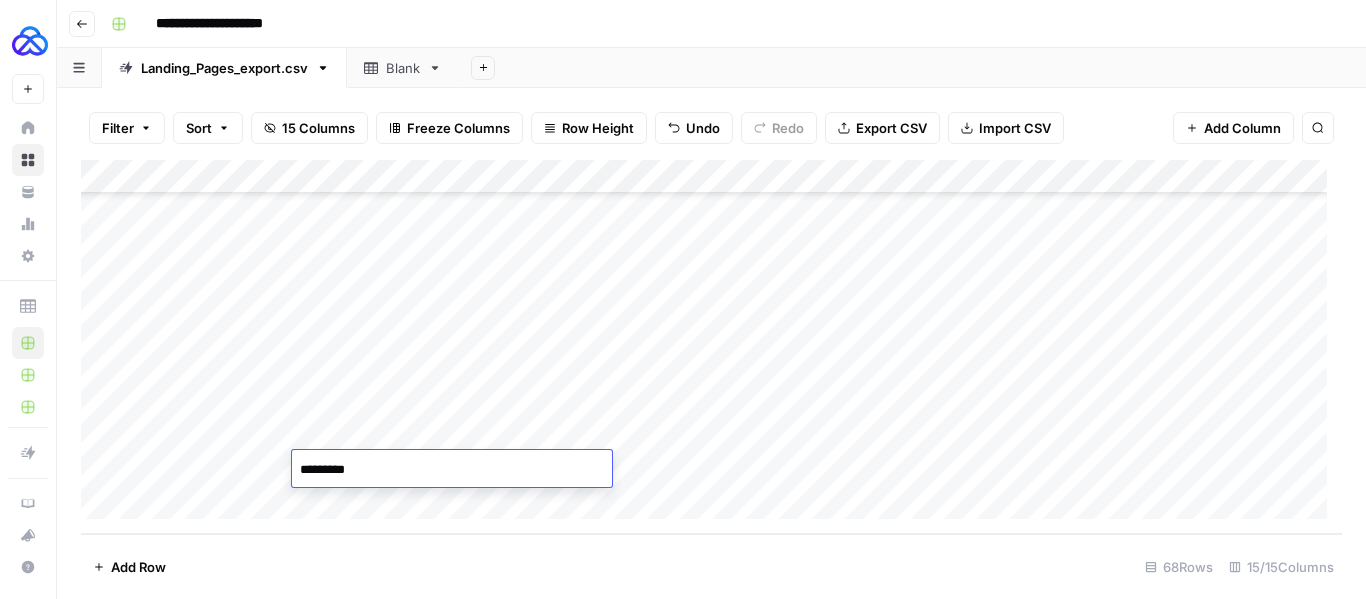 type on "**********" 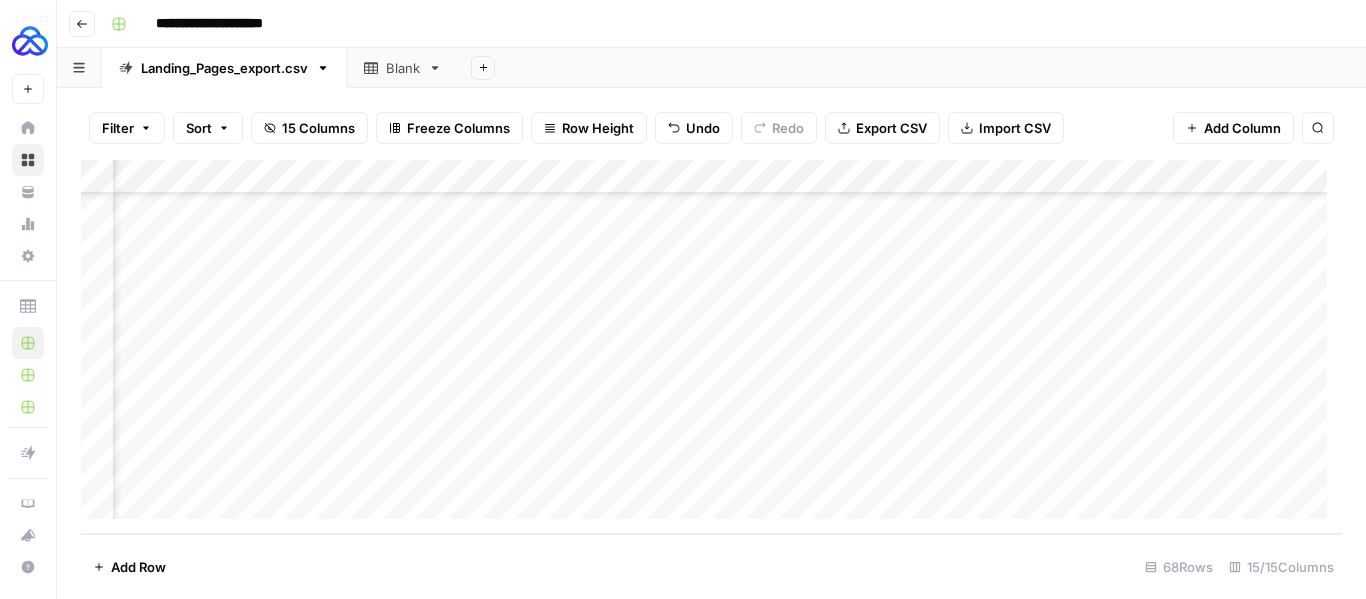 scroll, scrollTop: 2019, scrollLeft: 227, axis: both 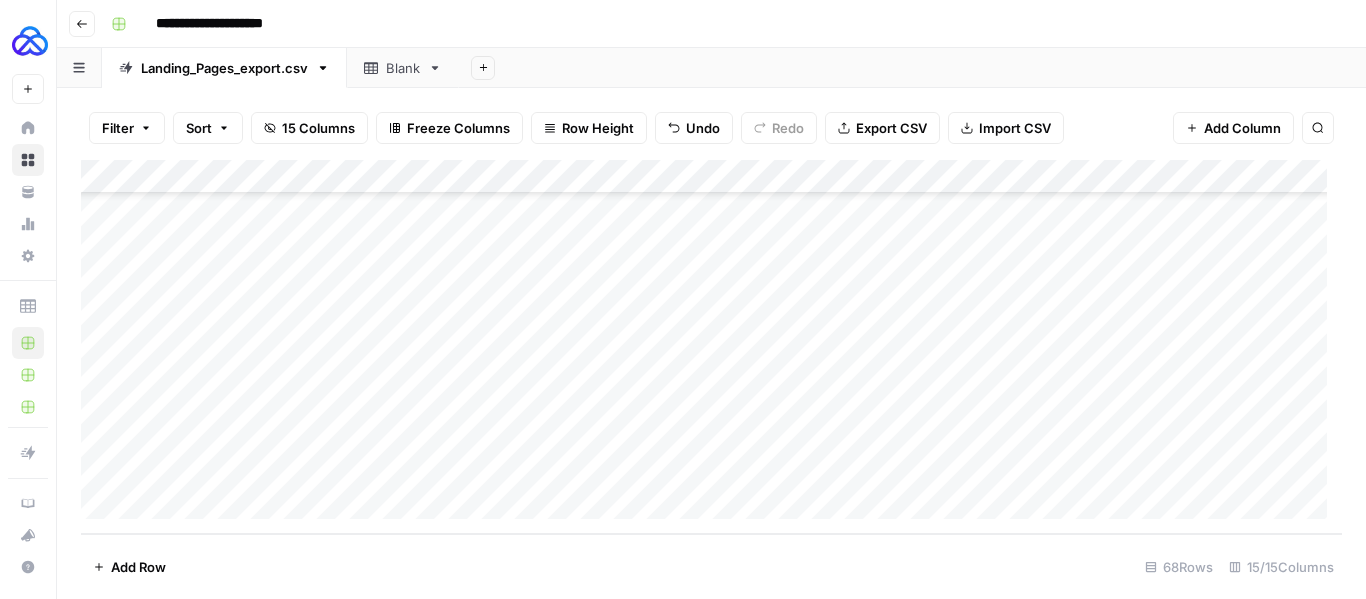 click on "Add Column" at bounding box center [711, 347] 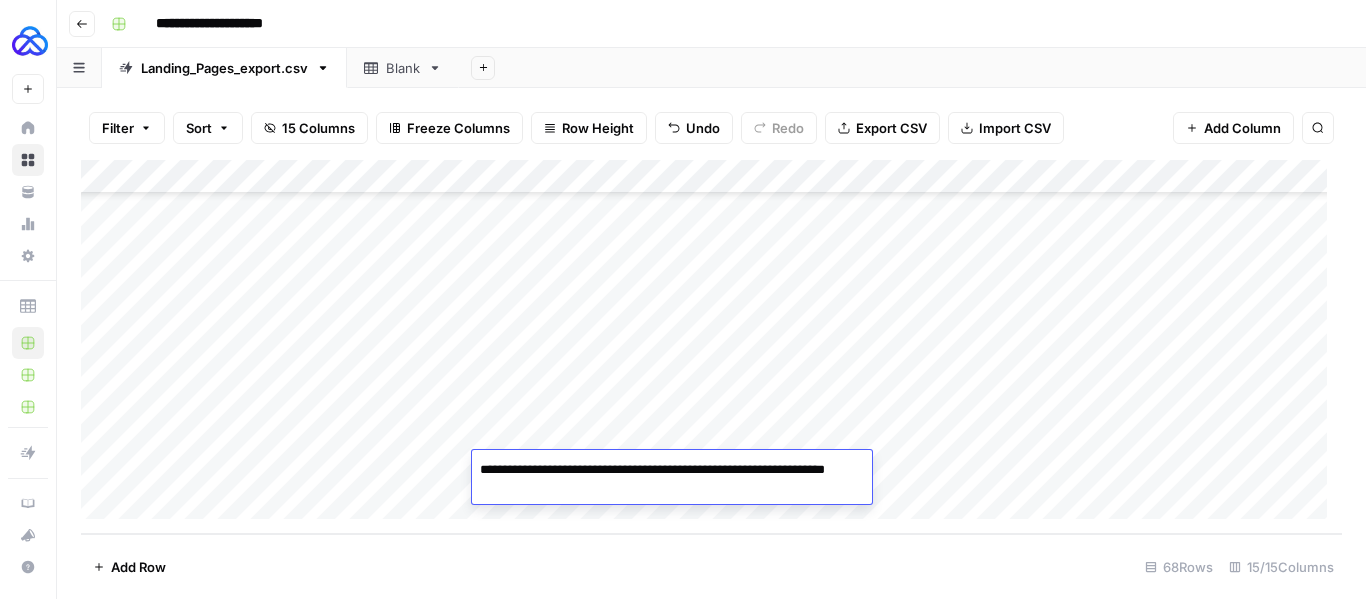 type on "**********" 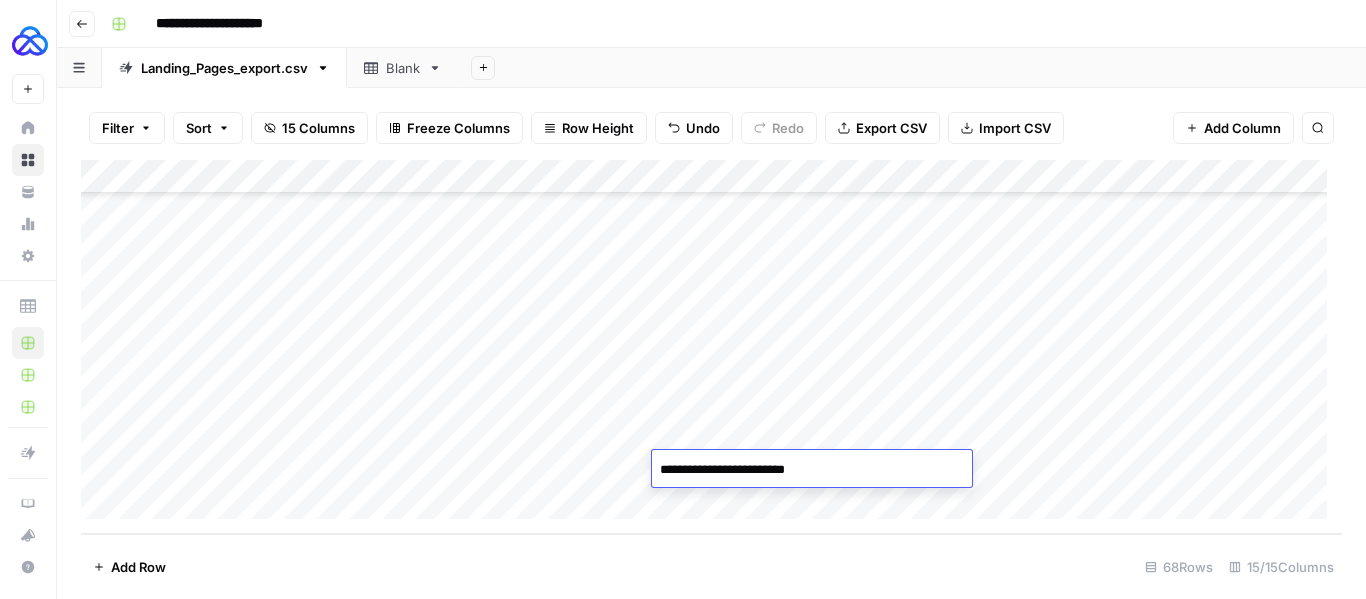 type on "**********" 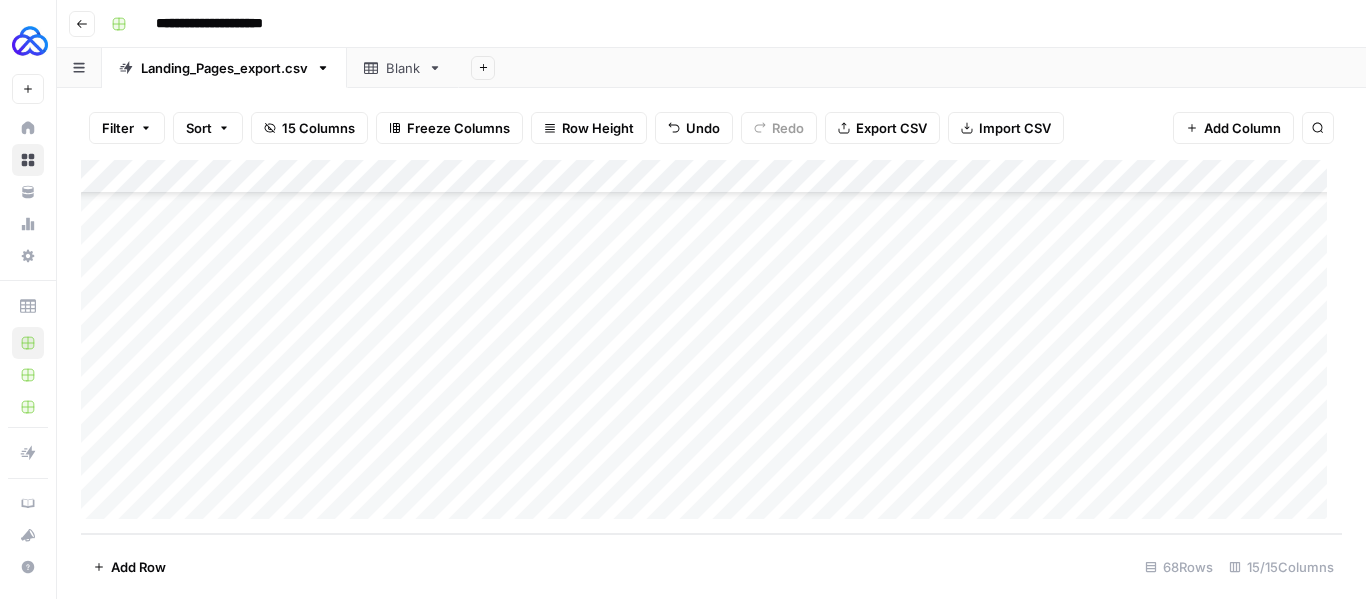 click on "Add Column" at bounding box center [711, 347] 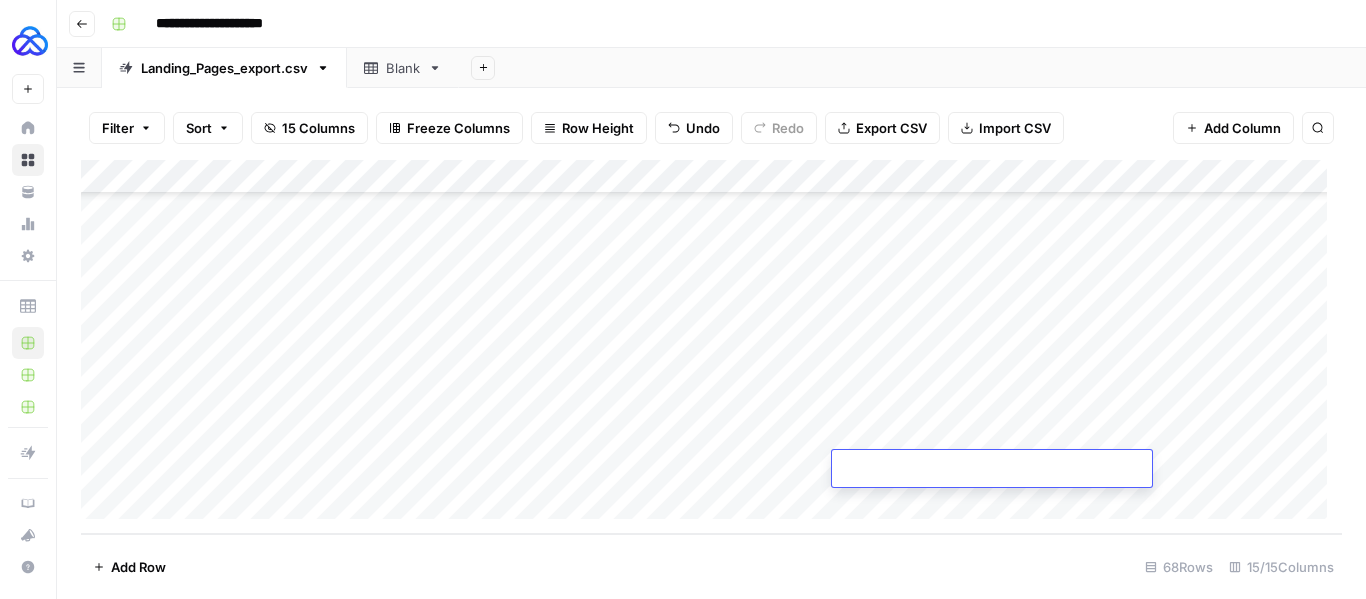 type on "**********" 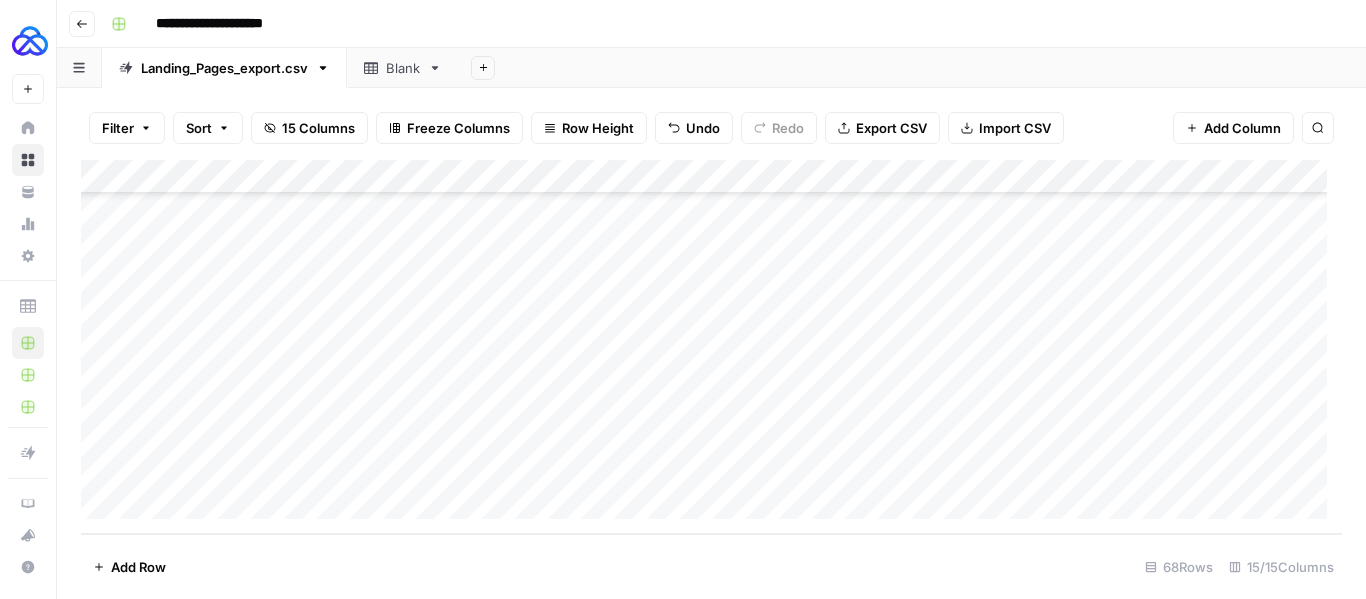 click on "Add Column" at bounding box center [711, 347] 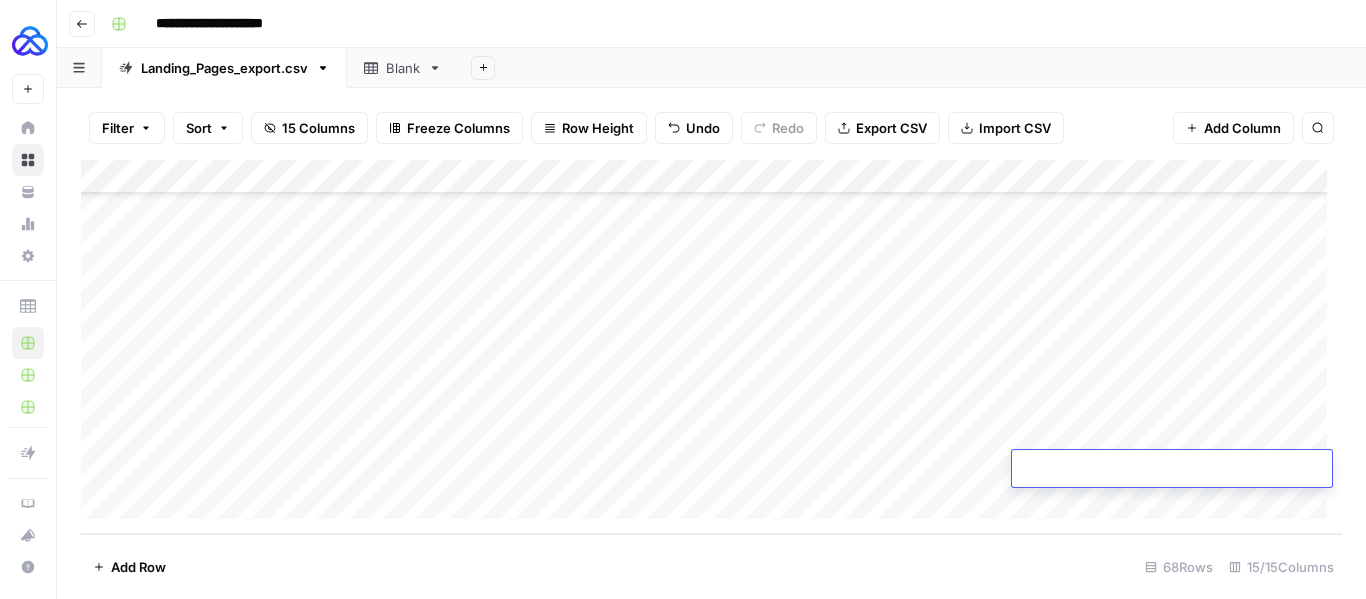 click at bounding box center (1172, 470) 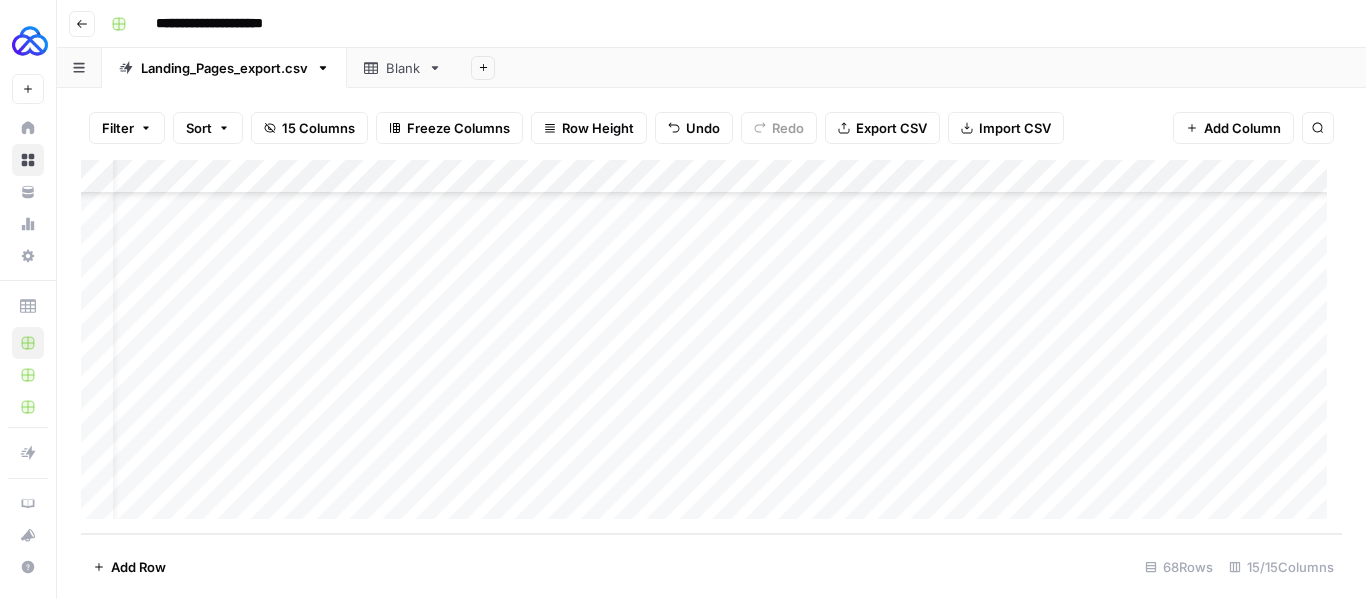 scroll, scrollTop: 2019, scrollLeft: 47, axis: both 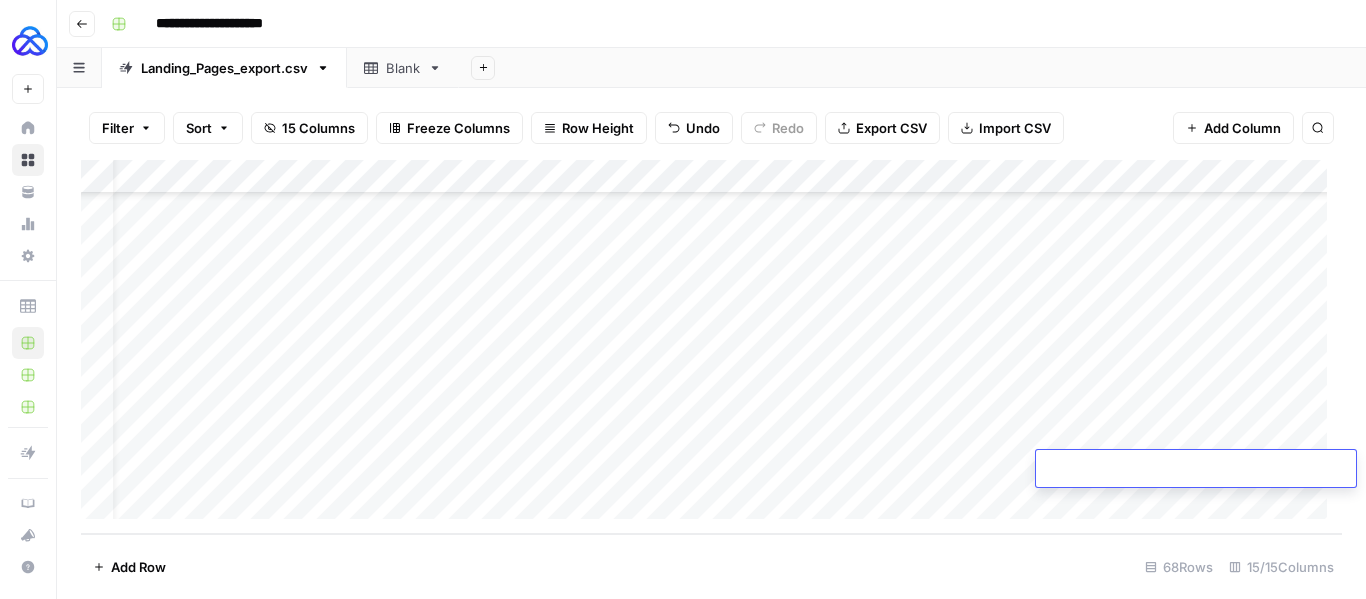click at bounding box center (1196, 470) 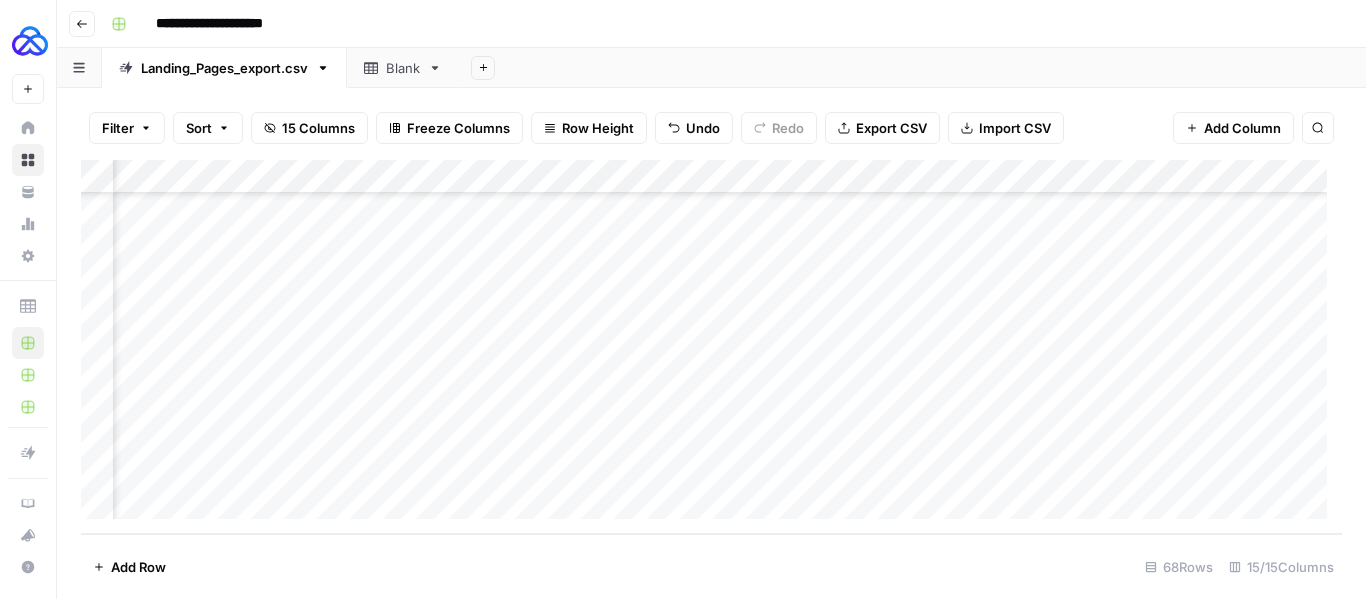 scroll, scrollTop: 2019, scrollLeft: 227, axis: both 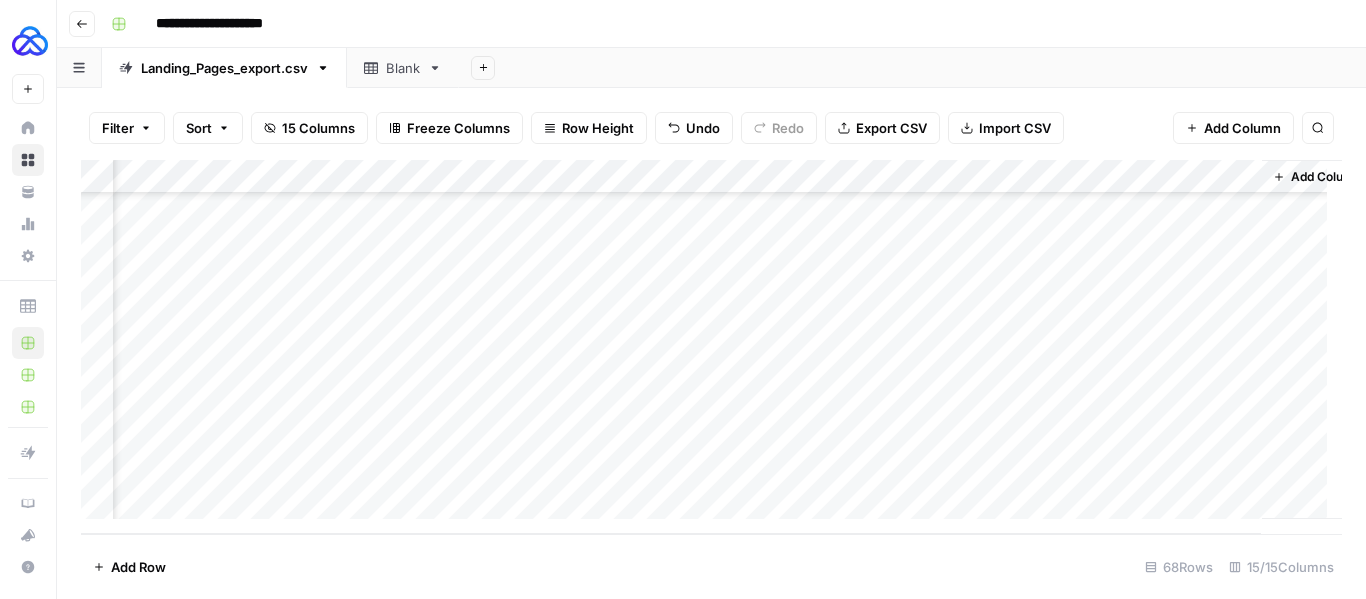 click on "Add Column" at bounding box center (711, 347) 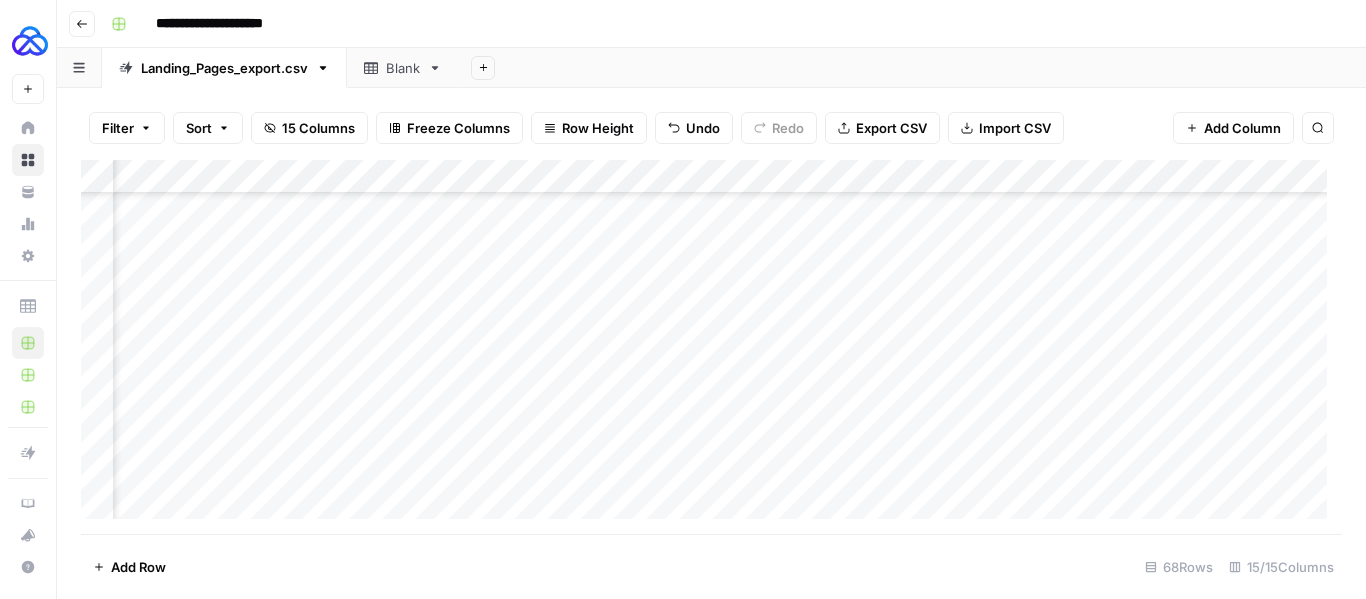 scroll, scrollTop: 0, scrollLeft: 0, axis: both 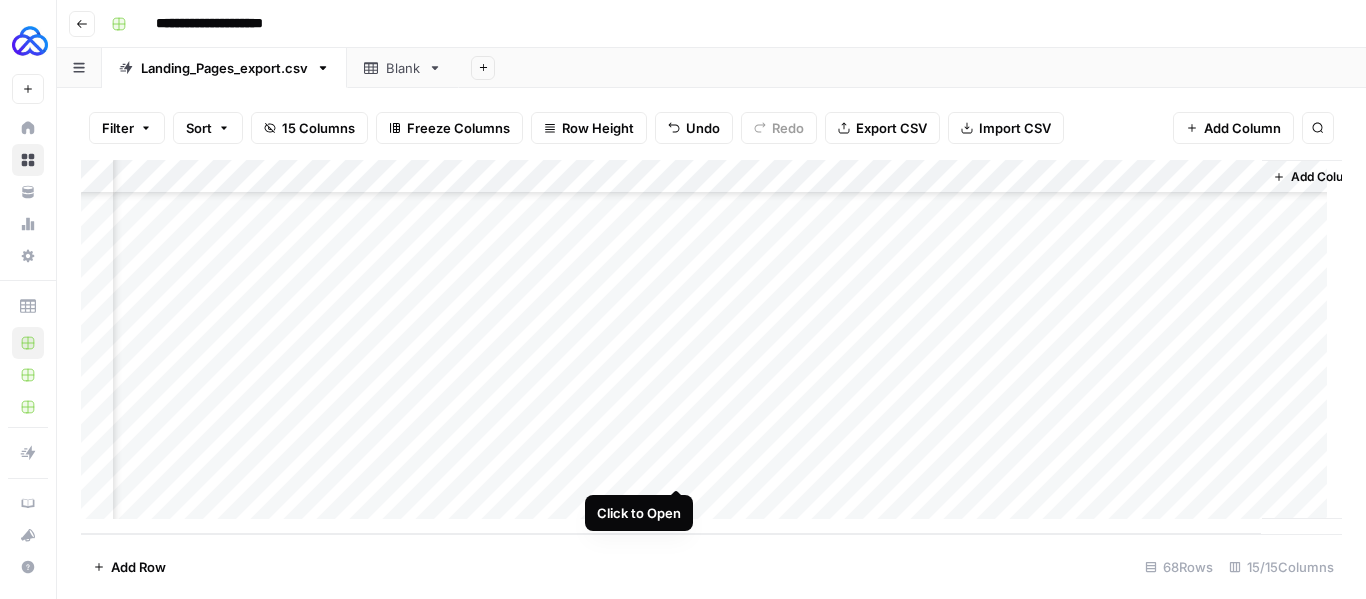 click on "Add Column" at bounding box center (711, 347) 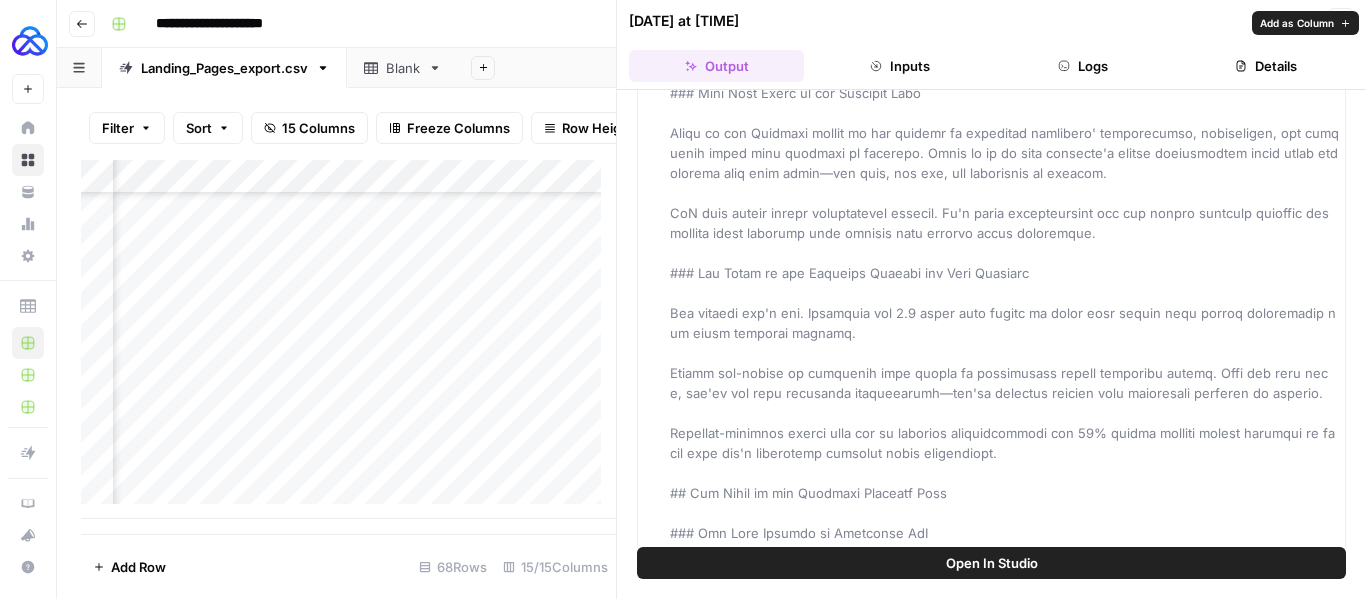 scroll, scrollTop: 327, scrollLeft: 0, axis: vertical 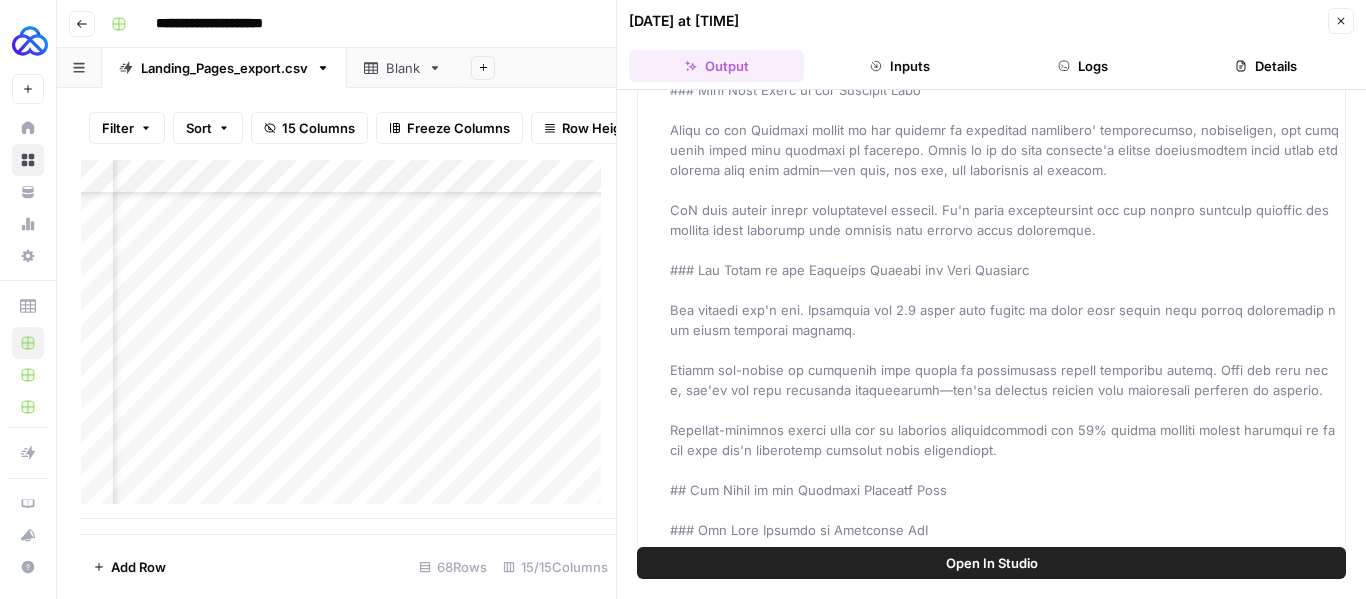 click 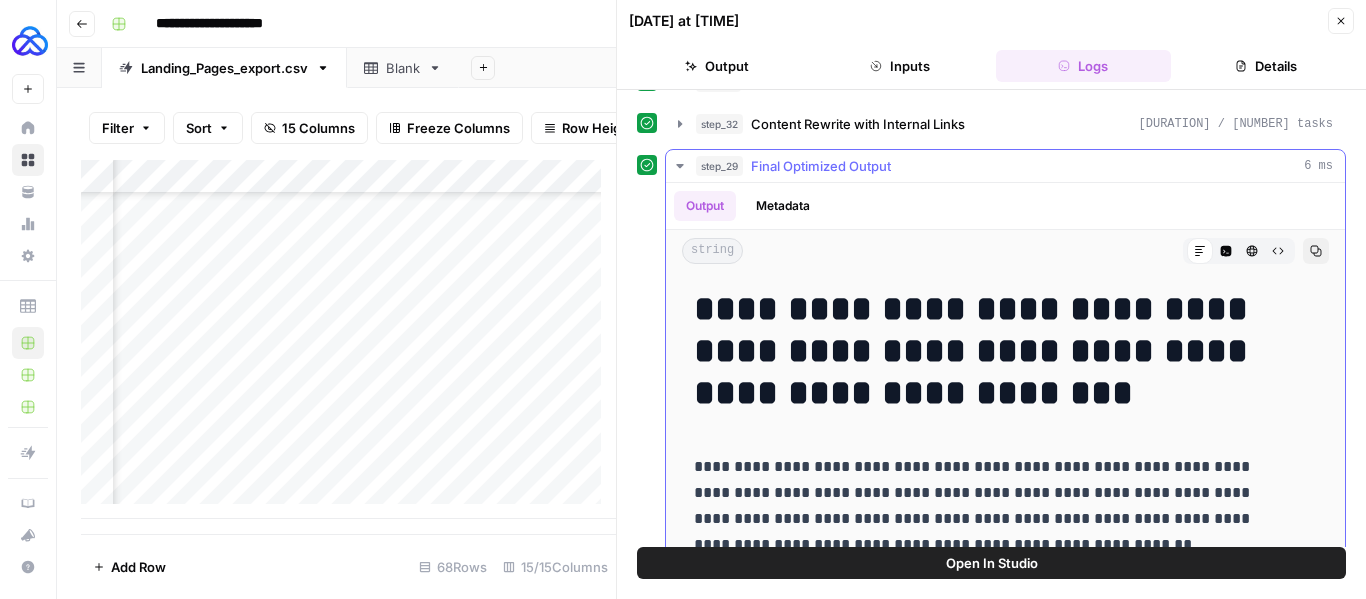 scroll, scrollTop: 372, scrollLeft: 0, axis: vertical 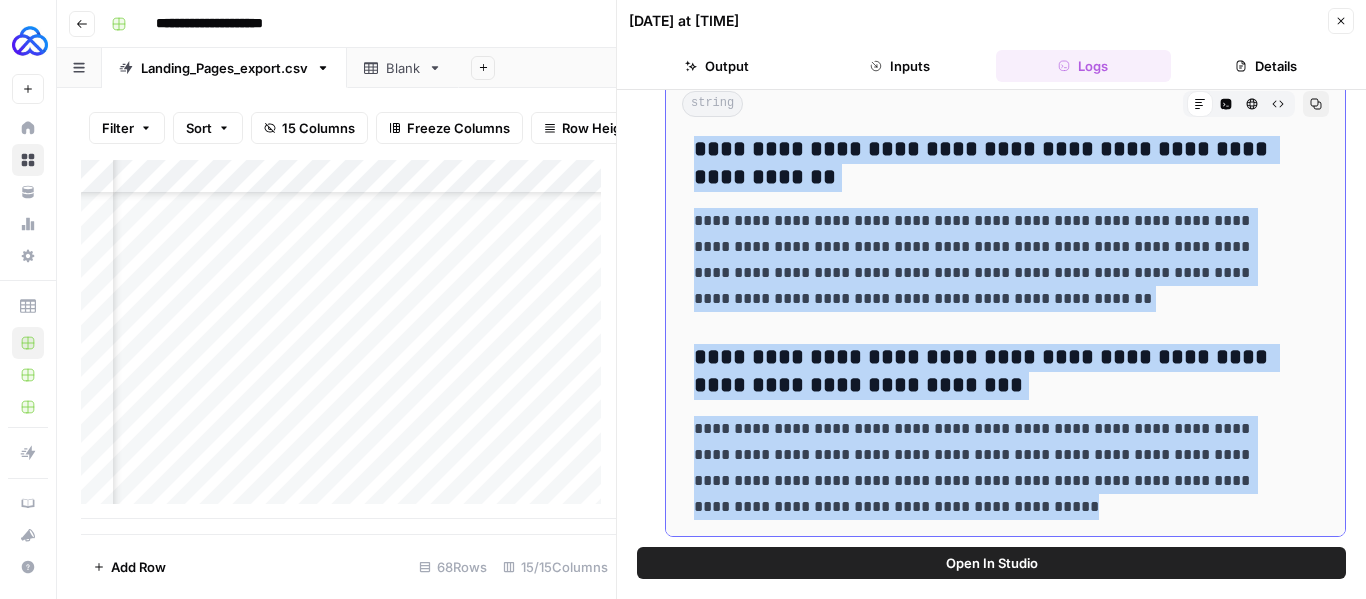 drag, startPoint x: 701, startPoint y: 305, endPoint x: 959, endPoint y: 517, distance: 333.92813 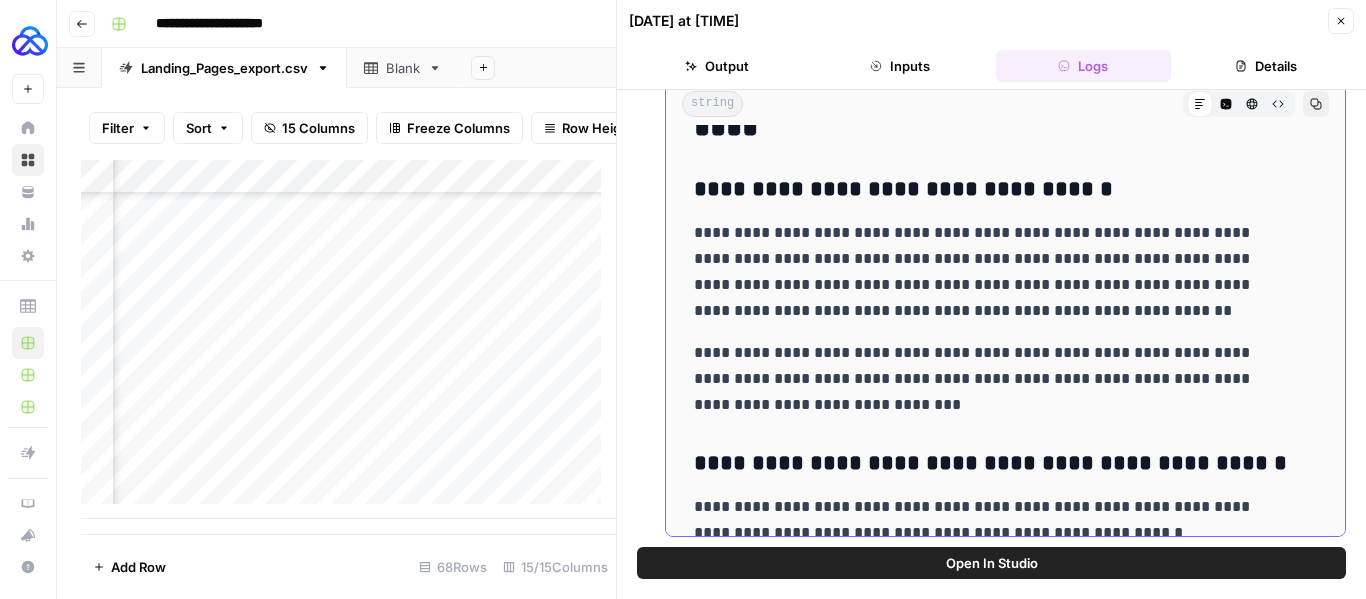 scroll, scrollTop: 0, scrollLeft: 0, axis: both 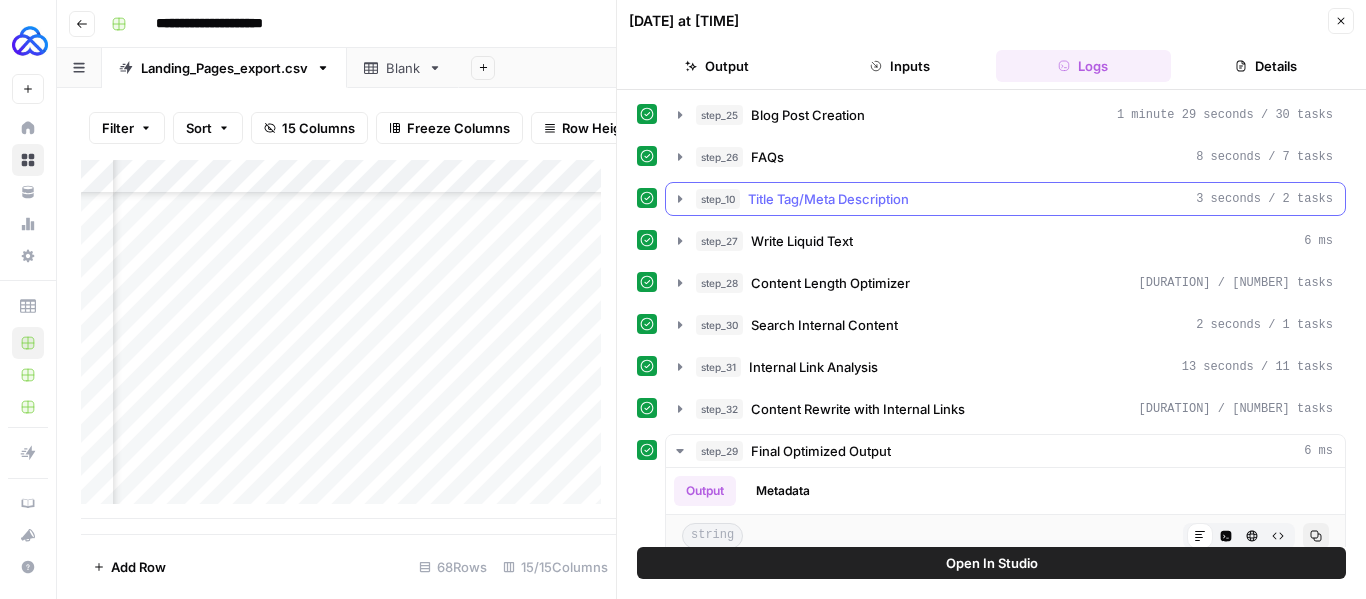 click 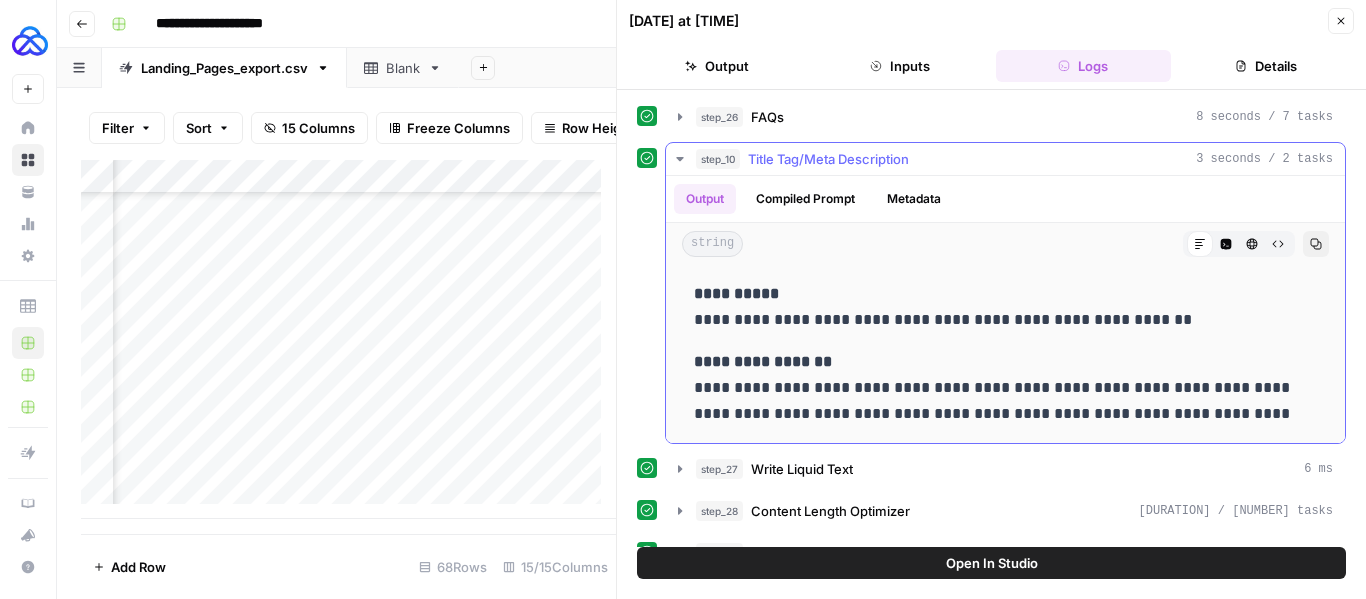 scroll, scrollTop: 127, scrollLeft: 0, axis: vertical 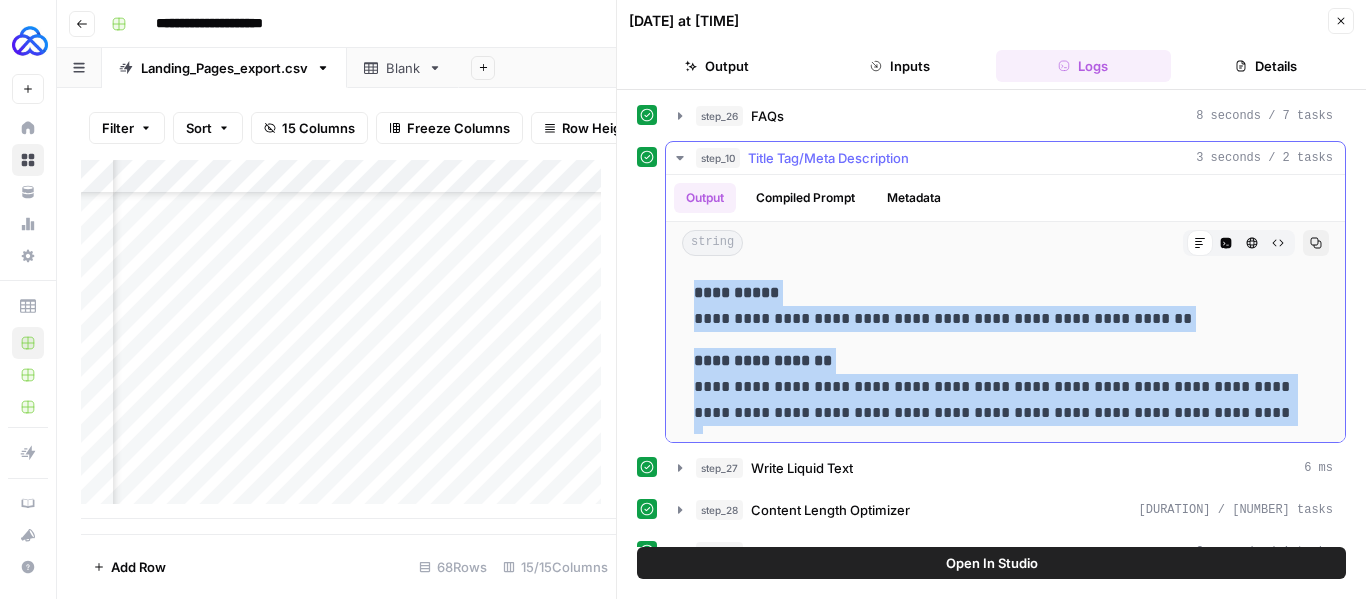 drag, startPoint x: 1239, startPoint y: 415, endPoint x: 695, endPoint y: 298, distance: 556.4396 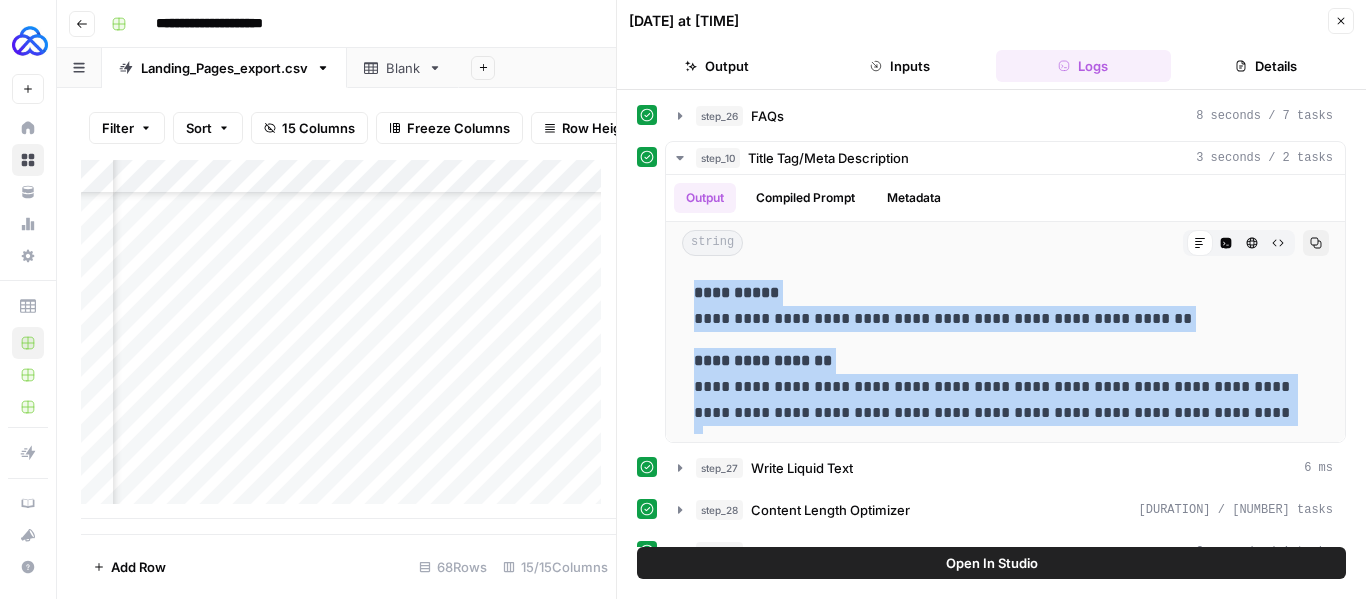 click on "Close" at bounding box center (1341, 21) 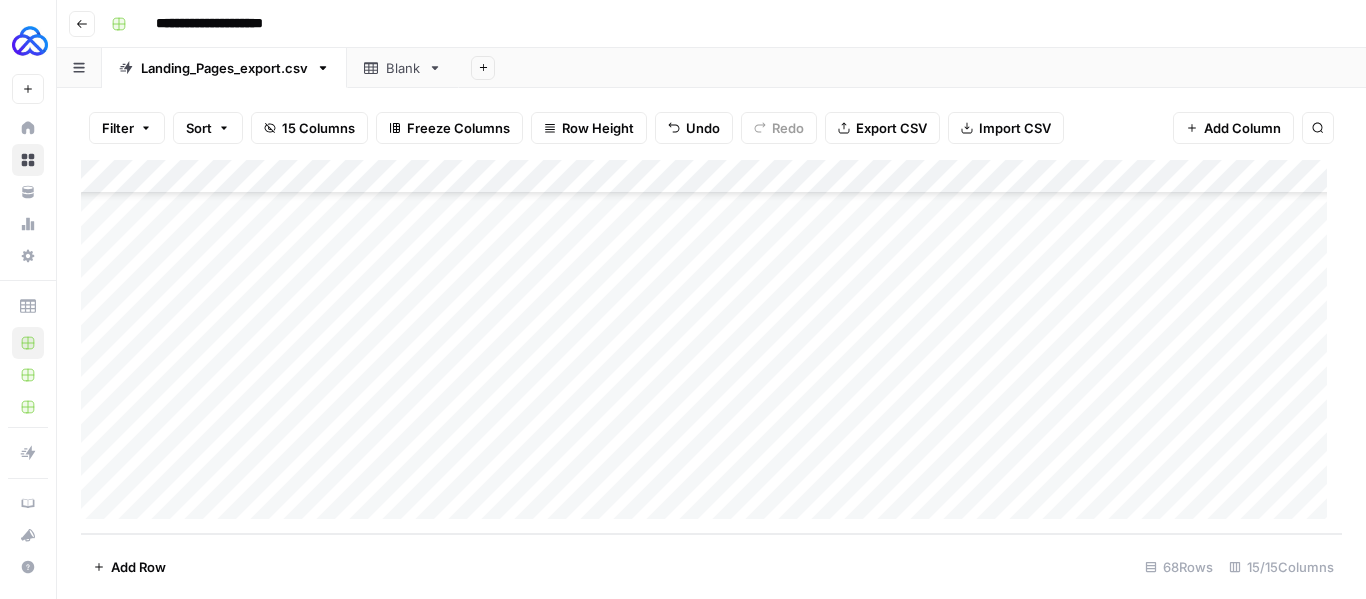 scroll, scrollTop: 2019, scrollLeft: 0, axis: vertical 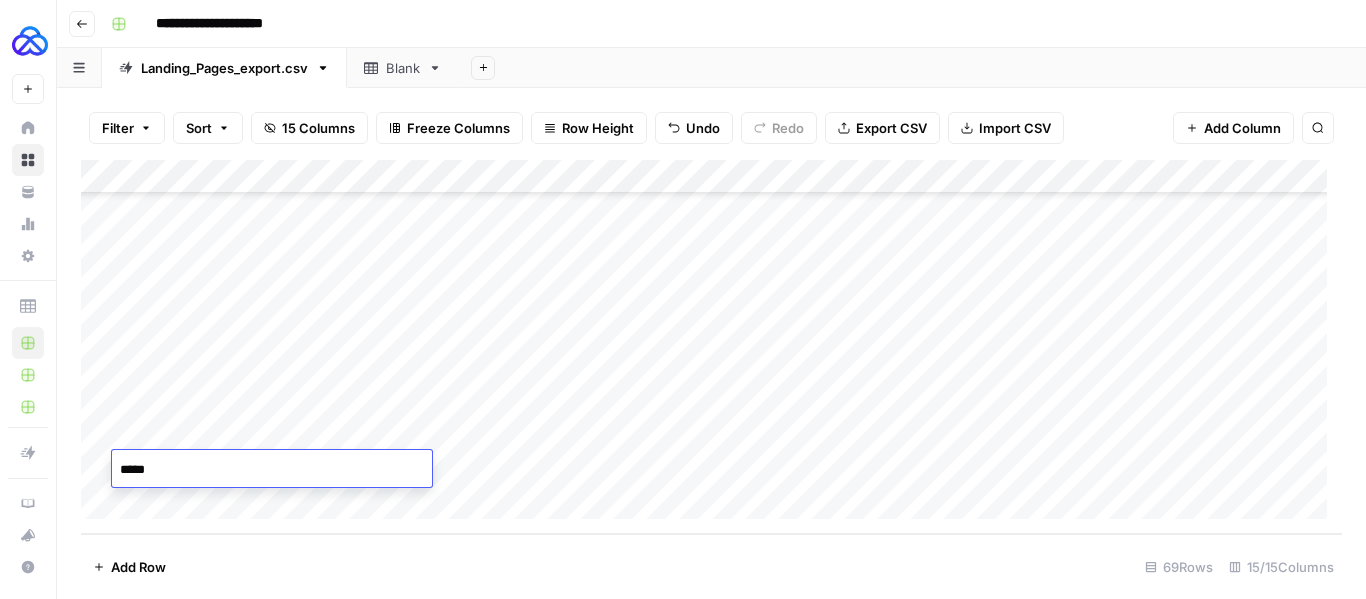 type on "****" 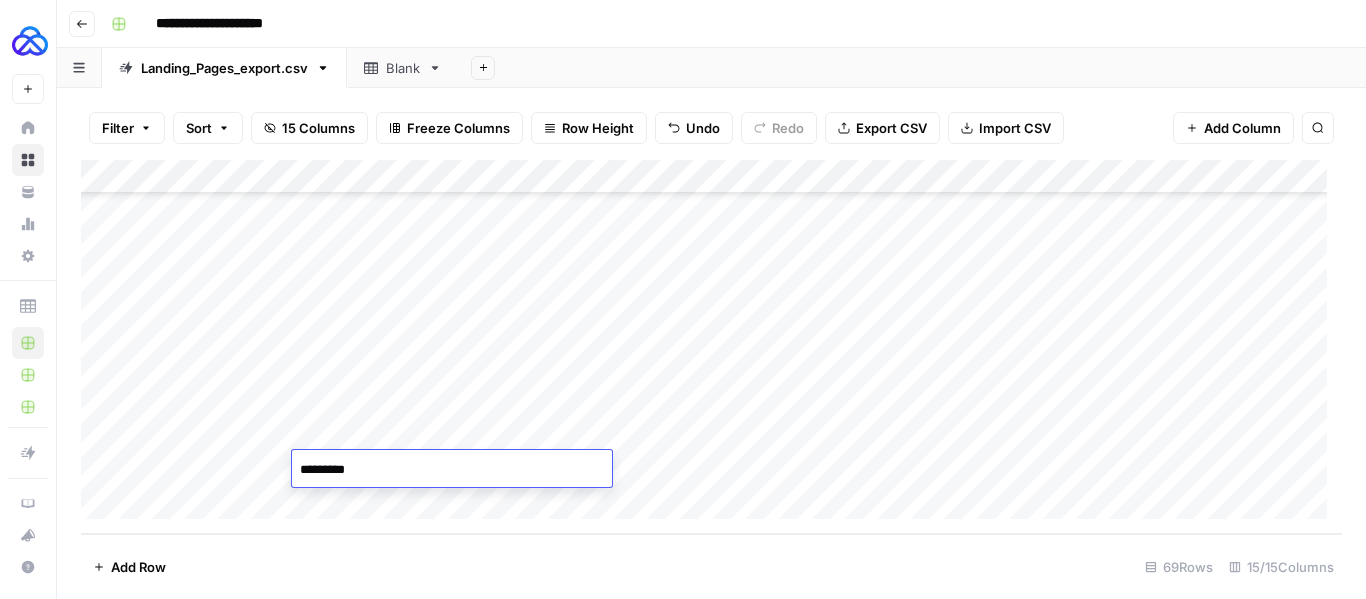 type on "**********" 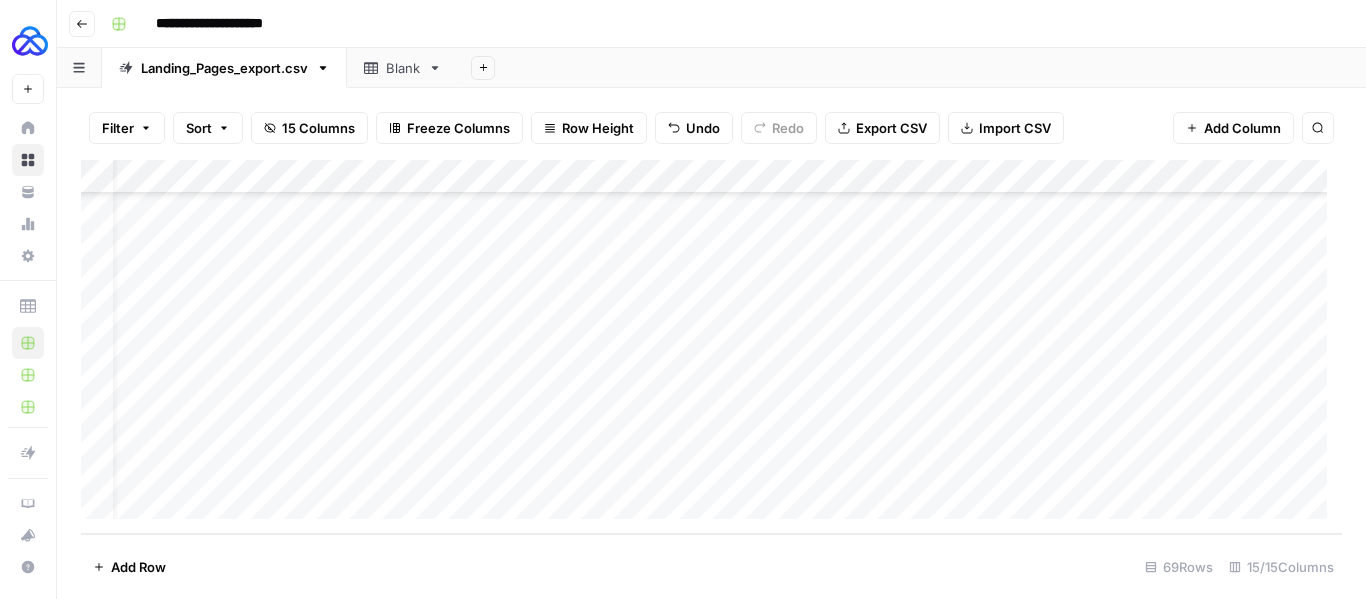 scroll, scrollTop: 2053, scrollLeft: 227, axis: both 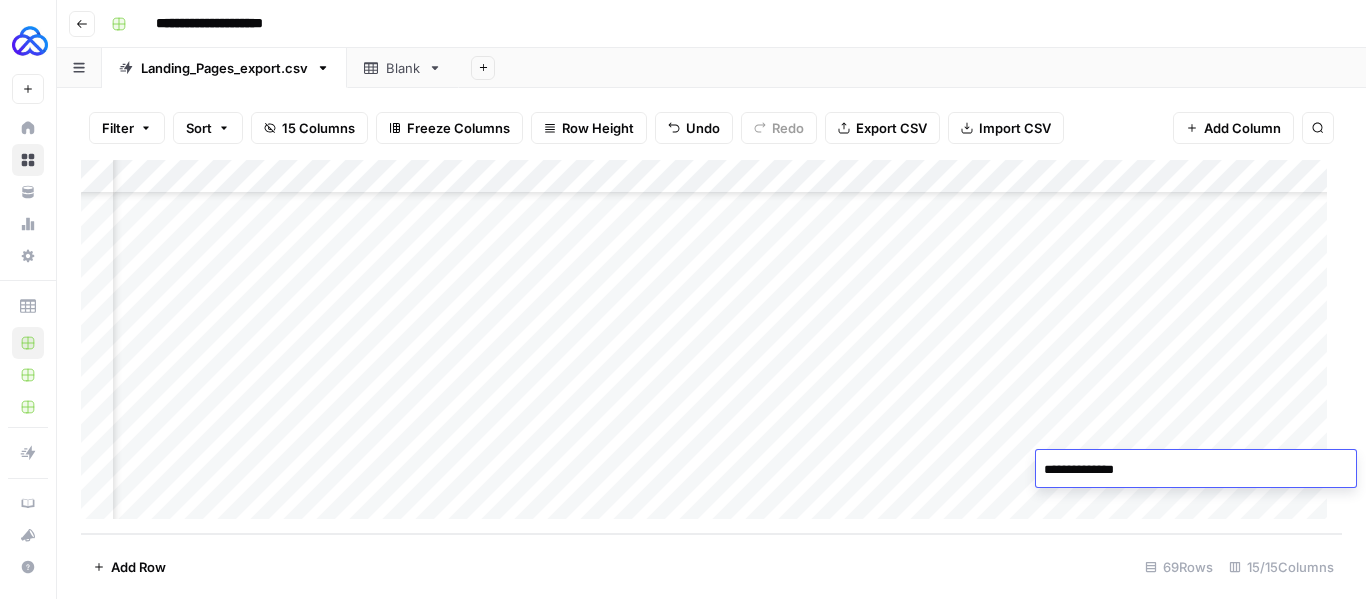 type on "**********" 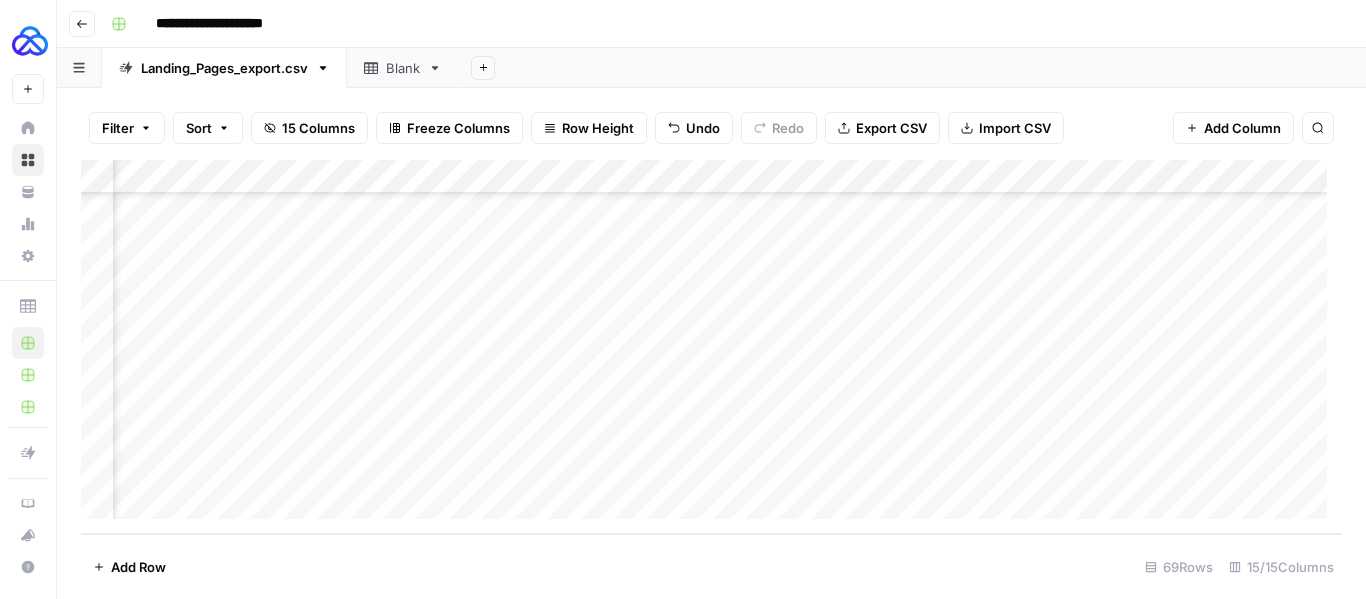 click on "Add Column" at bounding box center [711, 347] 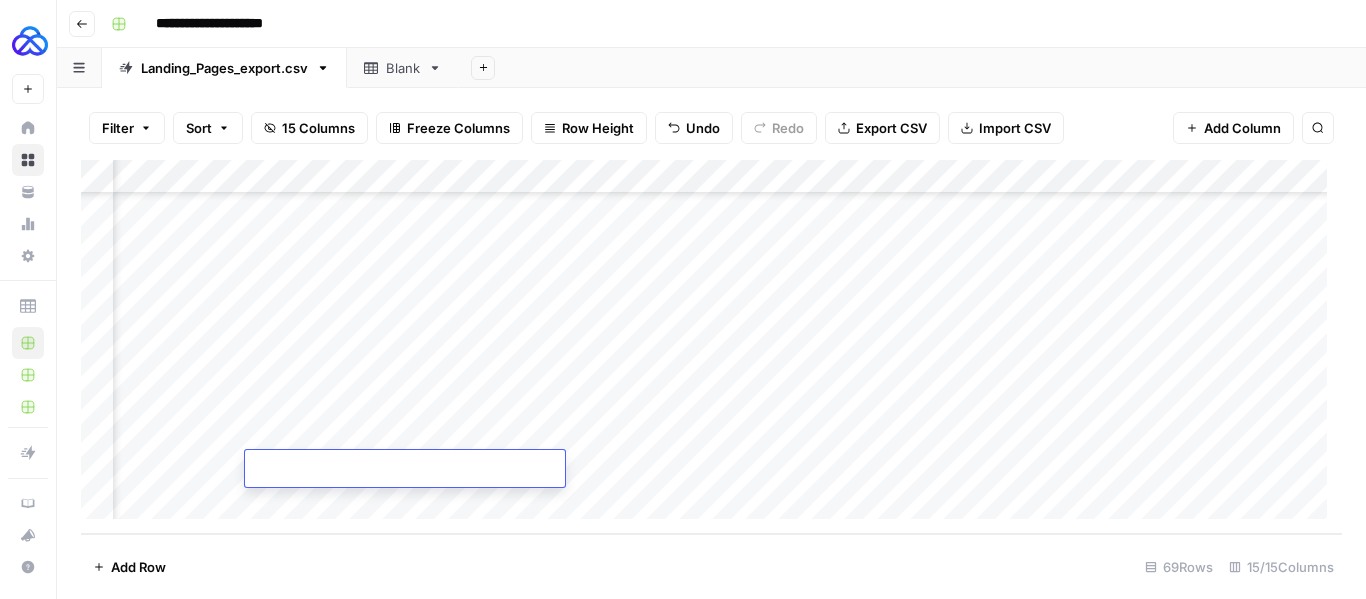 click at bounding box center (405, 470) 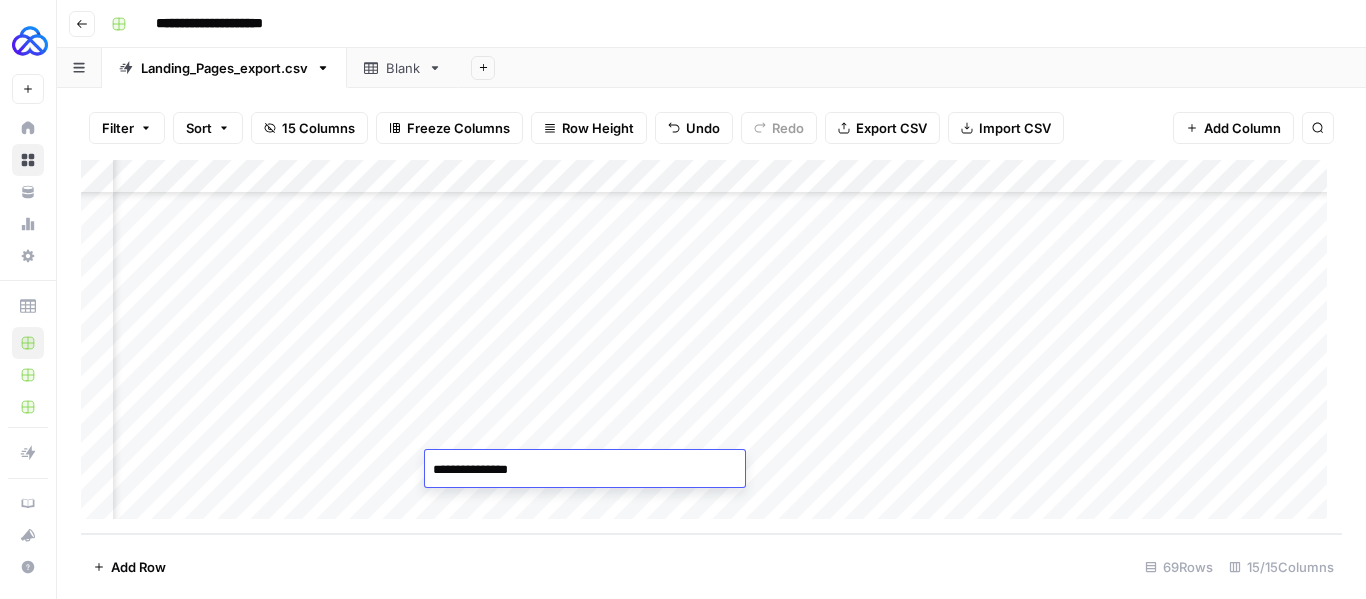 type on "**********" 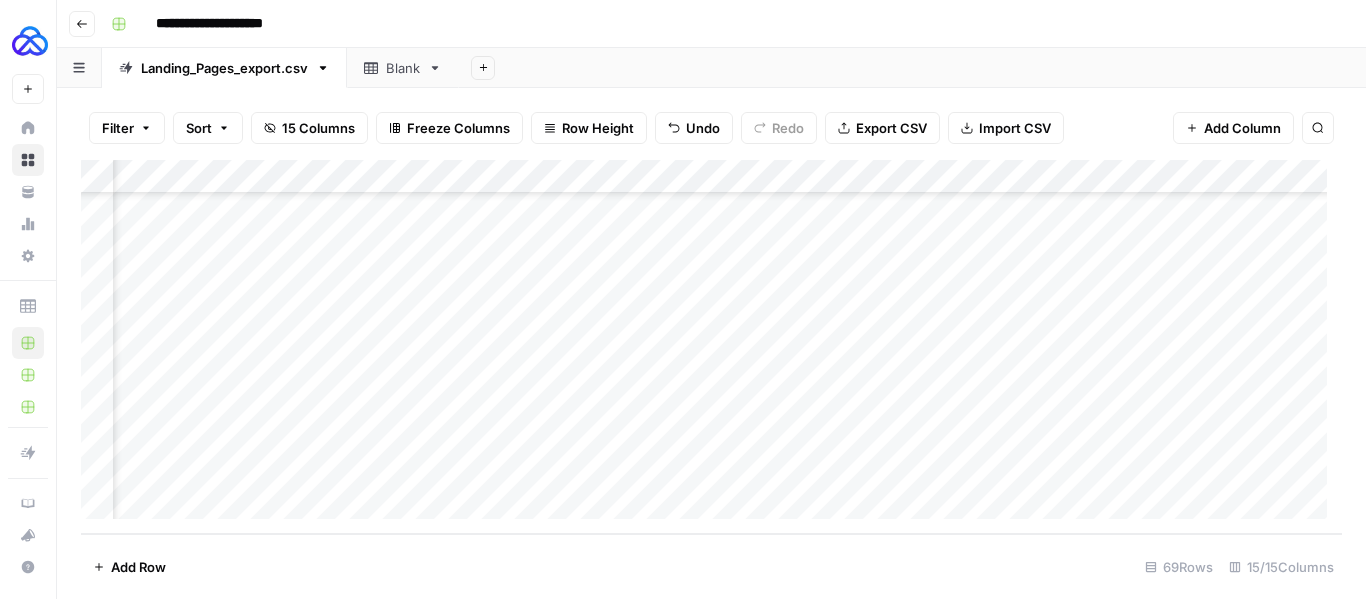 click on "Add Column" at bounding box center (711, 347) 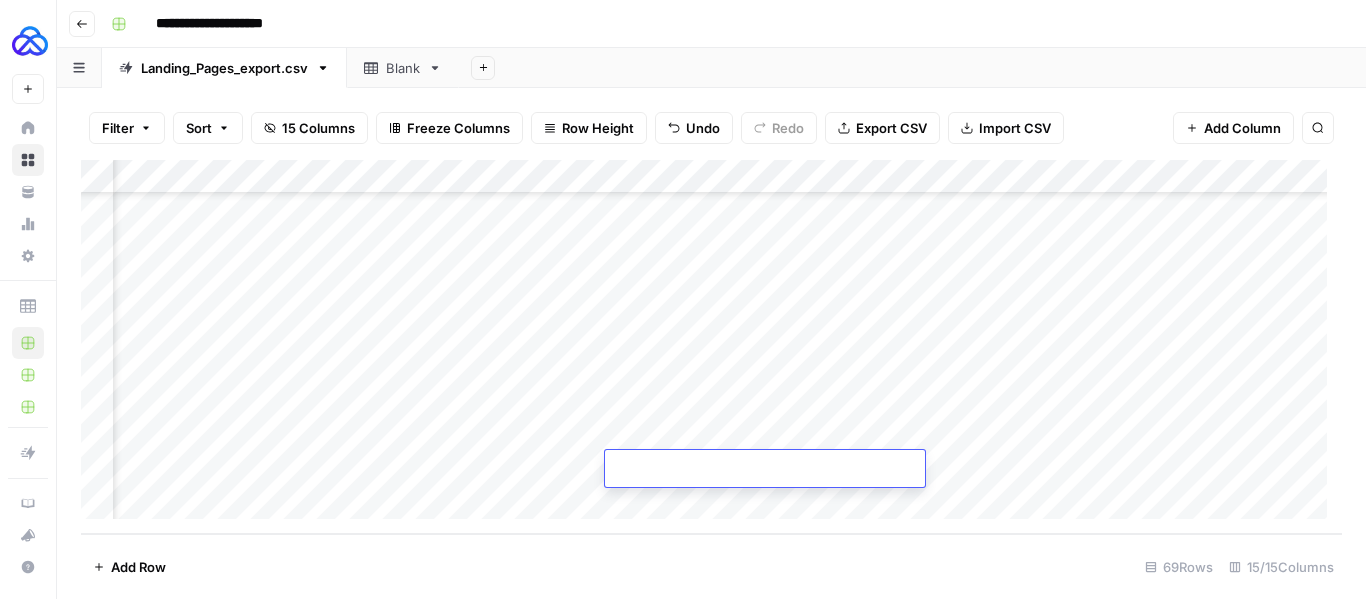 type on "**********" 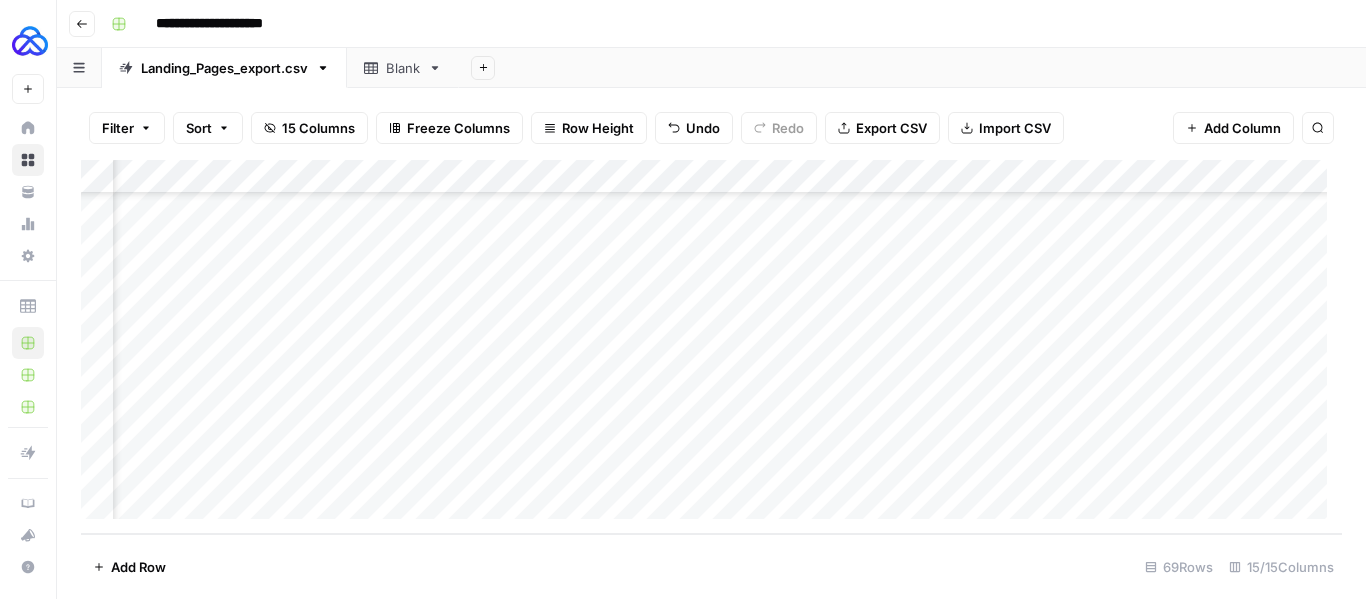 scroll, scrollTop: 2053, scrollLeft: 1553, axis: both 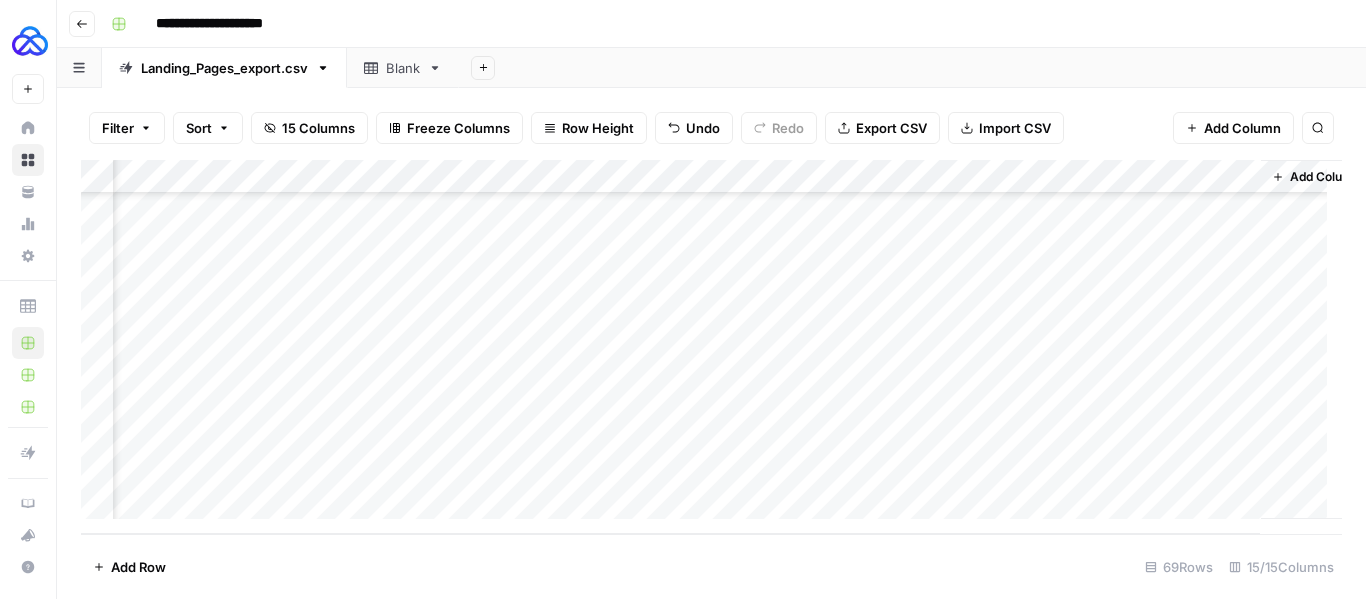 click on "Add Column" at bounding box center (711, 347) 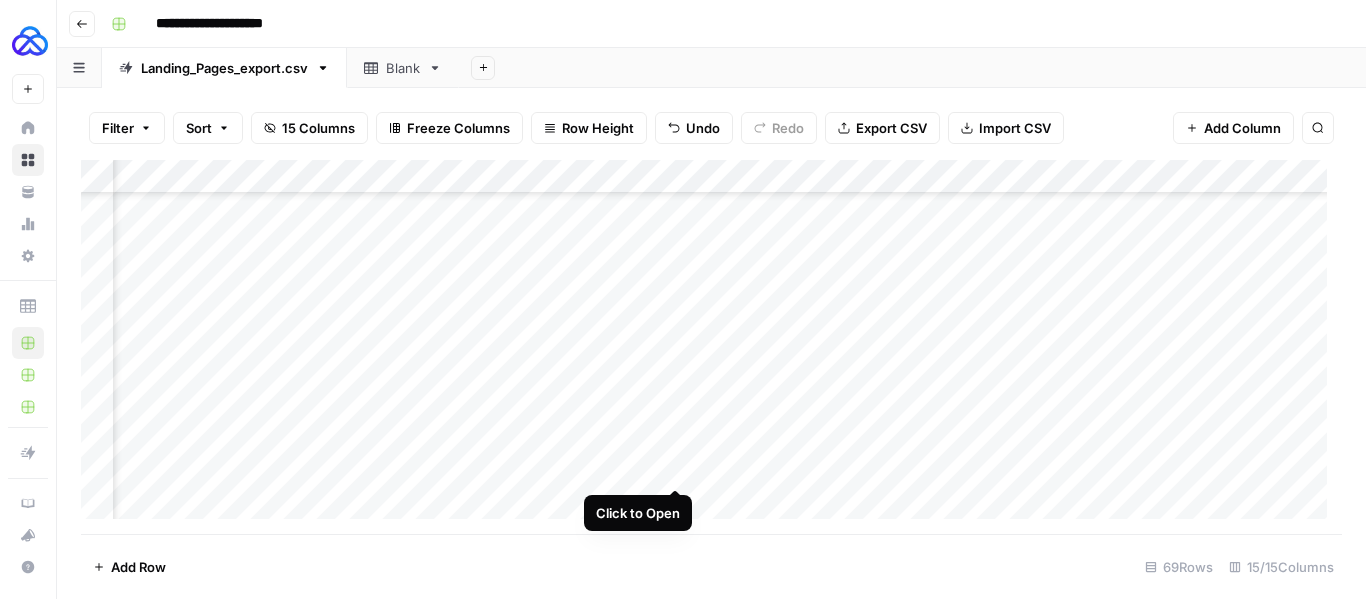 scroll, scrollTop: 0, scrollLeft: 0, axis: both 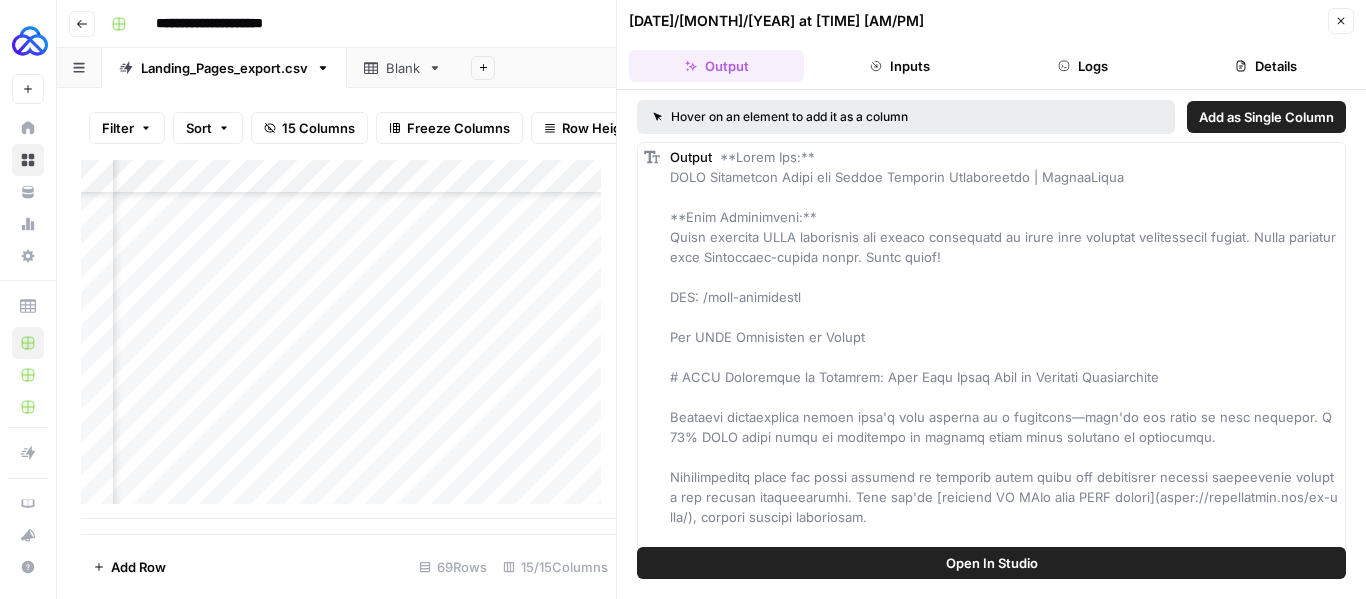 click on "Logs" at bounding box center [1083, 66] 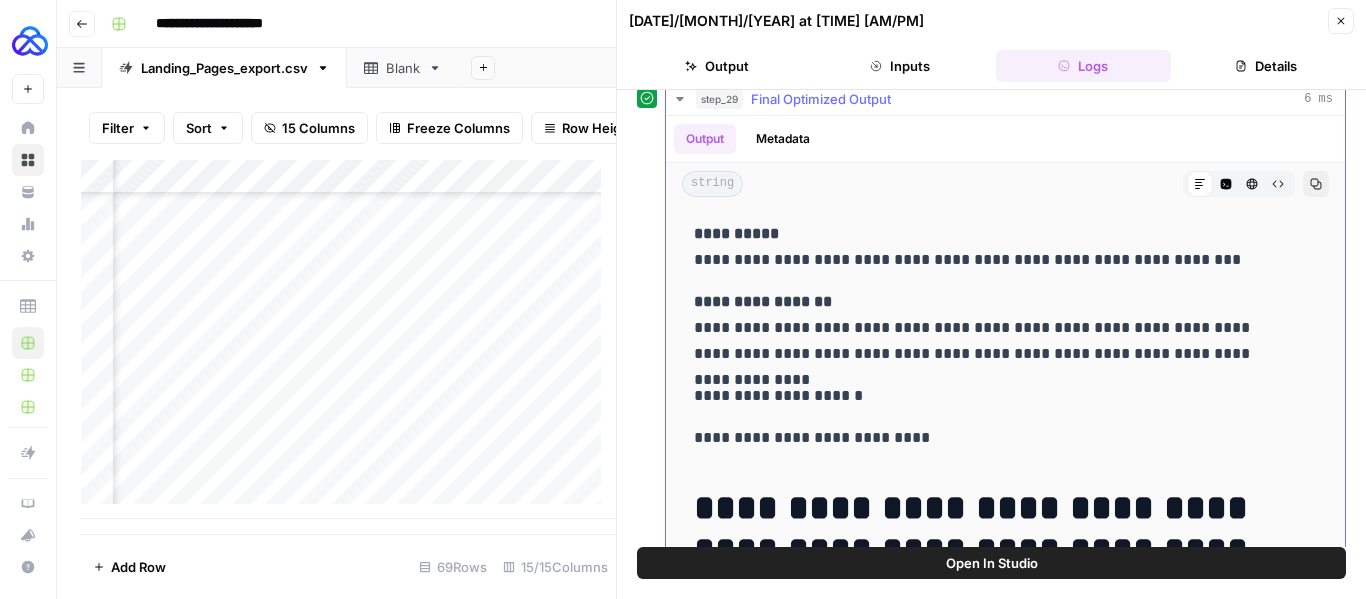 scroll, scrollTop: 436, scrollLeft: 0, axis: vertical 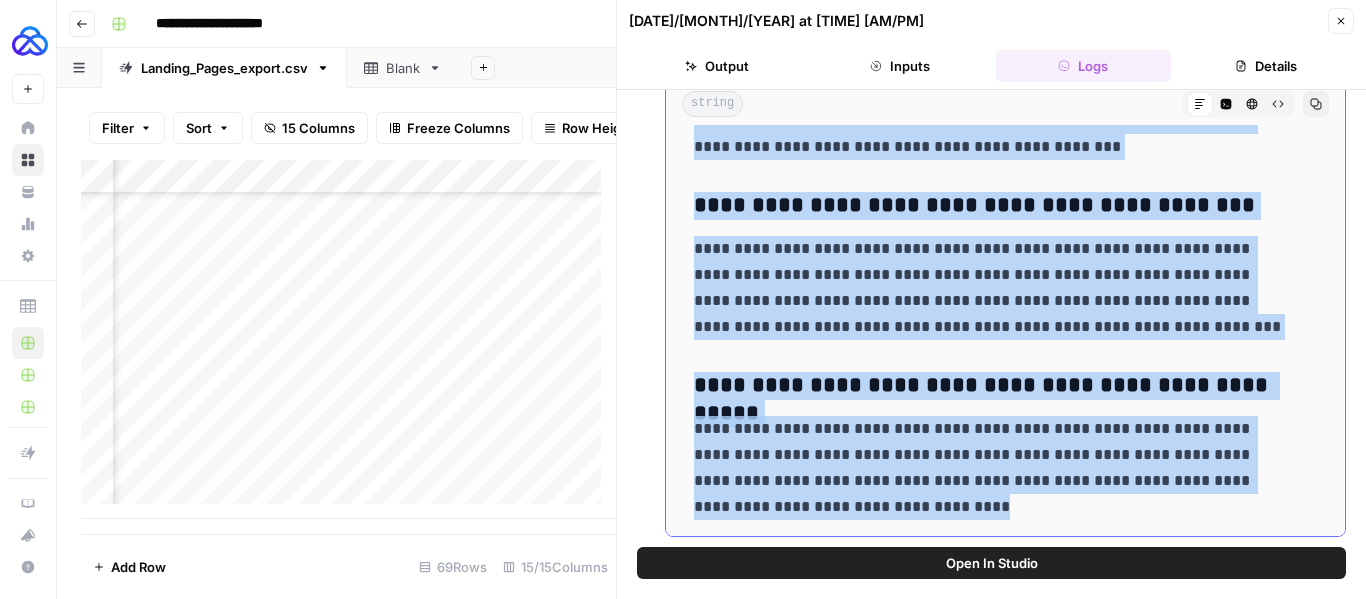 drag, startPoint x: 695, startPoint y: 236, endPoint x: 916, endPoint y: 528, distance: 366.2035 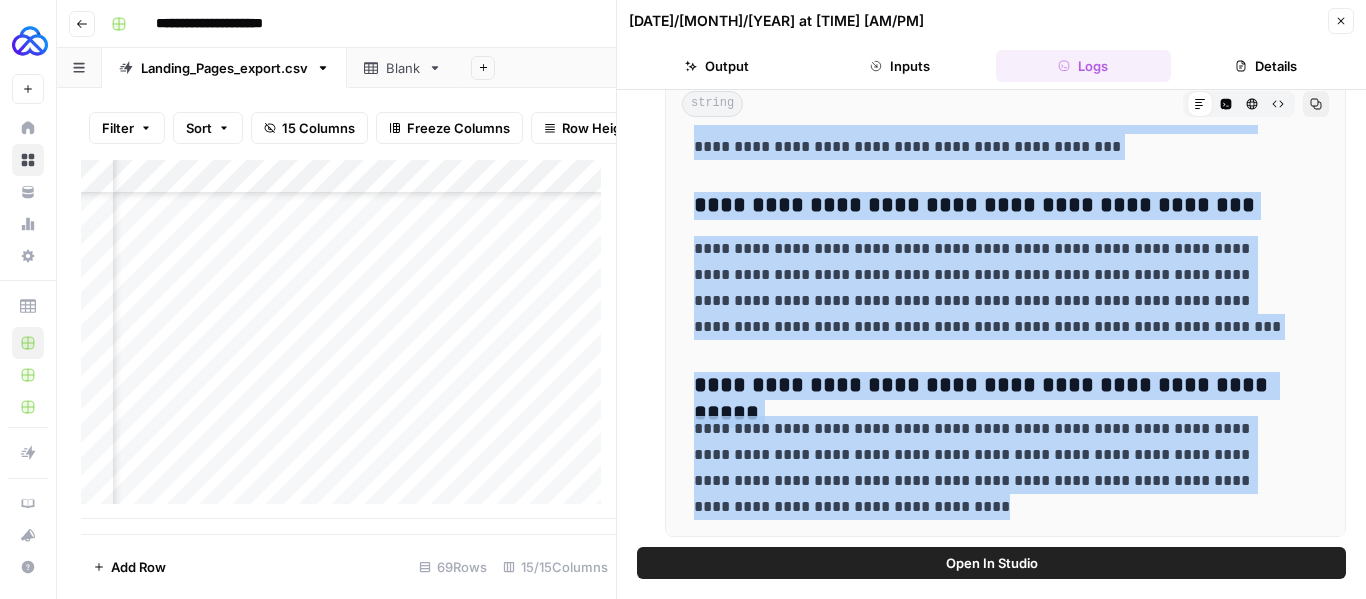 click on "Close" at bounding box center [1341, 21] 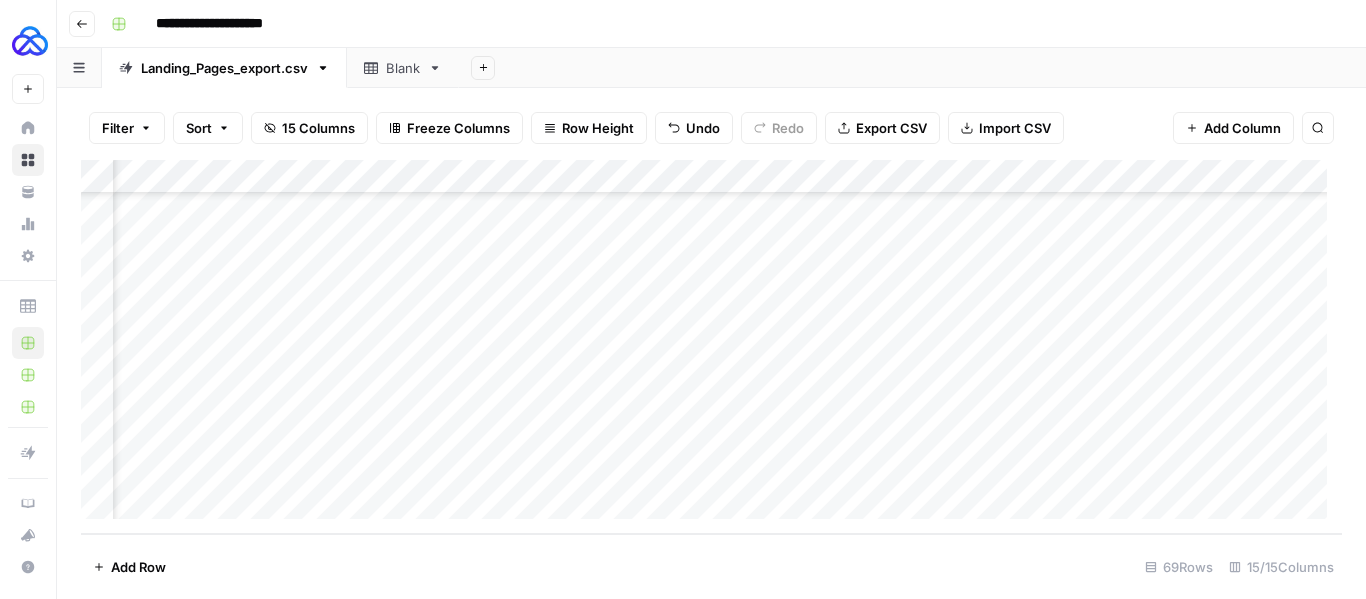 scroll, scrollTop: 2053, scrollLeft: 0, axis: vertical 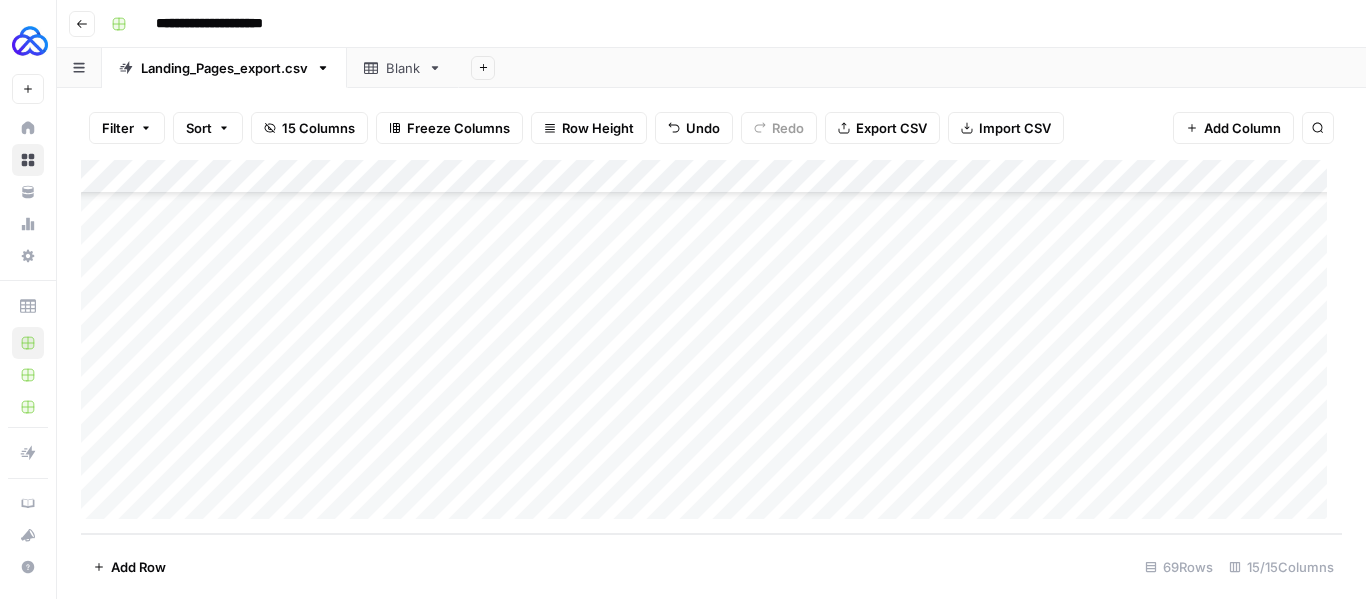 click on "Add Column" at bounding box center (711, 347) 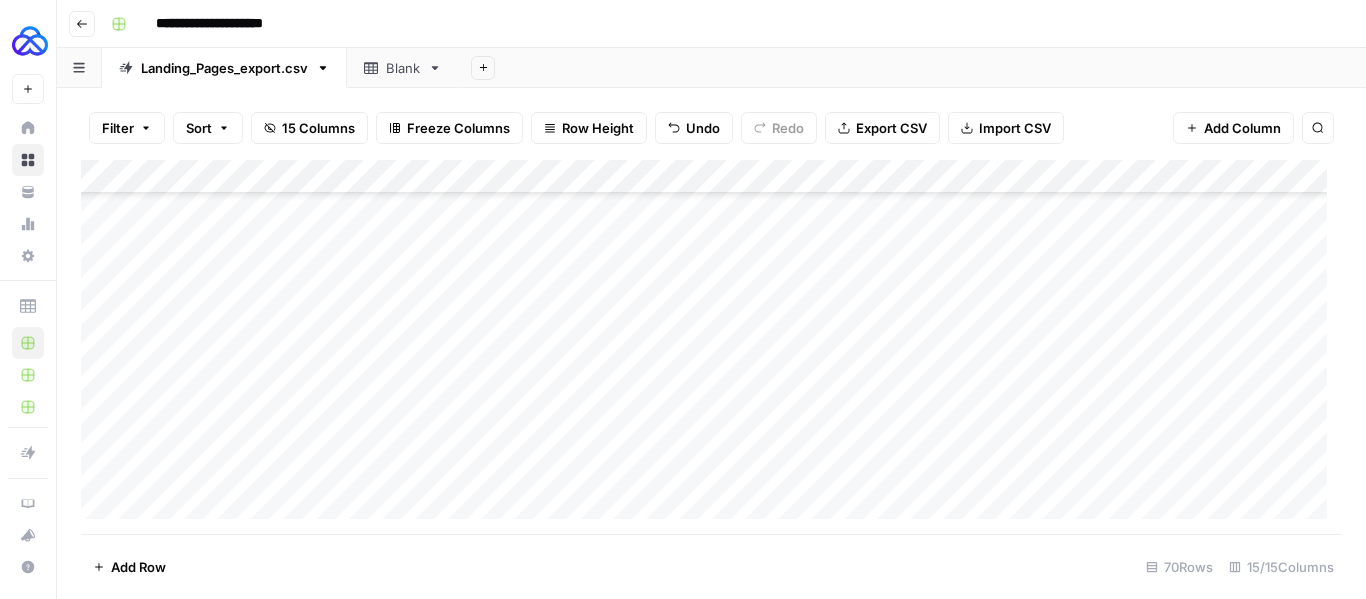 scroll, scrollTop: 2087, scrollLeft: 0, axis: vertical 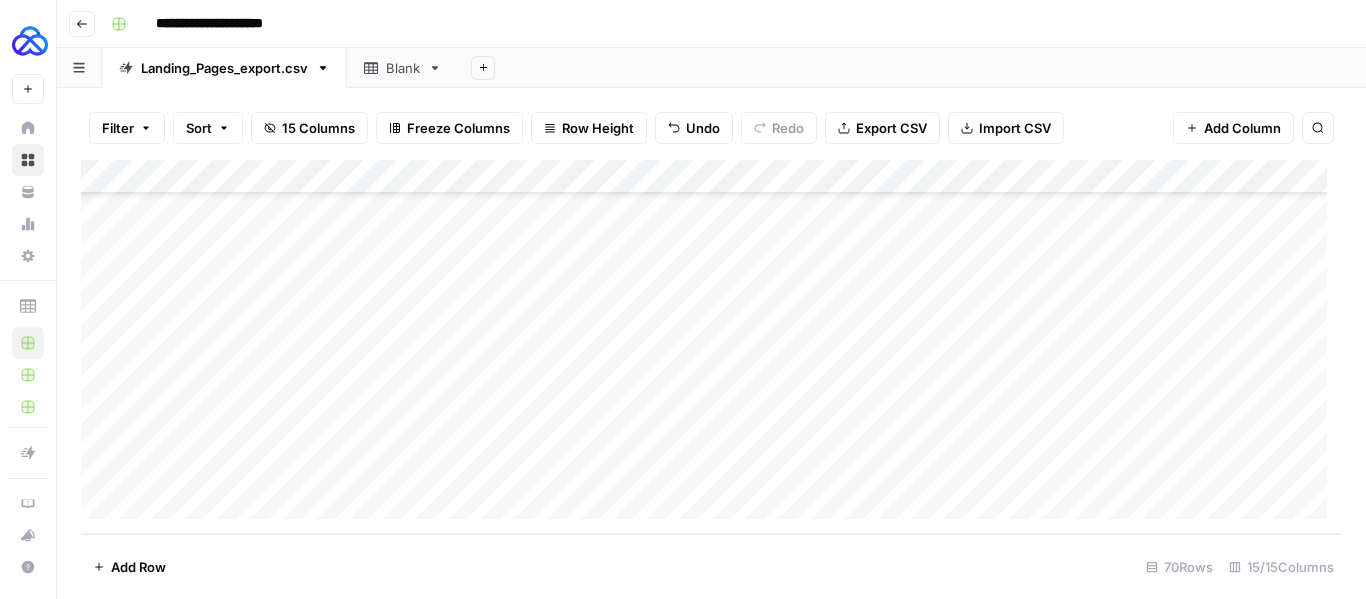 click on "Add Column" at bounding box center [711, 347] 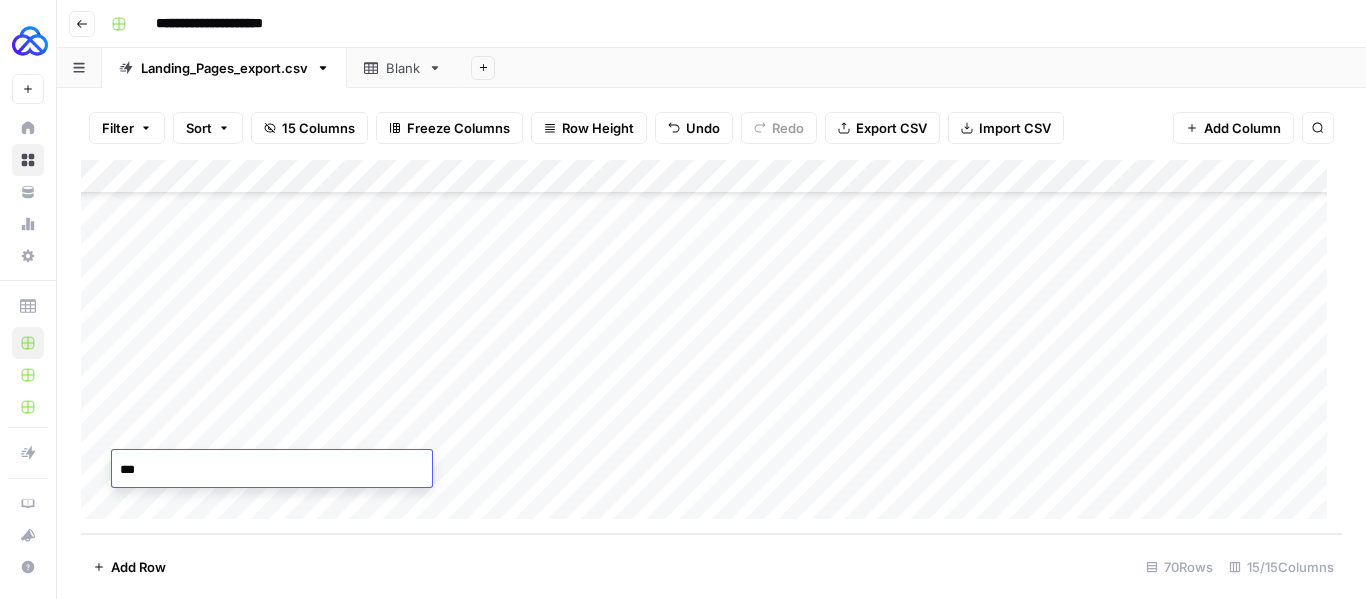 type on "****" 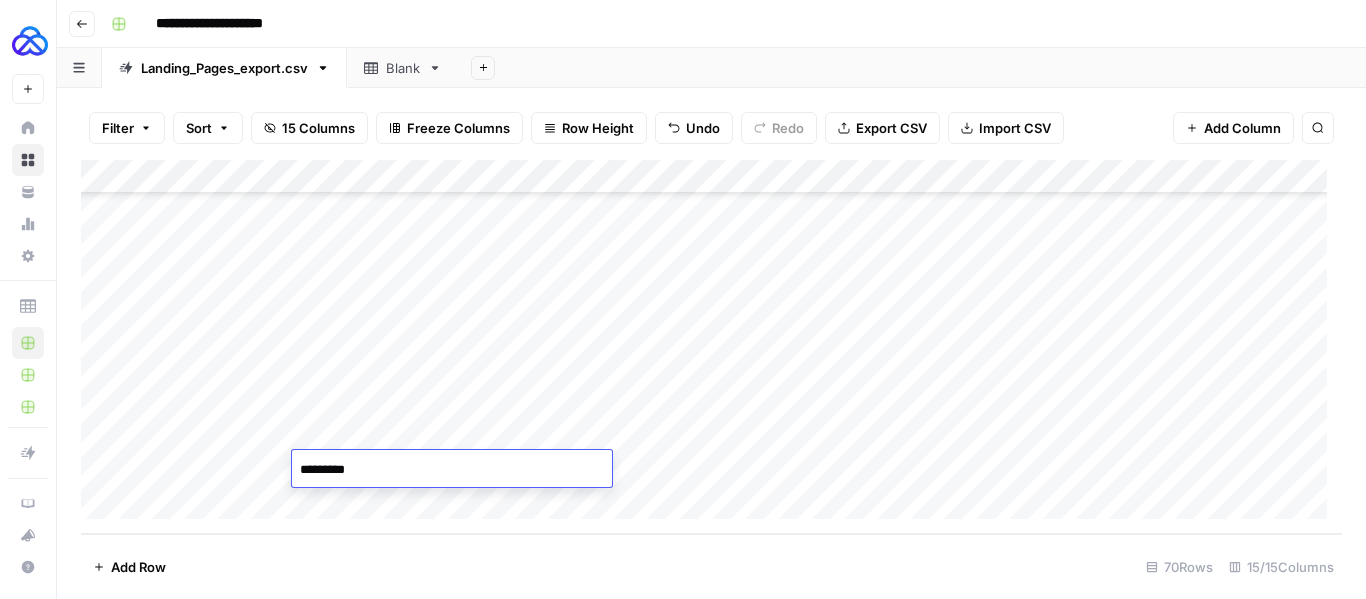 type on "**********" 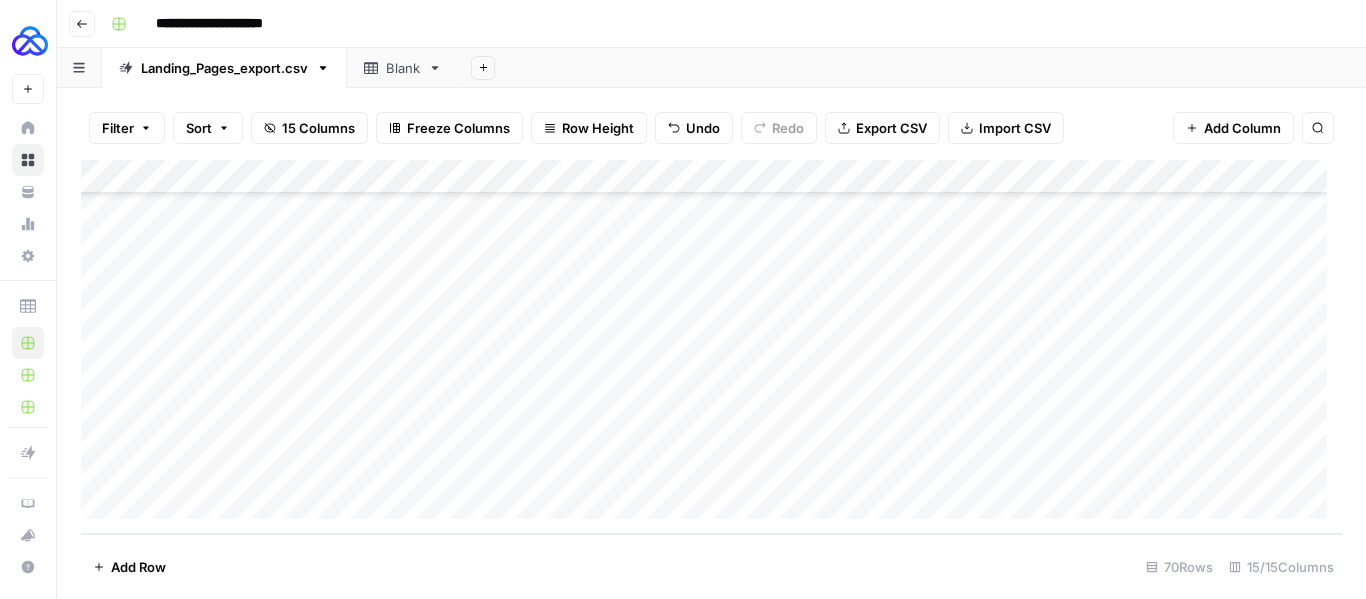 click on "Add Column" at bounding box center [711, 347] 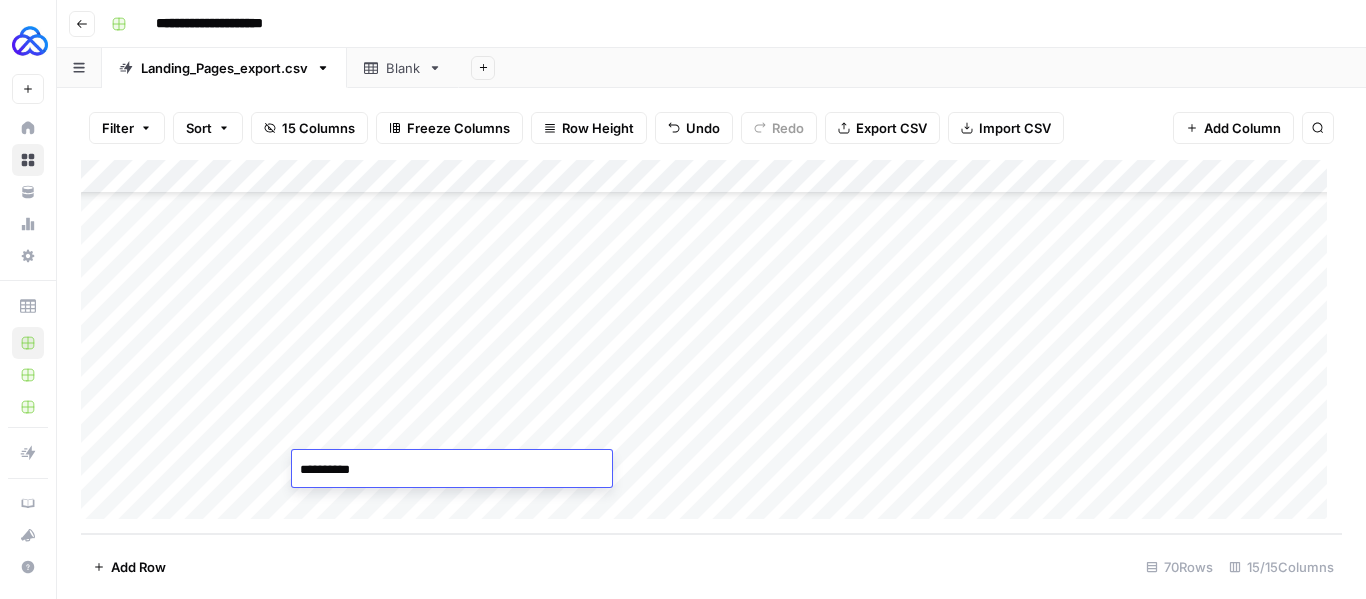 click on "**********" at bounding box center (452, 470) 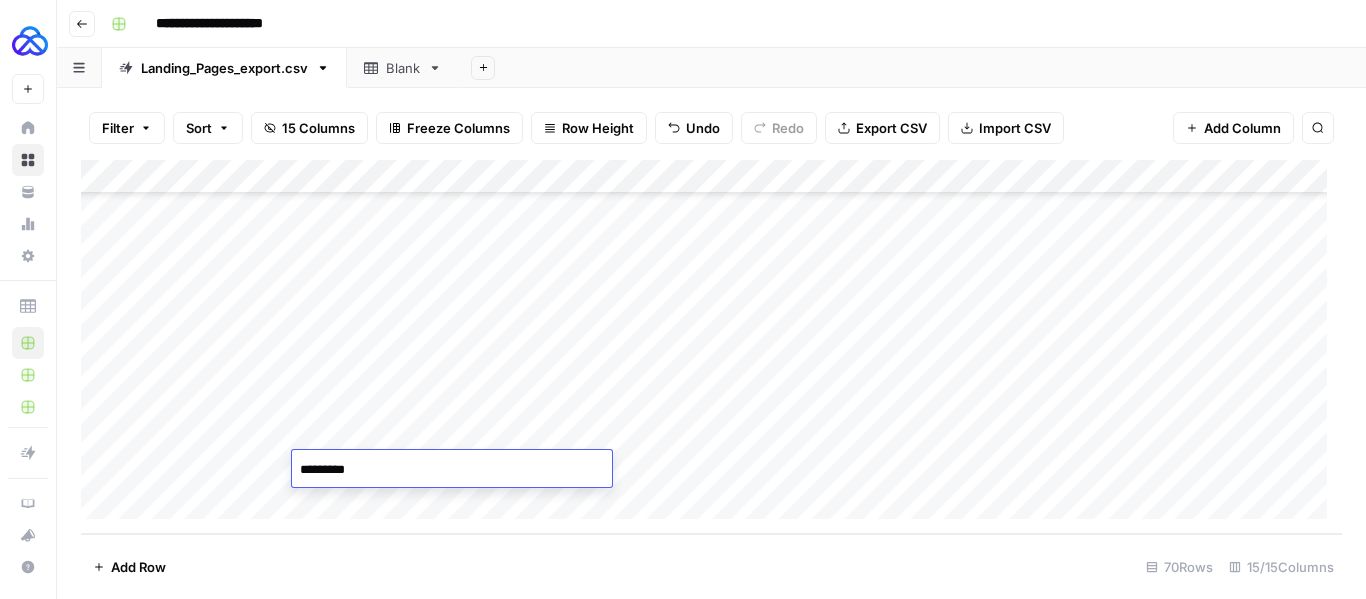 type on "**********" 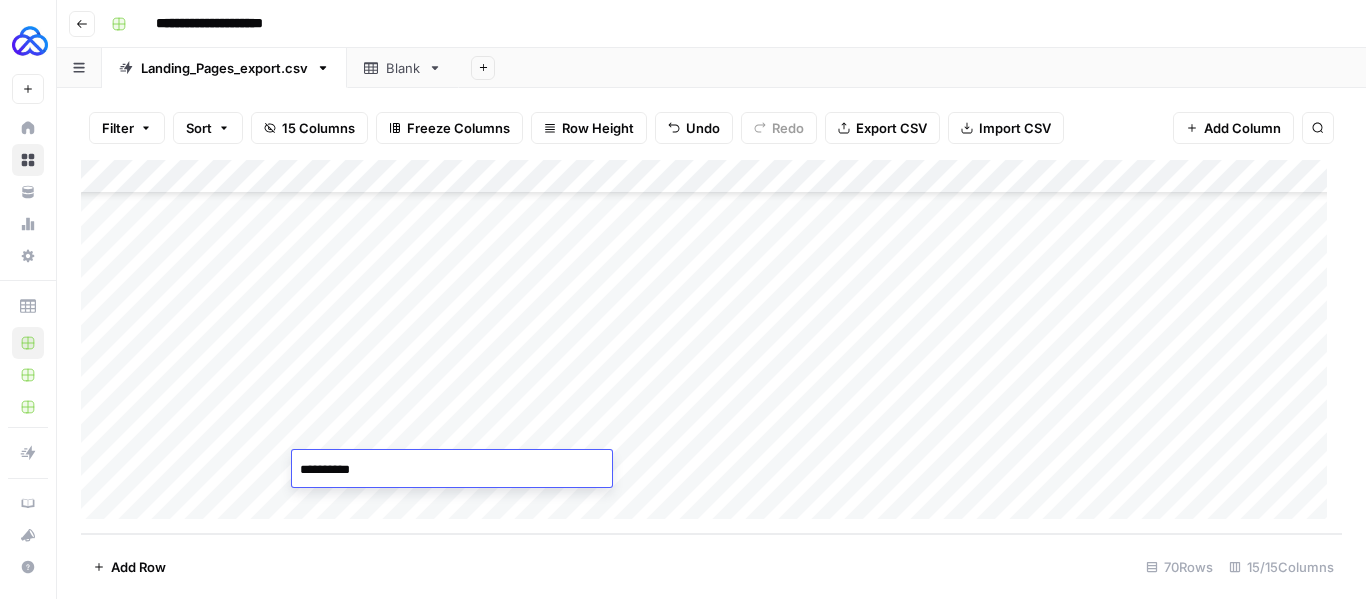 click on "Add Column" at bounding box center (711, 347) 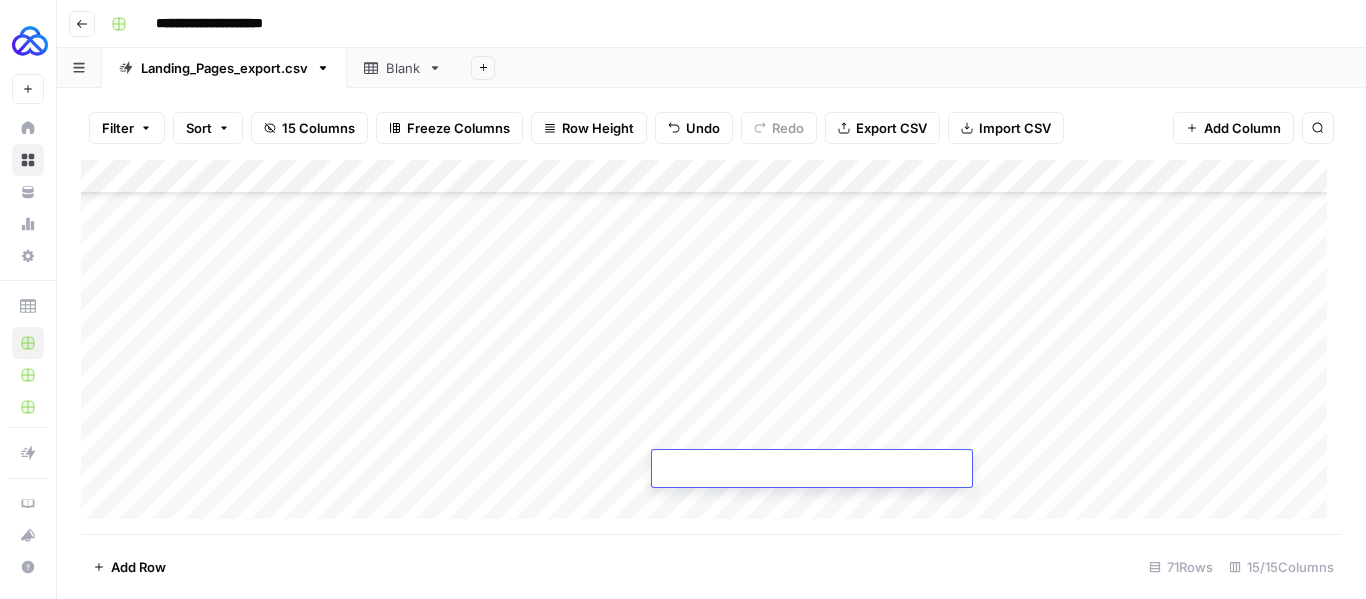 scroll, scrollTop: 2121, scrollLeft: 0, axis: vertical 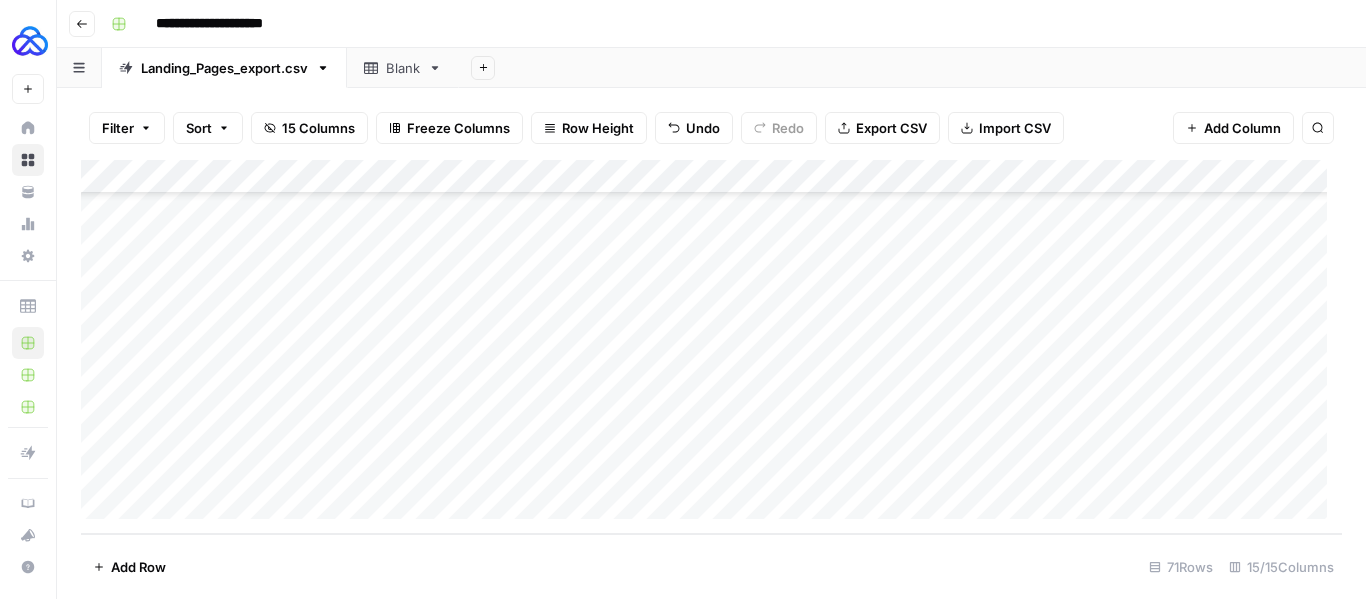 click on "Add Column" at bounding box center [711, 347] 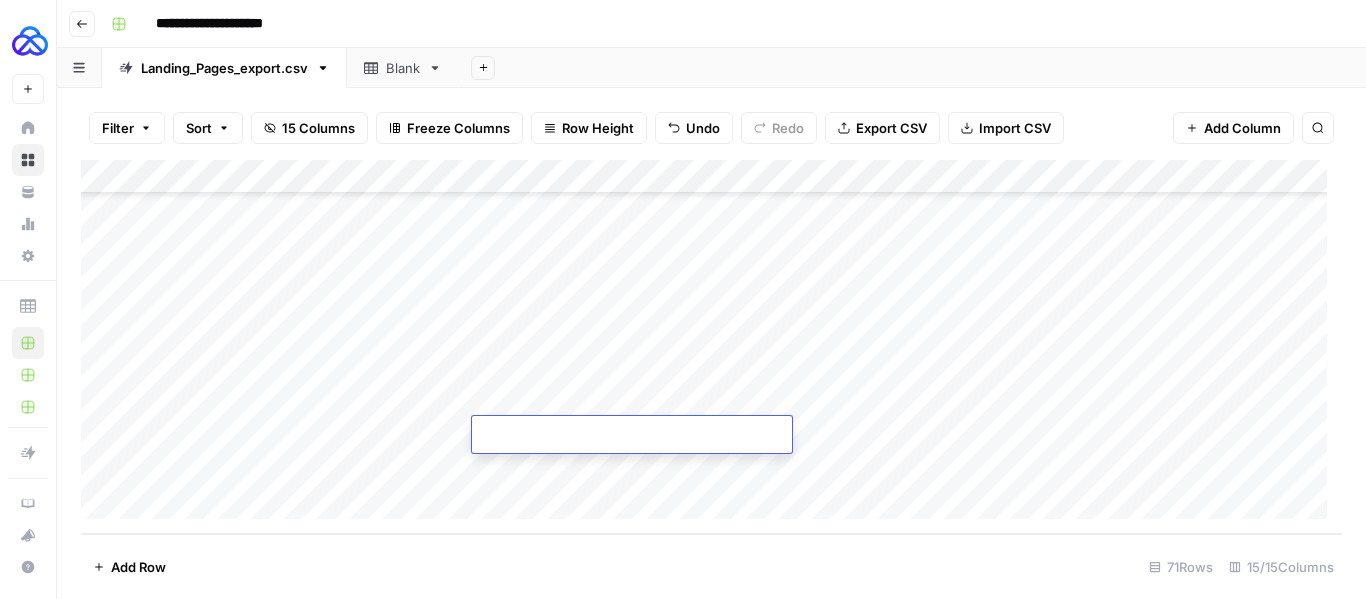 click at bounding box center (632, 436) 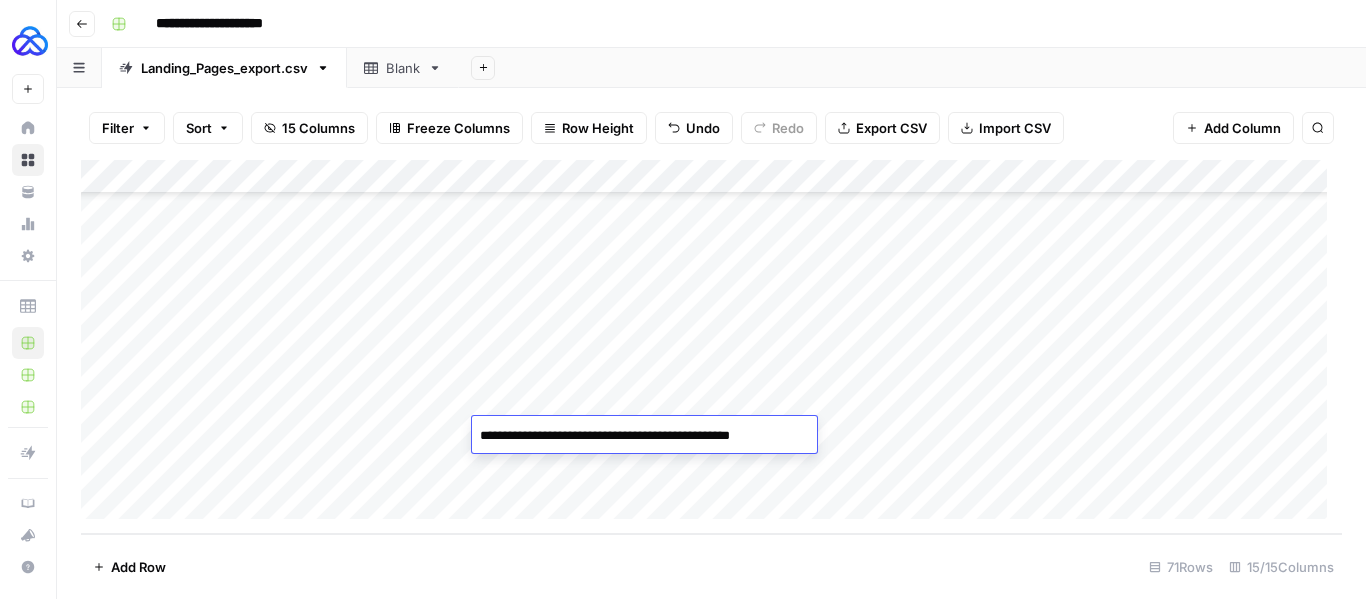 type on "**********" 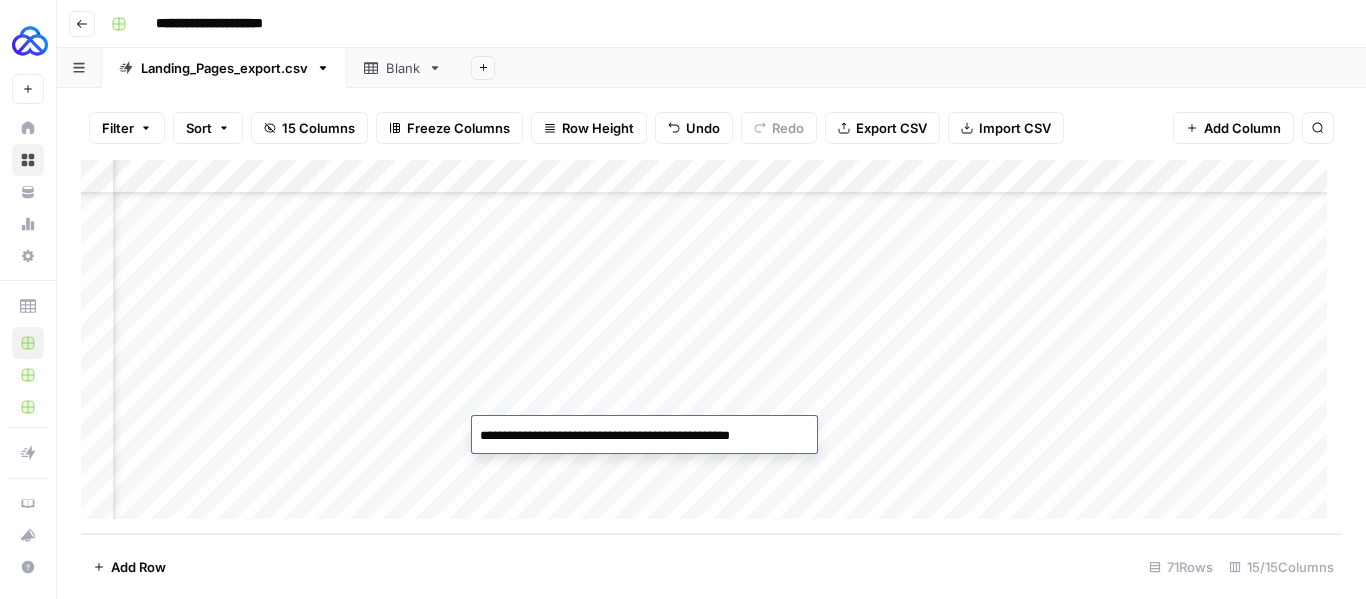 scroll, scrollTop: 2121, scrollLeft: 449, axis: both 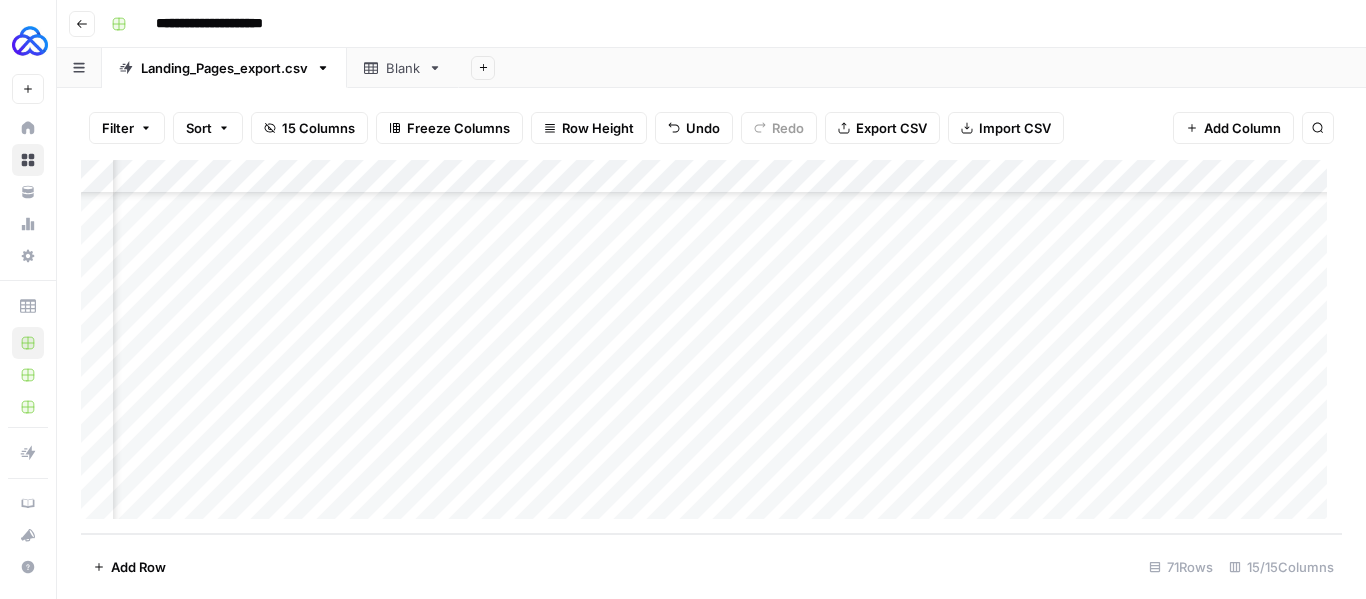 click on "Add Column" at bounding box center [711, 347] 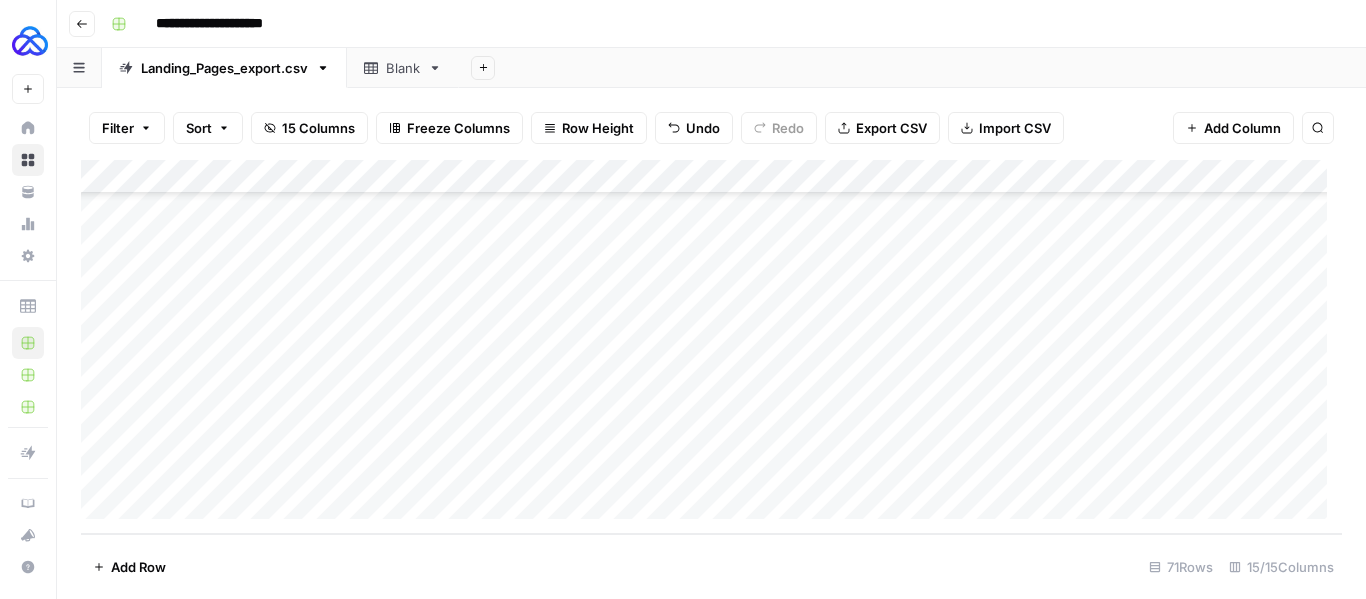 scroll, scrollTop: 2121, scrollLeft: 0, axis: vertical 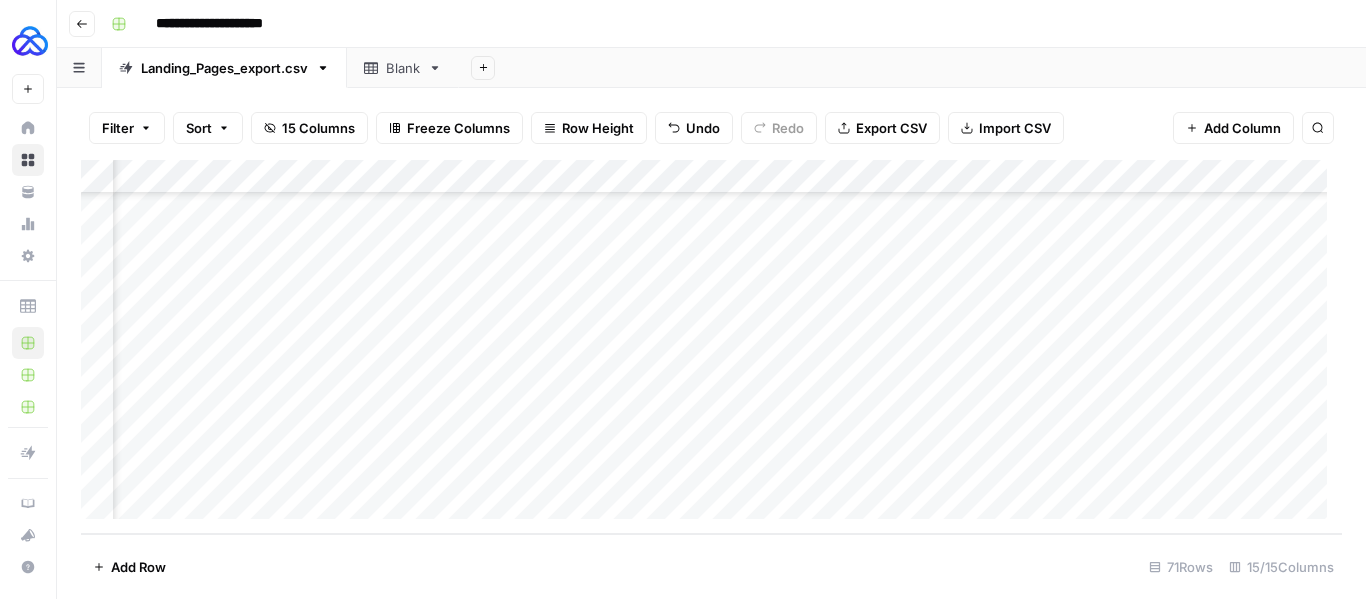 click on "Add Column" at bounding box center (711, 347) 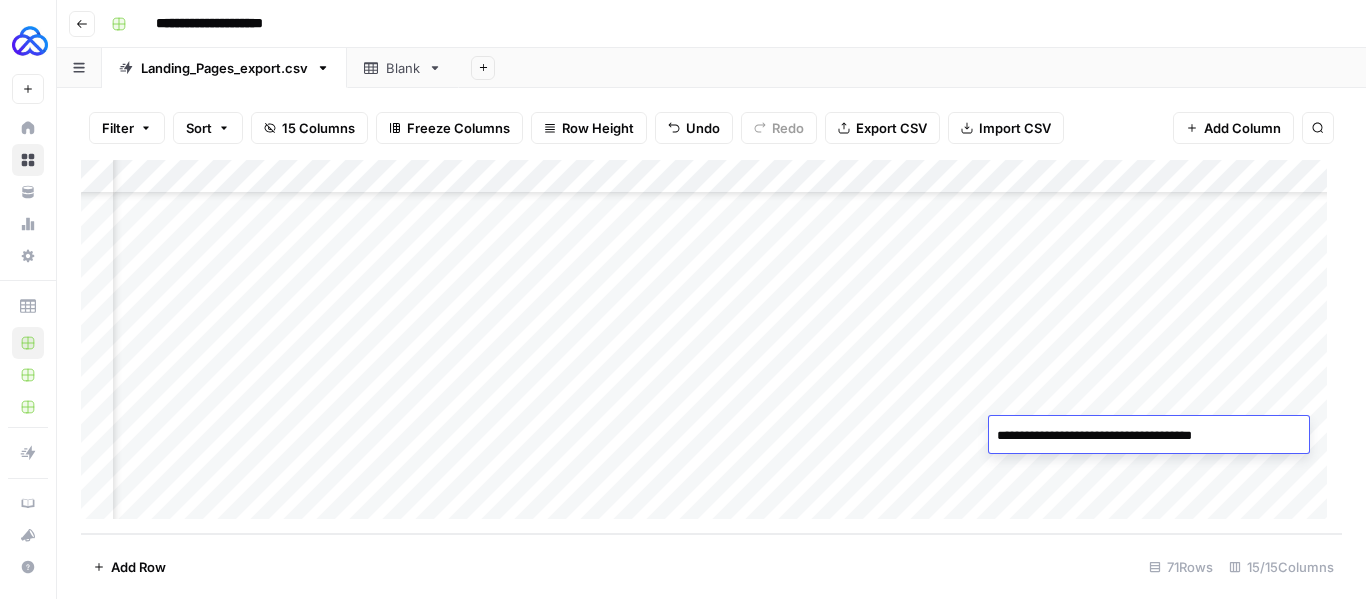 click on "**********" at bounding box center (1149, 436) 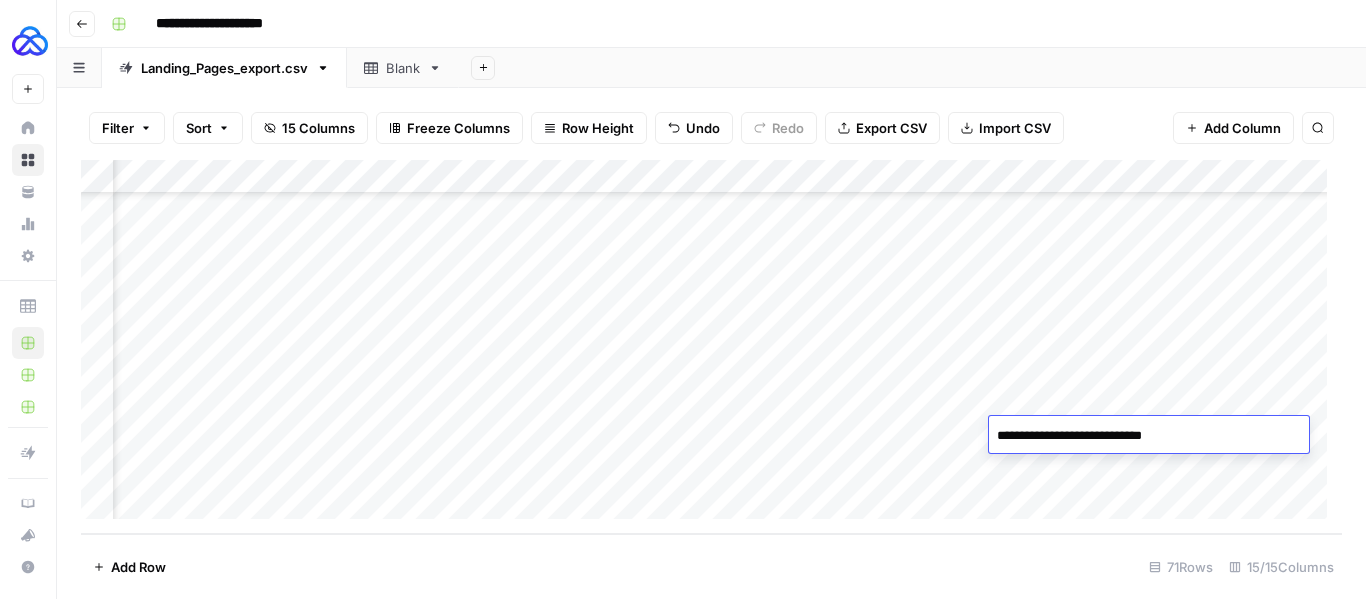 click on "Add Column" at bounding box center [711, 347] 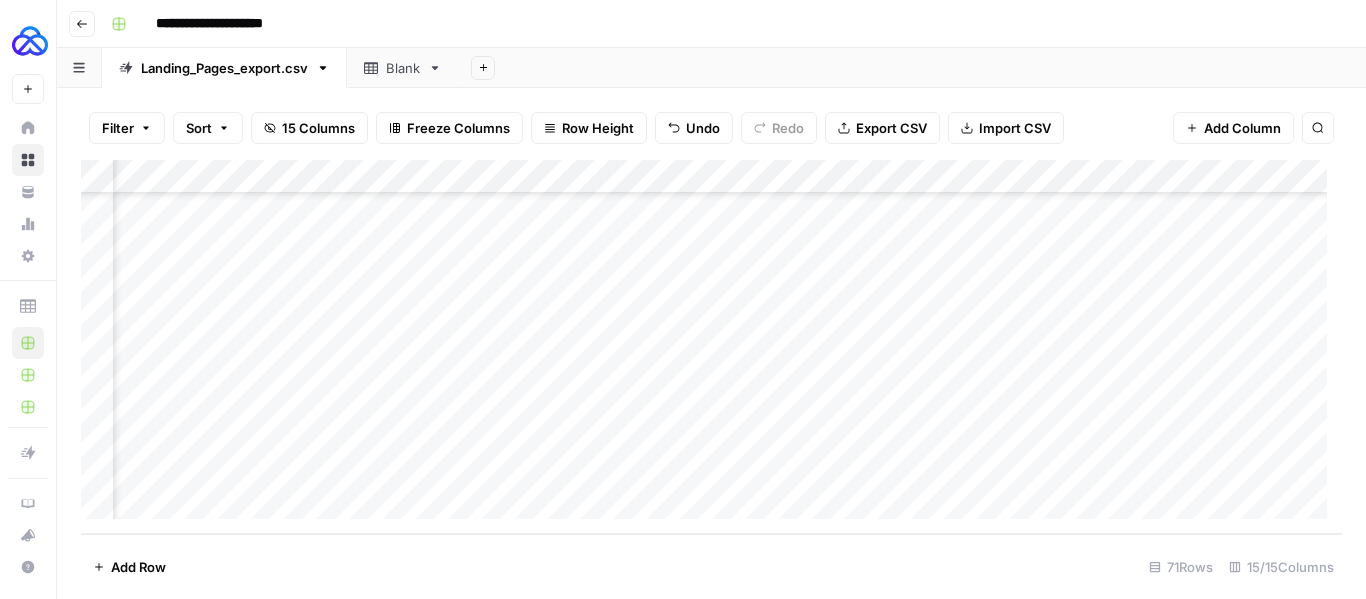 click on "Add Column" at bounding box center (711, 347) 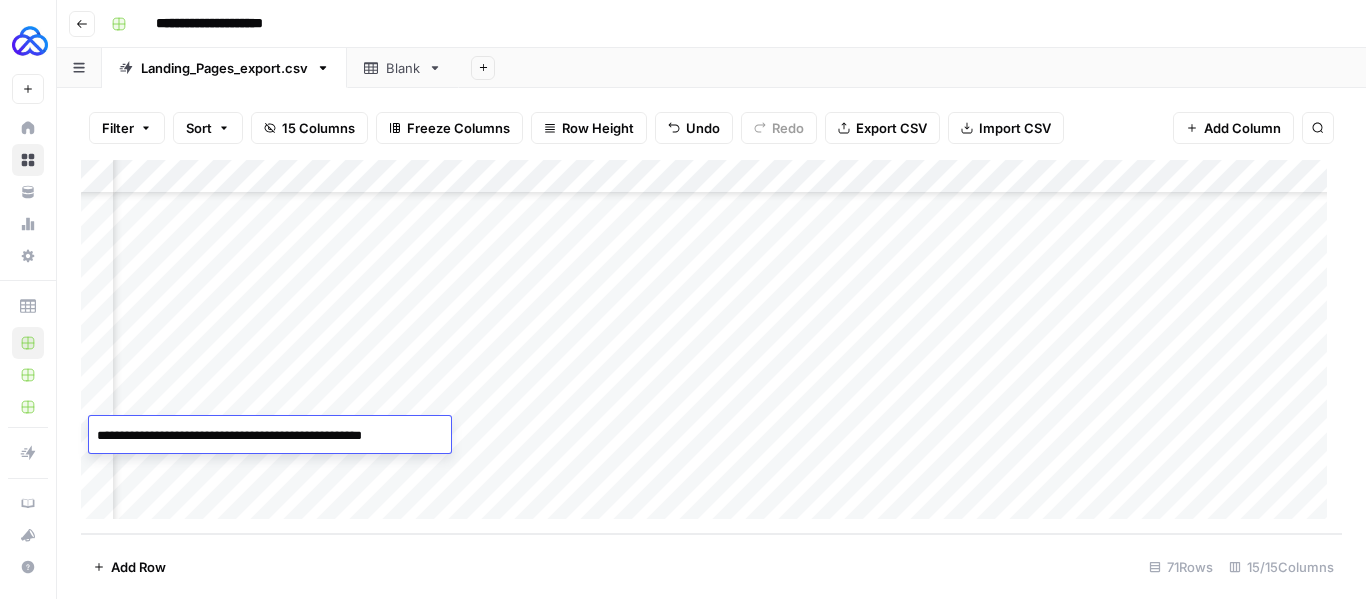 type on "**********" 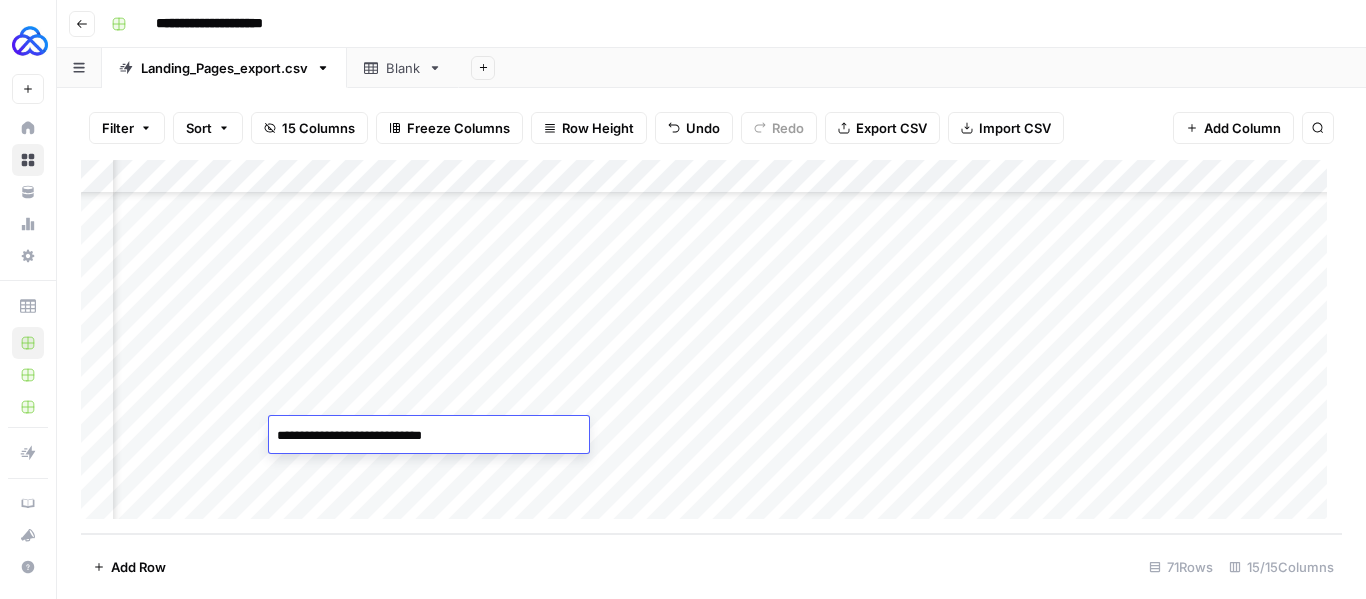 type on "**********" 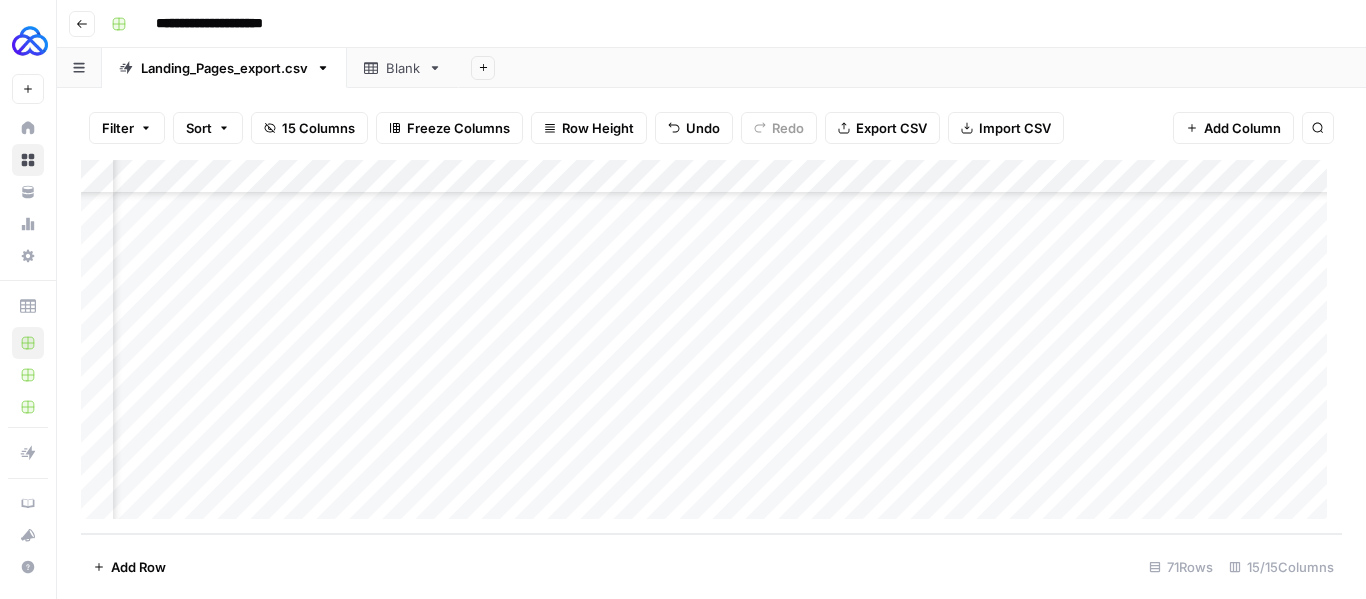 click on "Add Column" at bounding box center [711, 347] 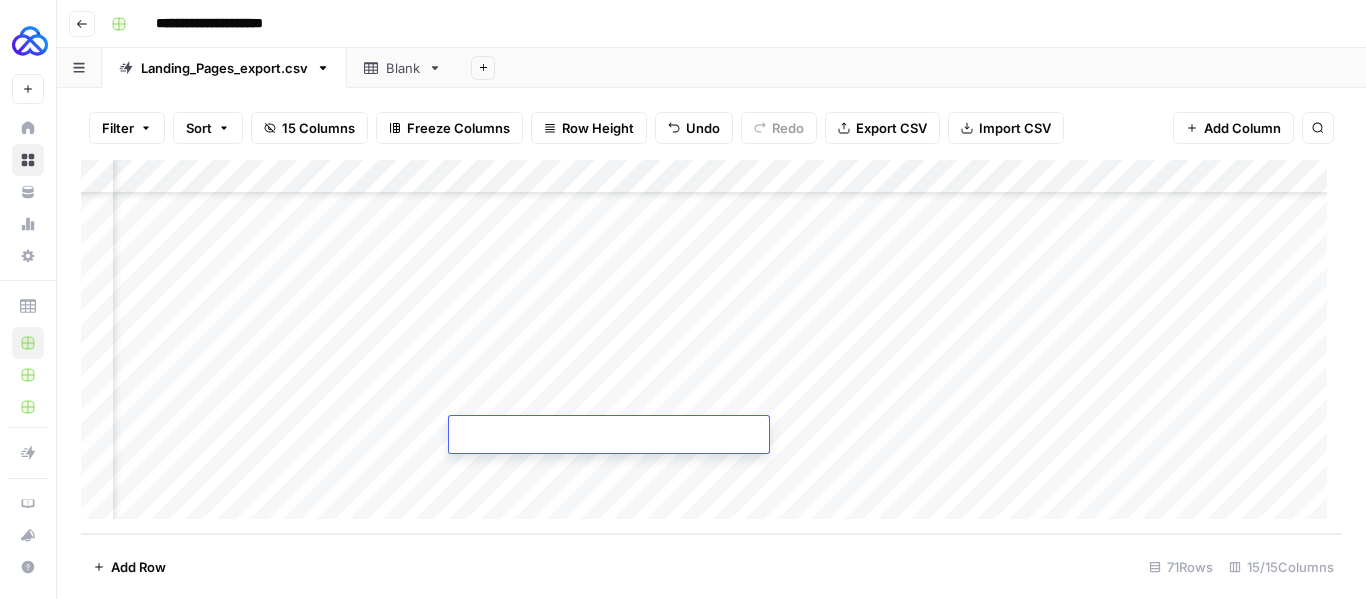 type on "**********" 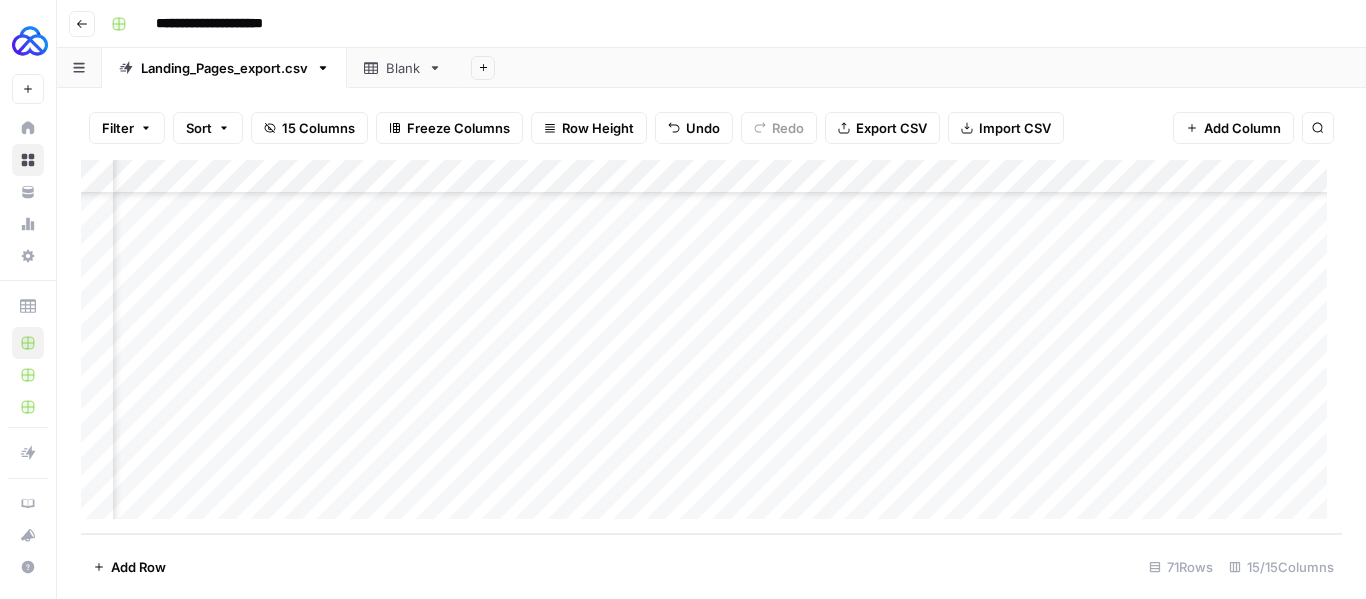 click on "Add Column" at bounding box center (711, 347) 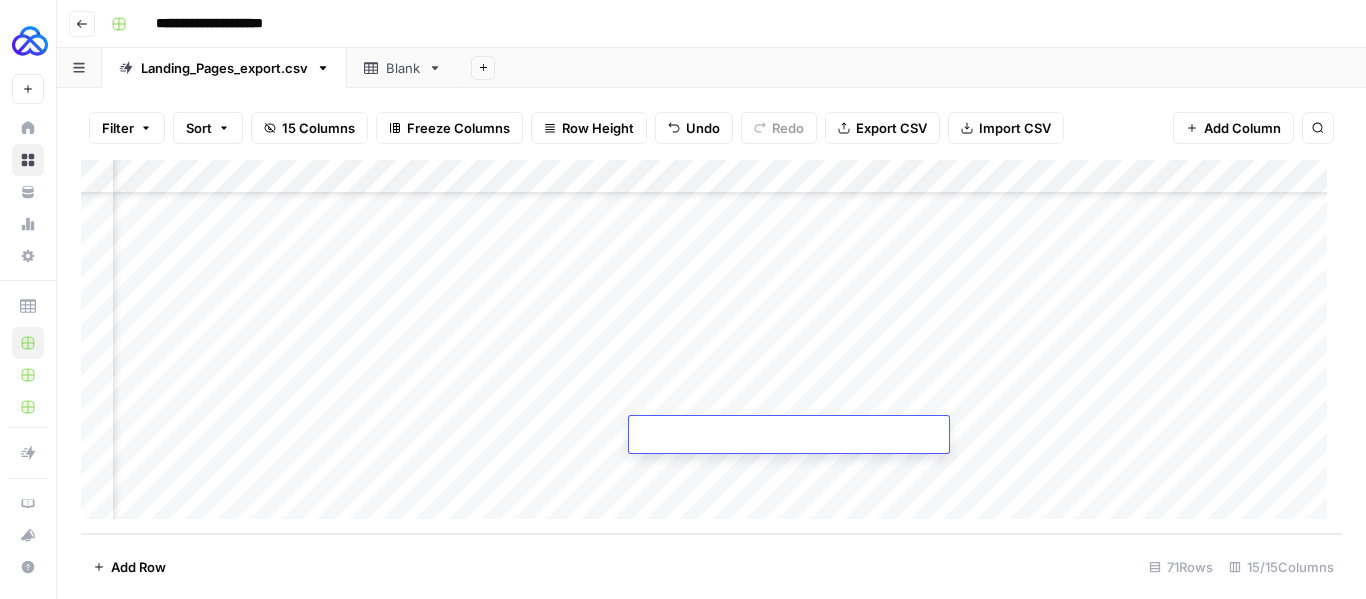 click at bounding box center [789, 436] 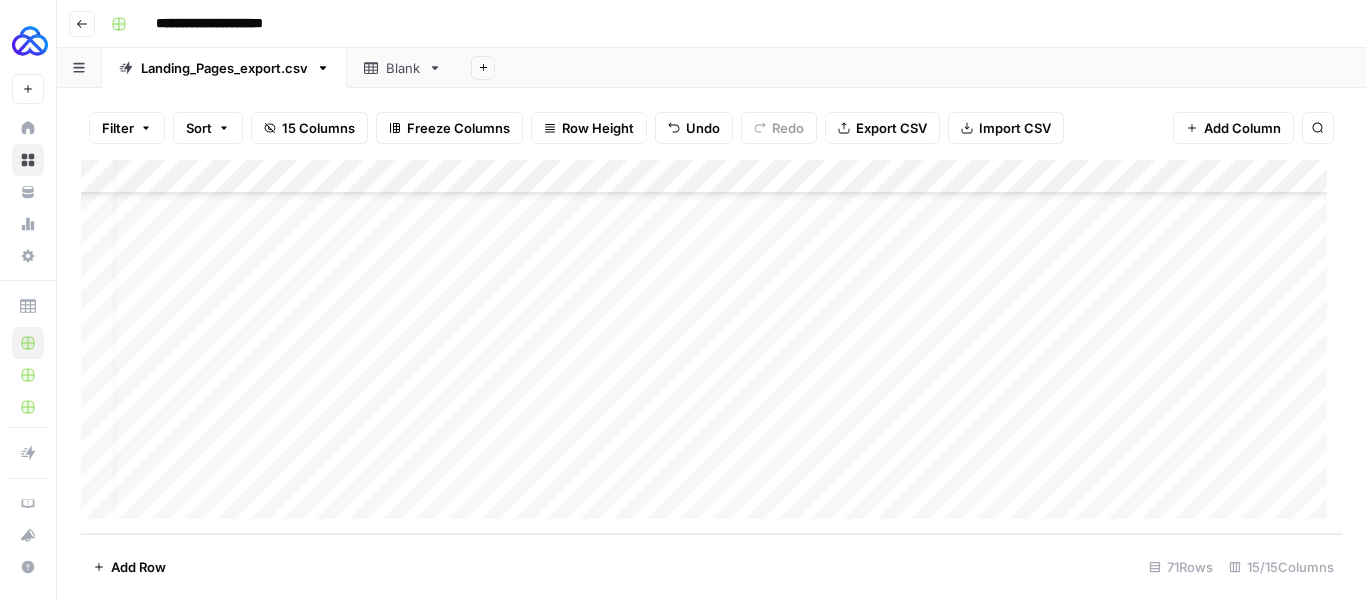 scroll, scrollTop: 2121, scrollLeft: 0, axis: vertical 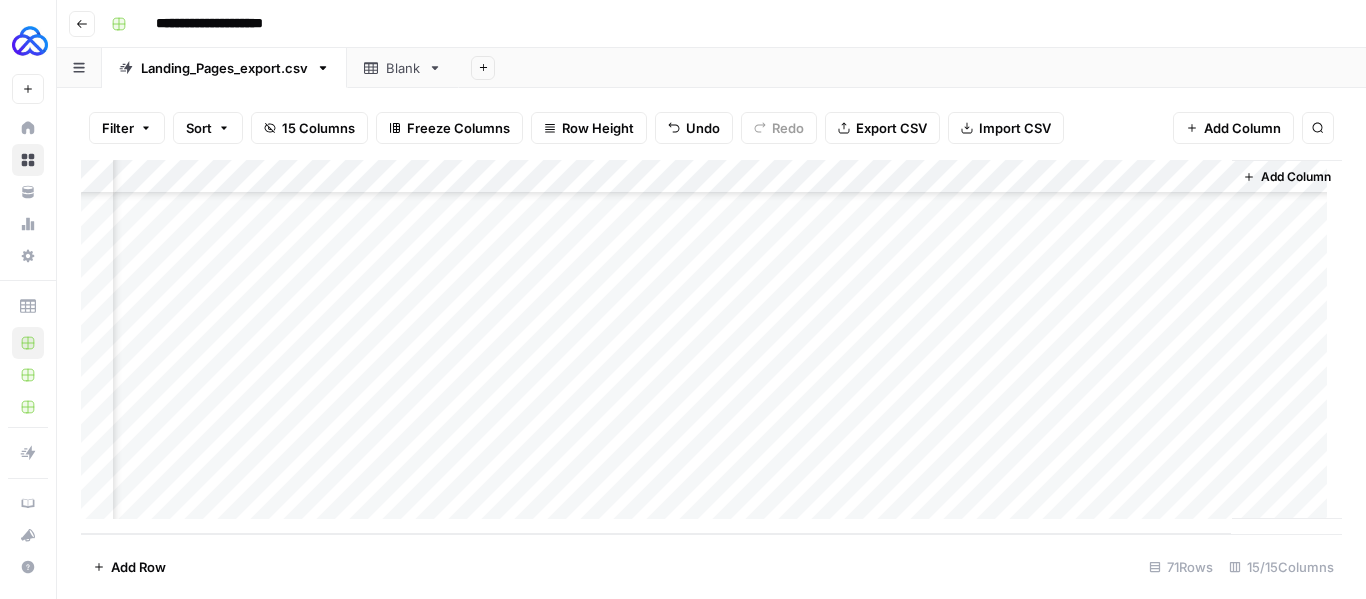 click on "Add Column" at bounding box center (711, 347) 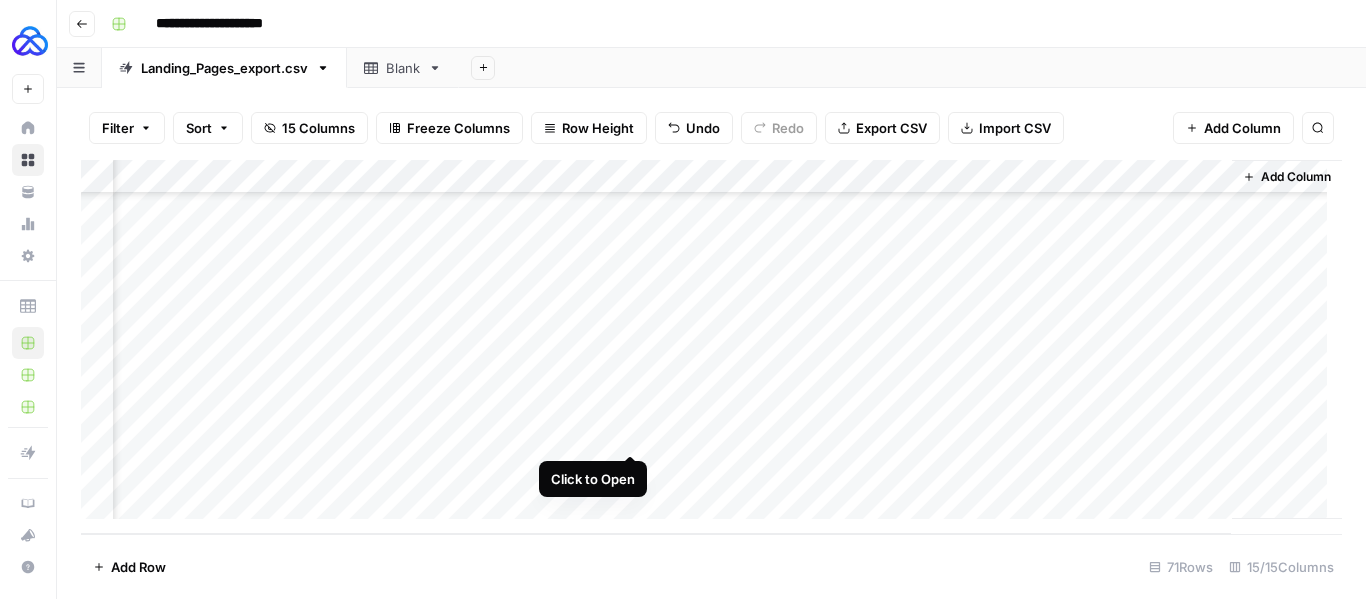 click on "Add Column" at bounding box center [711, 347] 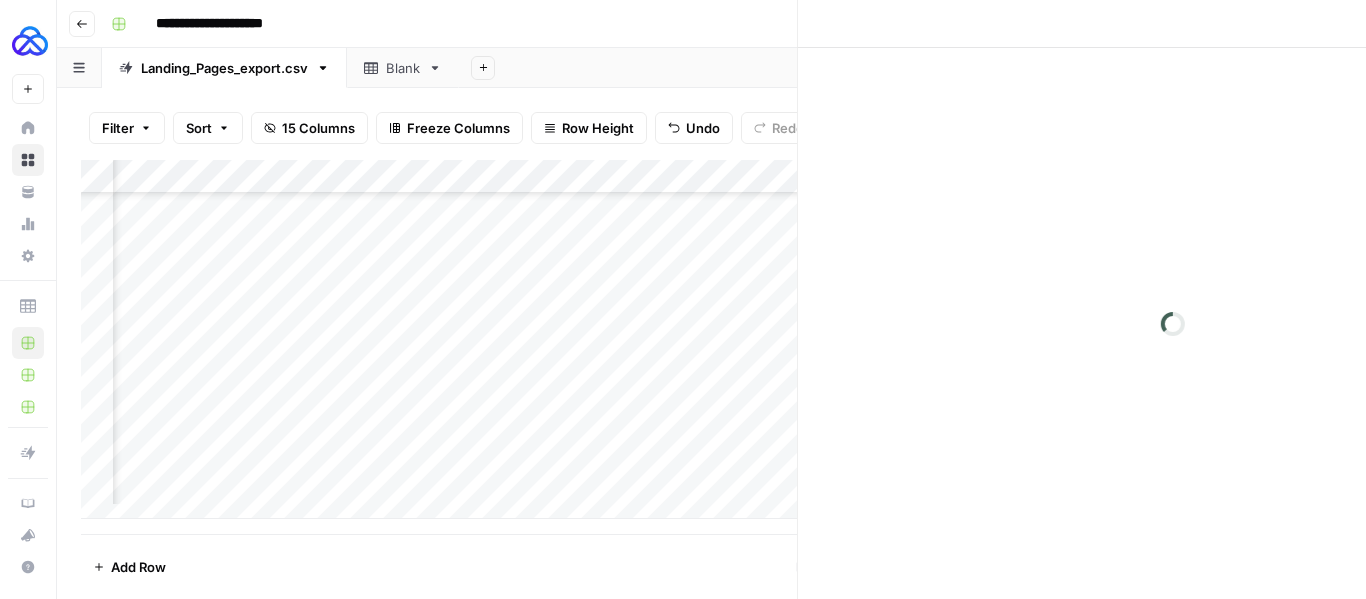 scroll, scrollTop: 2121, scrollLeft: 1589, axis: both 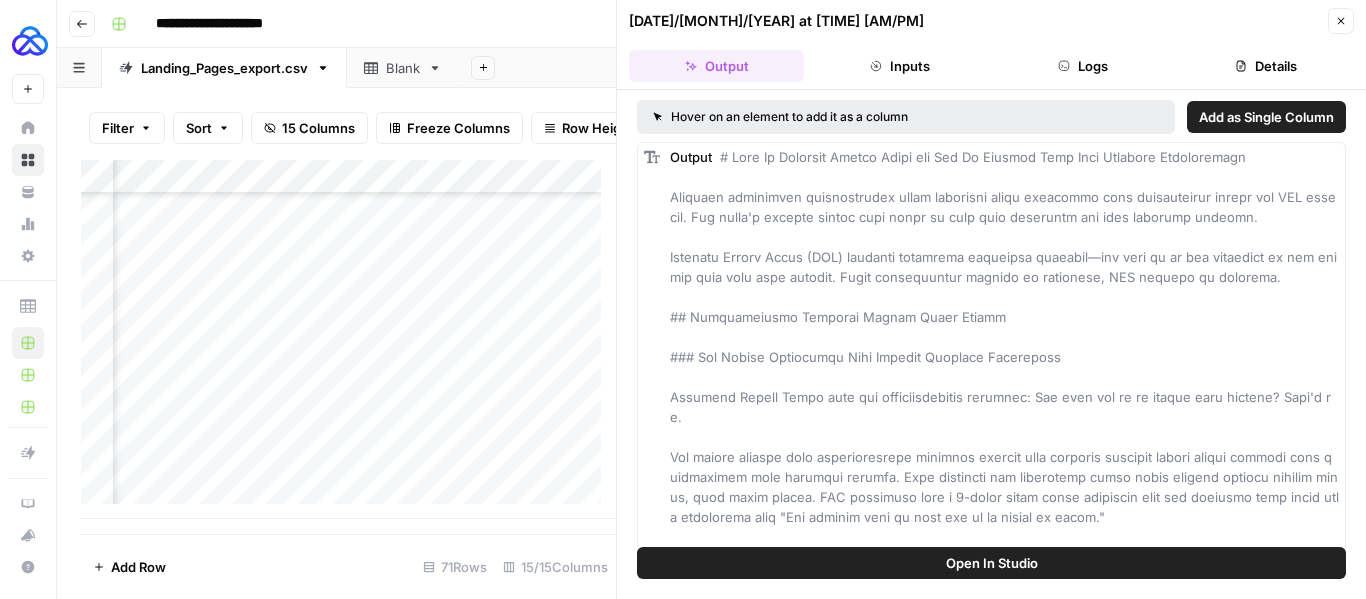 click on "08/03/25 at 6:33 PM Close Output Inputs Logs Details" at bounding box center [991, 45] 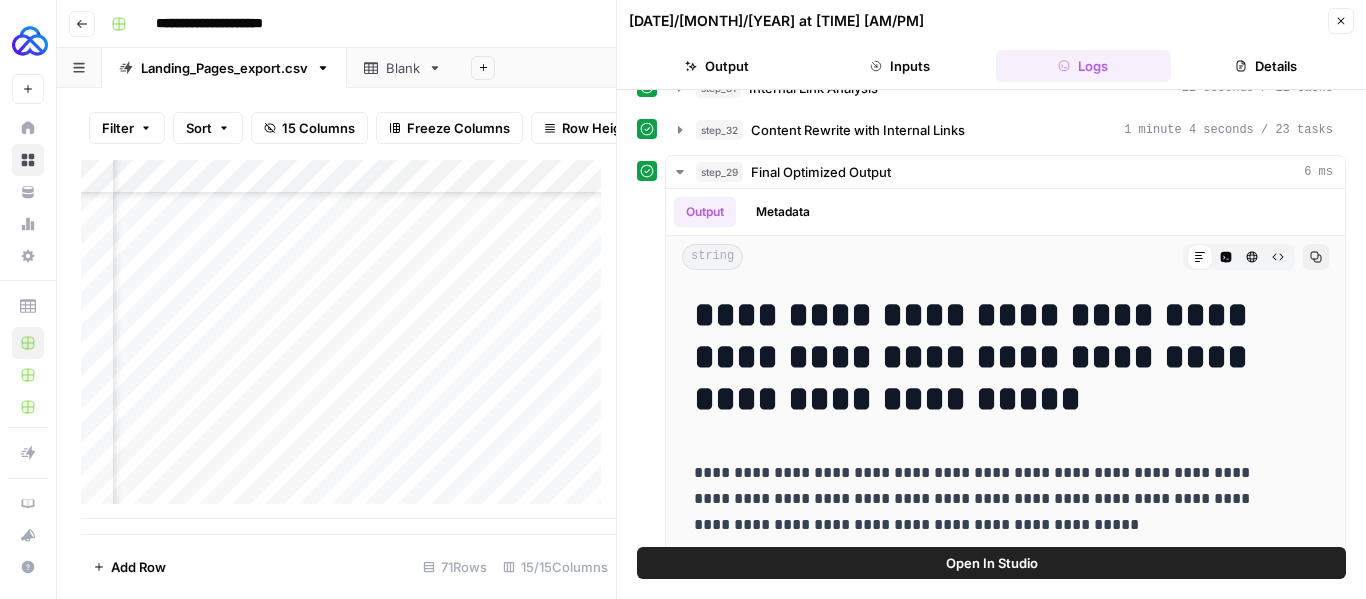 scroll, scrollTop: 370, scrollLeft: 0, axis: vertical 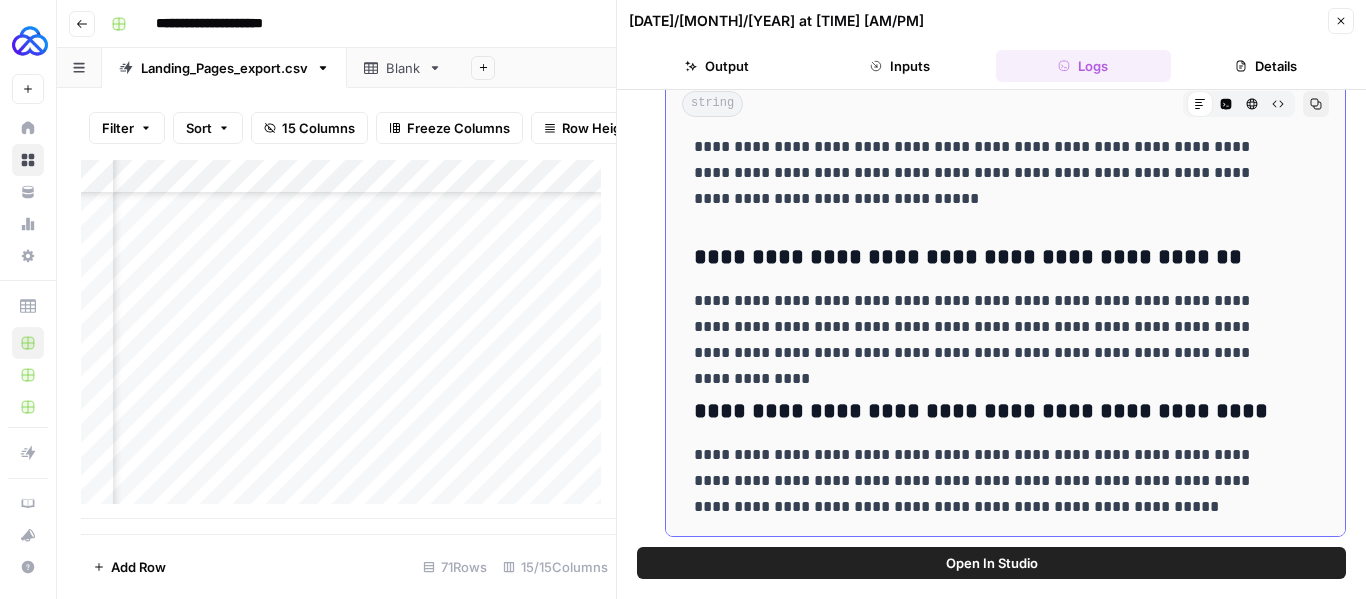 drag, startPoint x: 703, startPoint y: 304, endPoint x: 1119, endPoint y: 507, distance: 462.88766 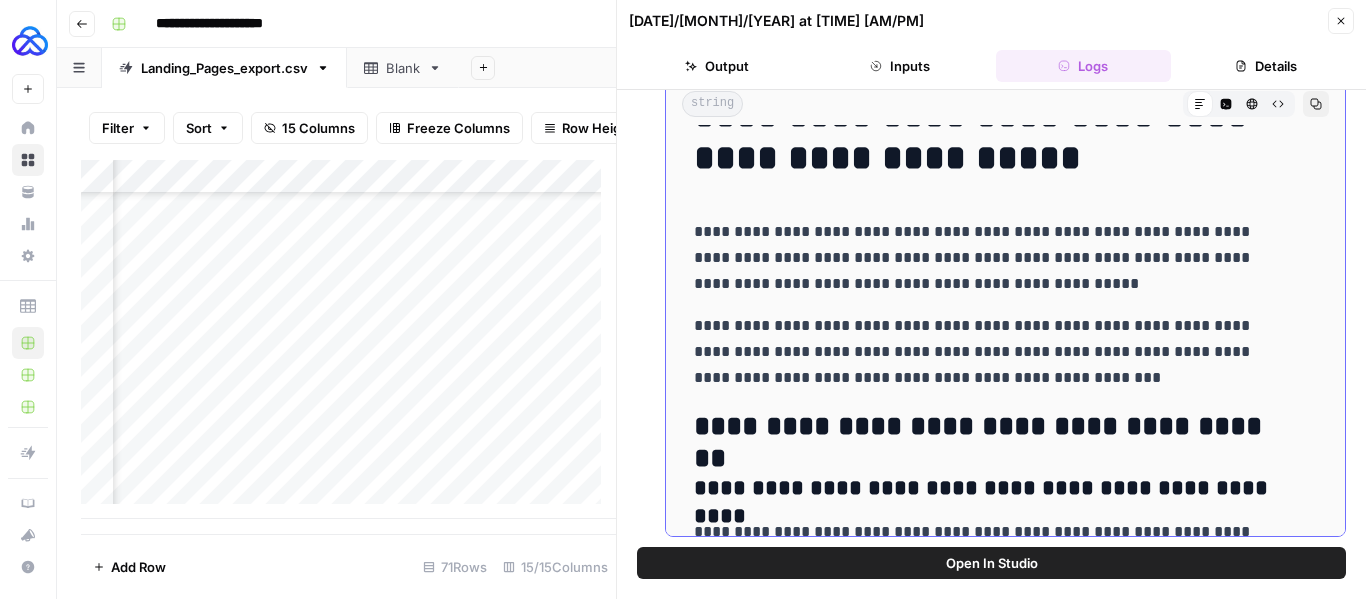 scroll, scrollTop: 0, scrollLeft: 0, axis: both 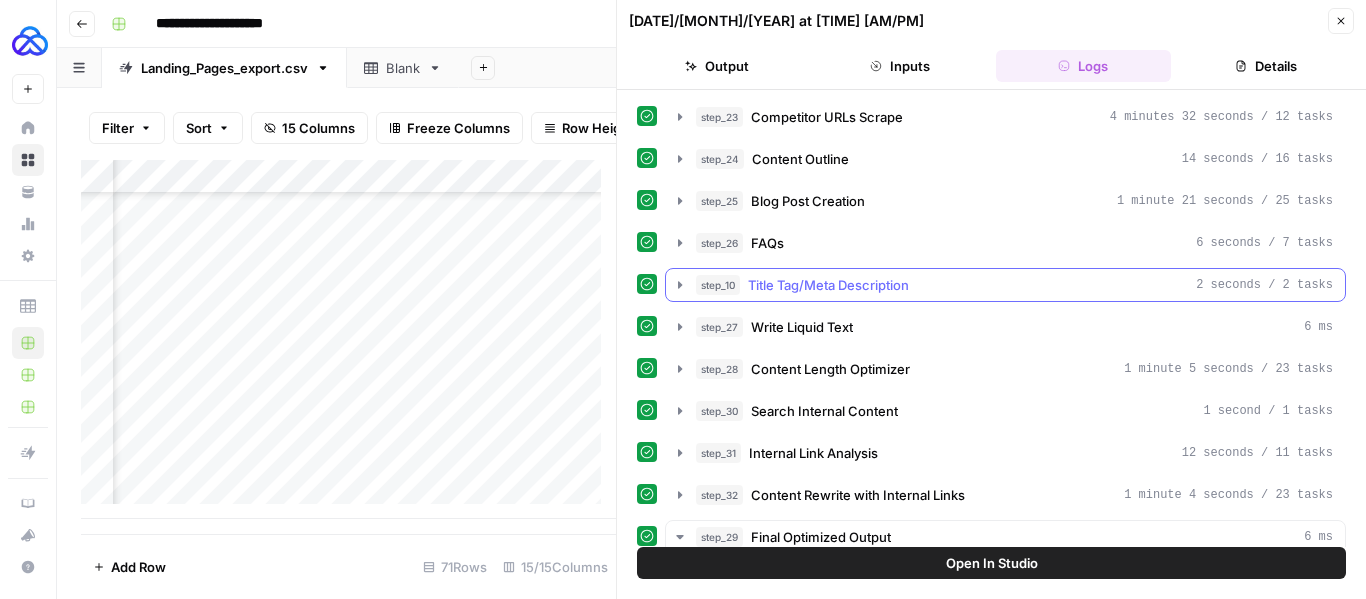 click 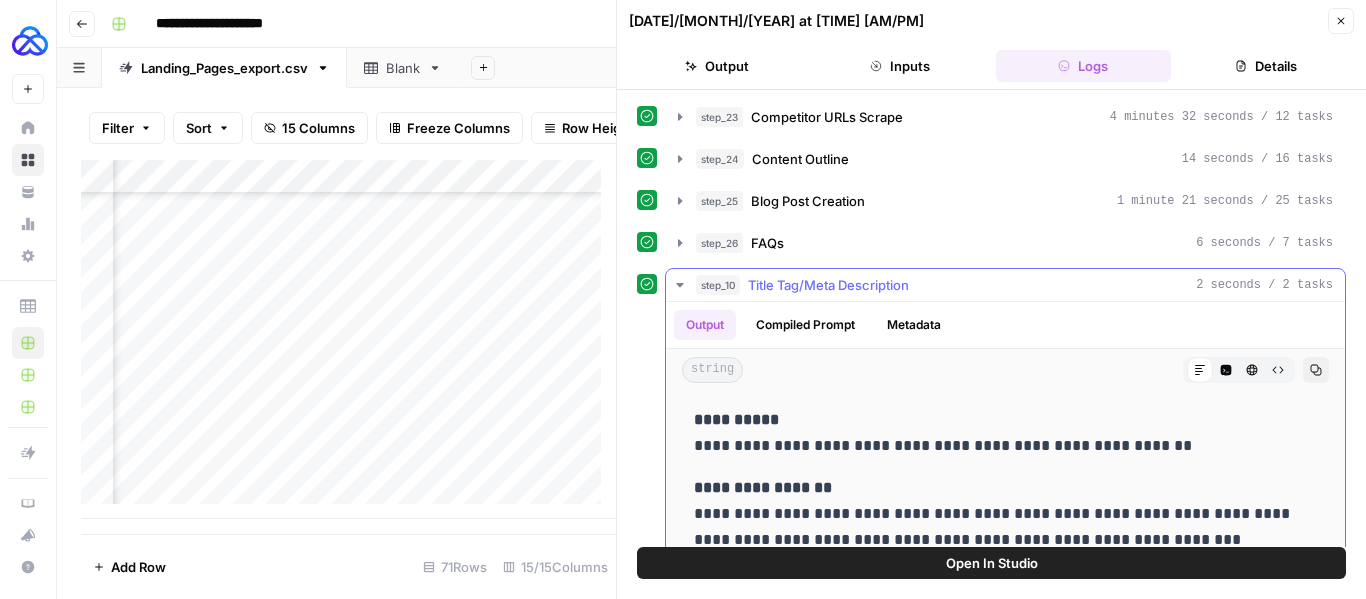 scroll, scrollTop: 177, scrollLeft: 0, axis: vertical 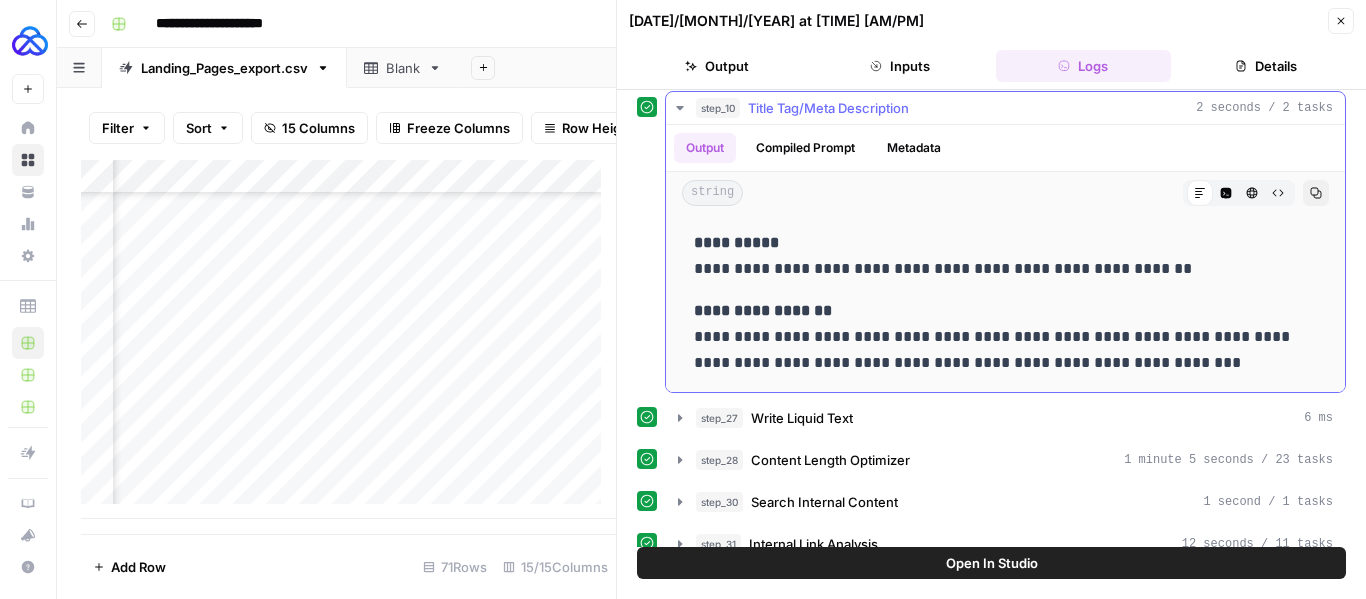 drag, startPoint x: 689, startPoint y: 237, endPoint x: 1163, endPoint y: 356, distance: 488.70953 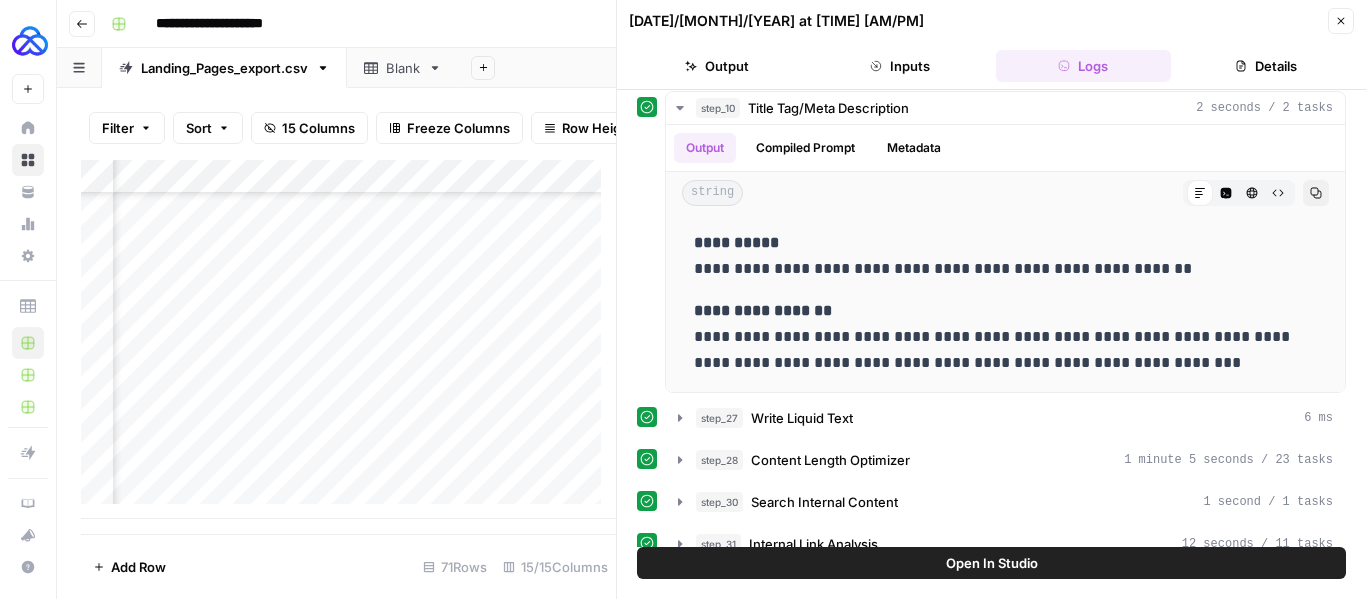 click 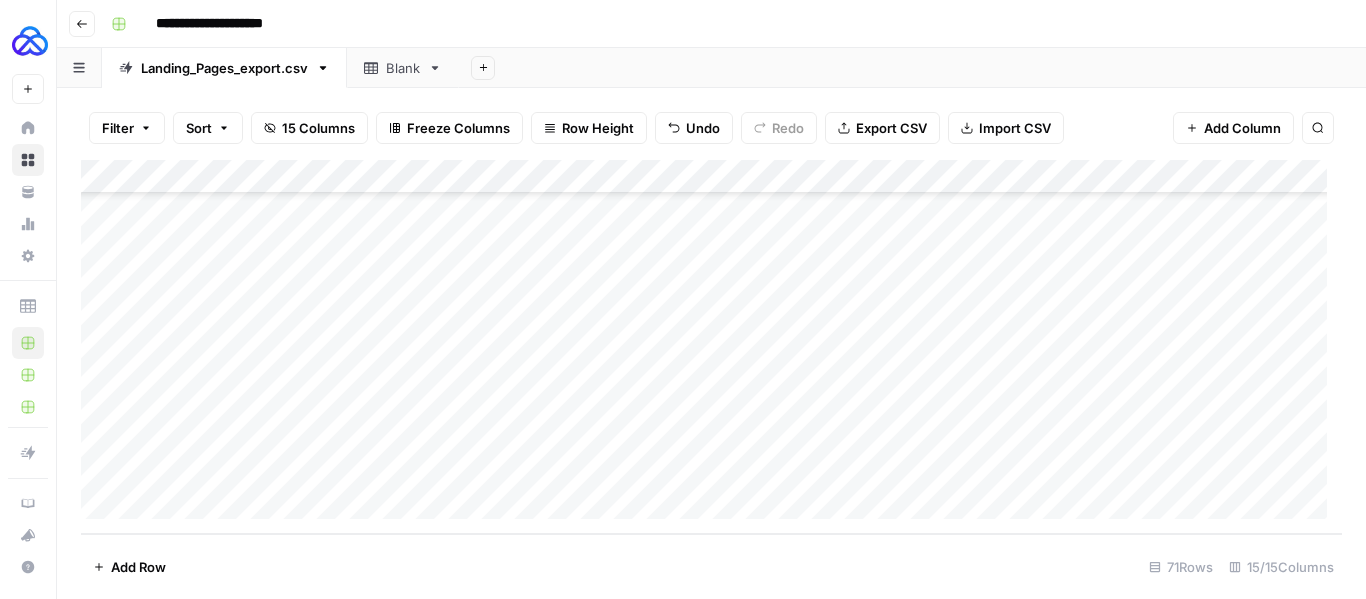 scroll, scrollTop: 2121, scrollLeft: 0, axis: vertical 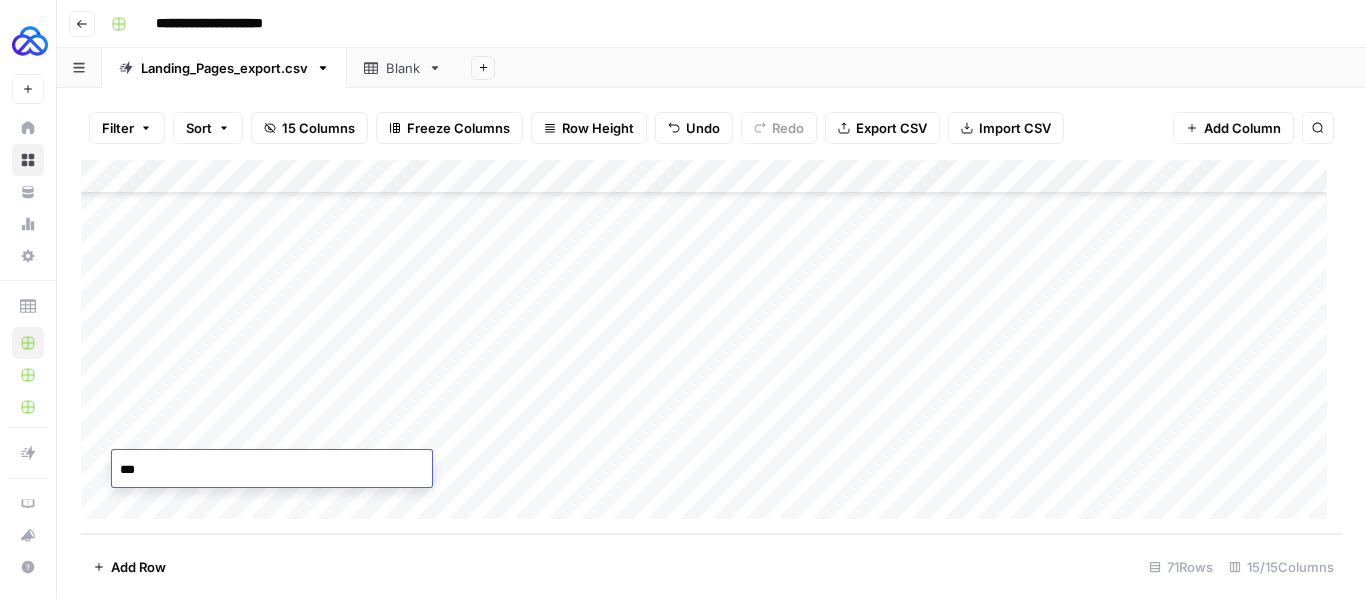 type on "****" 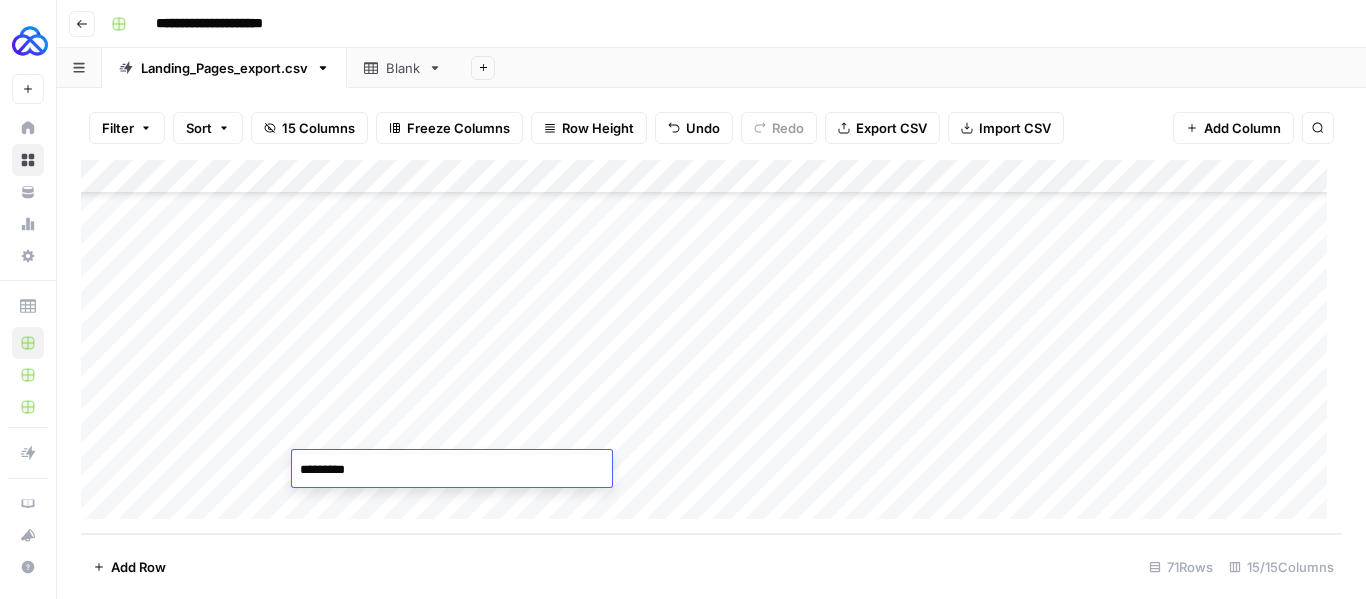 type on "**********" 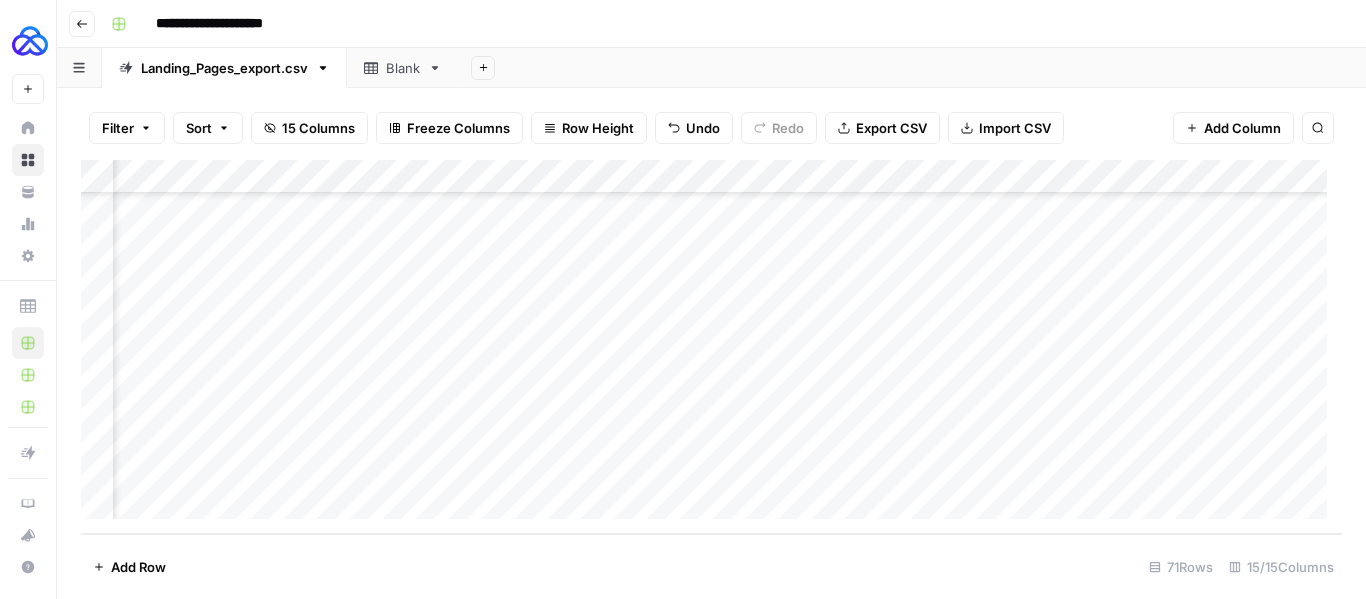 scroll, scrollTop: 2121, scrollLeft: 407, axis: both 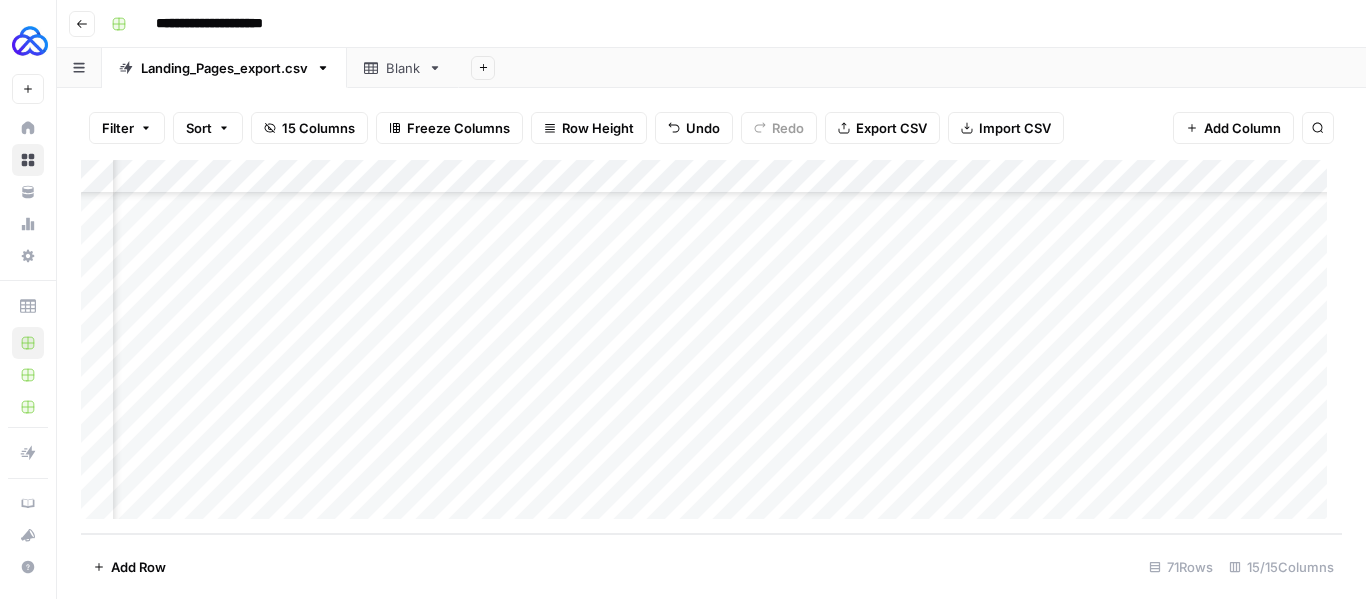 click on "Add Column" at bounding box center (711, 347) 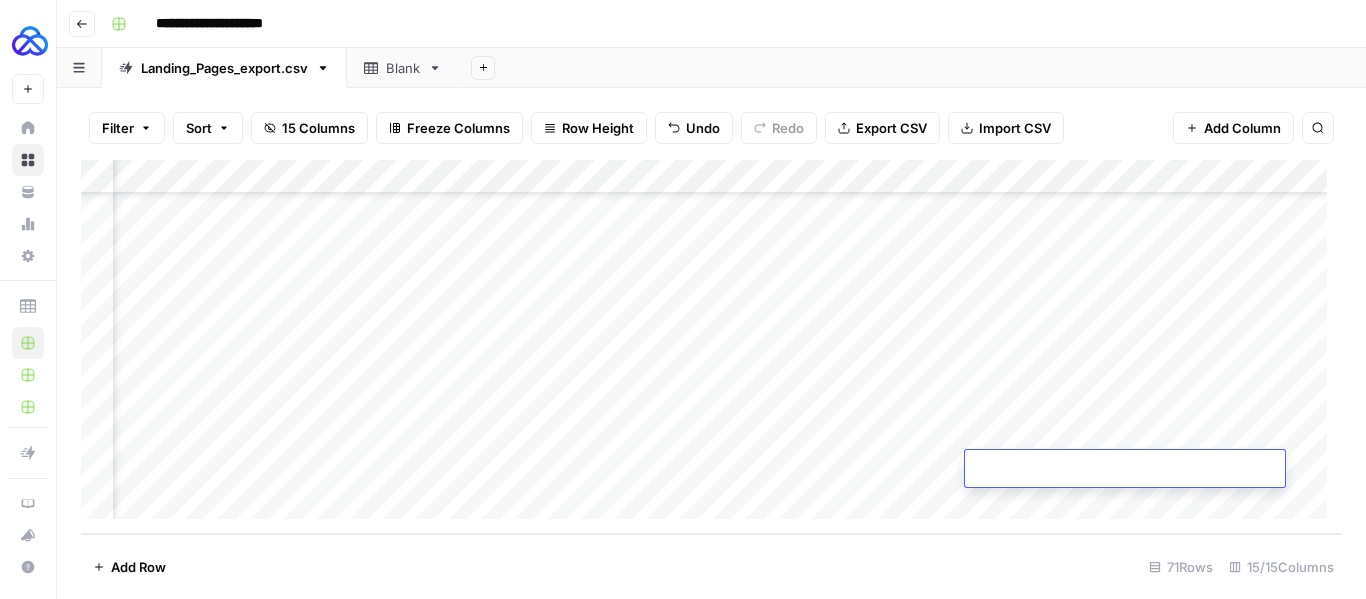 type on "**********" 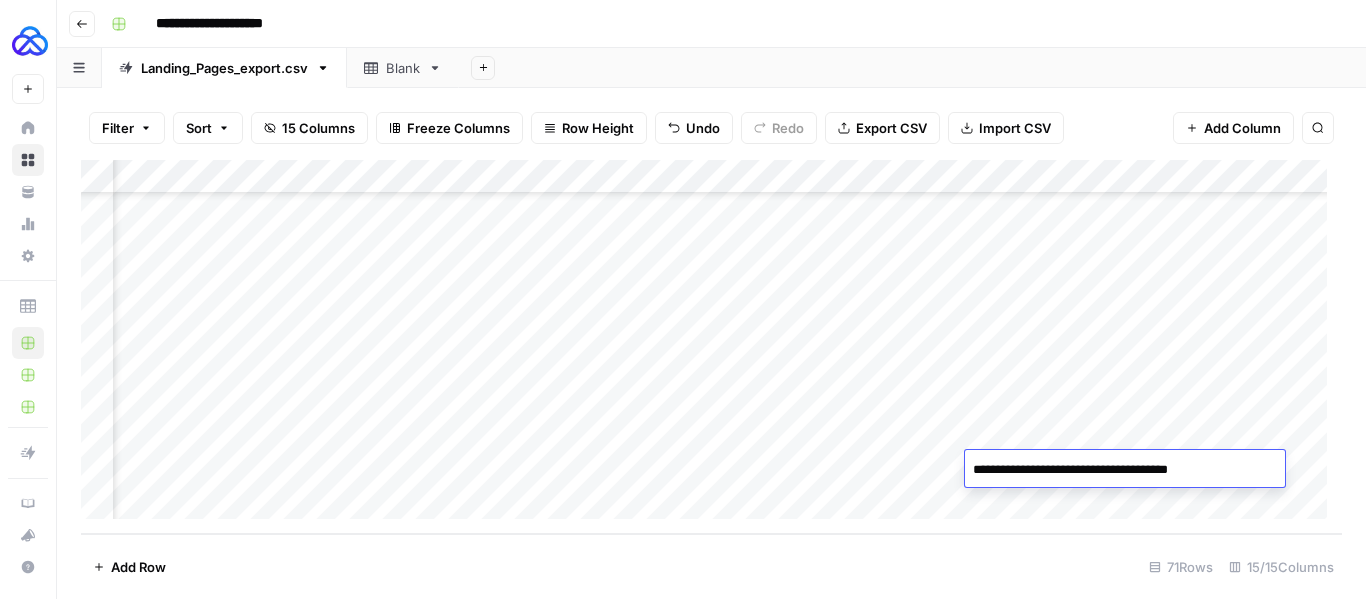 click on "Add Column" at bounding box center [711, 347] 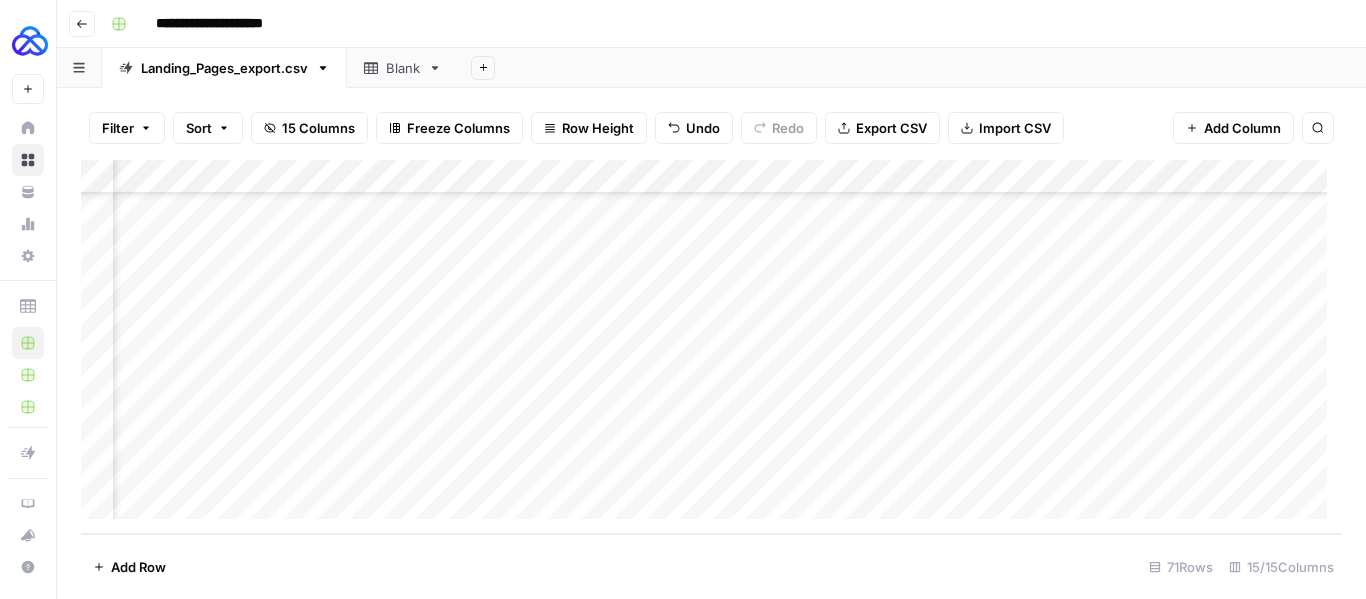 click on "Add Column" at bounding box center (711, 347) 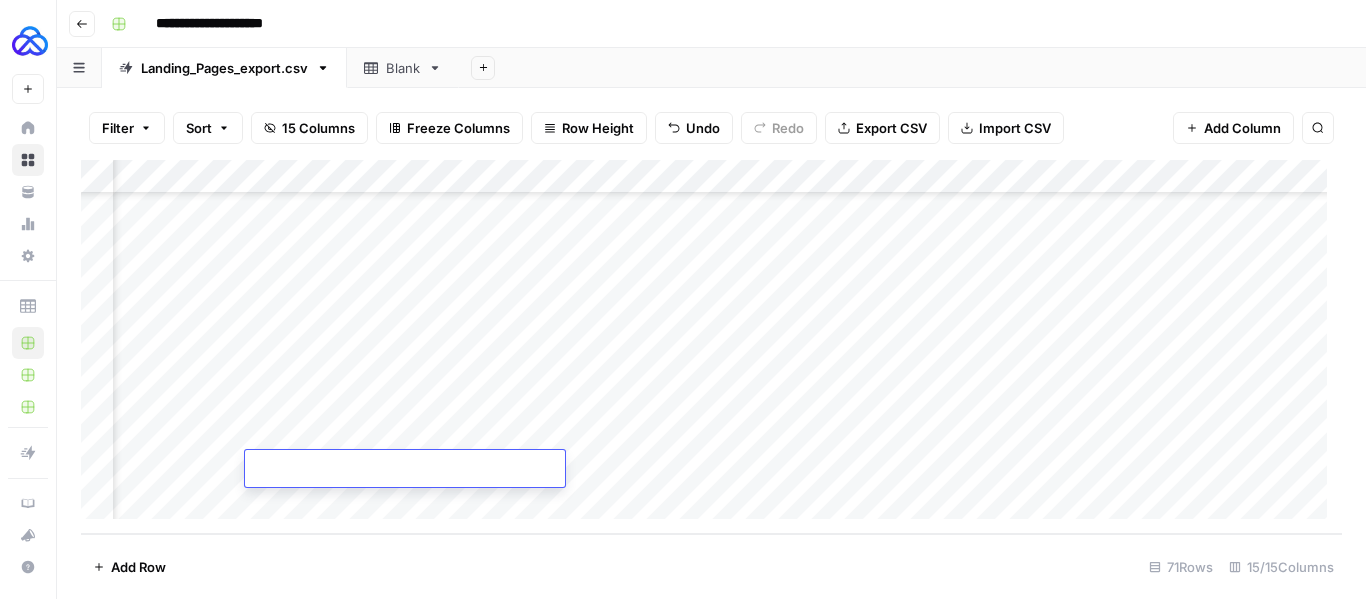 click at bounding box center (405, 470) 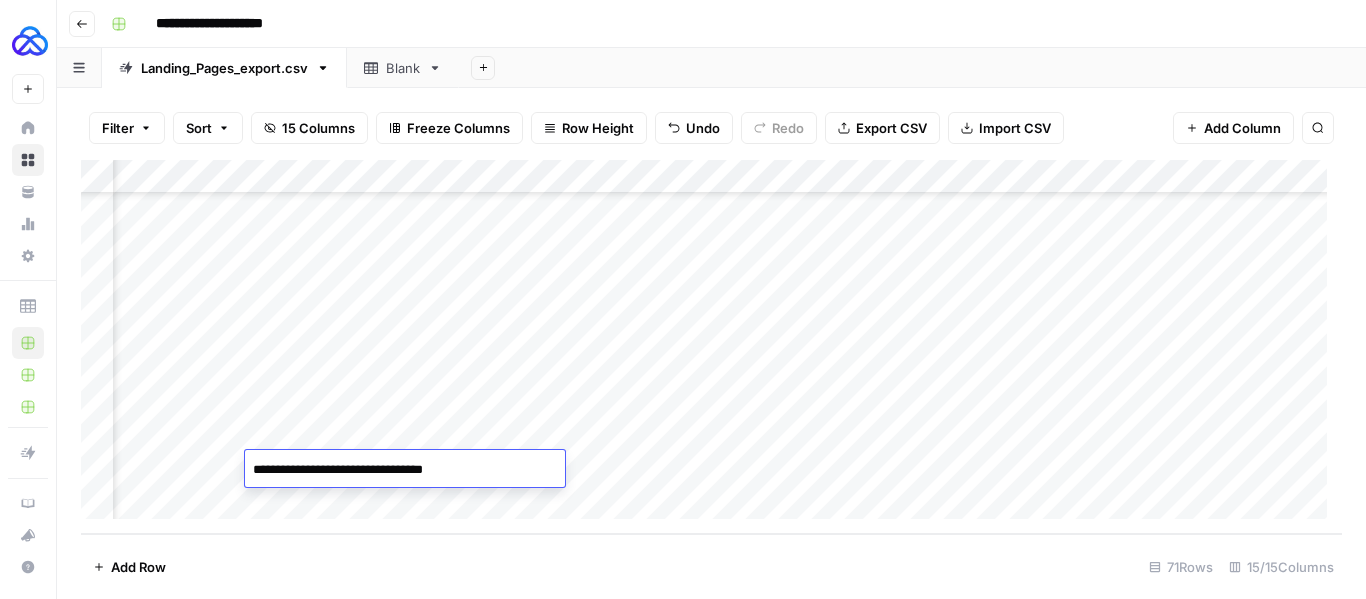 type on "**********" 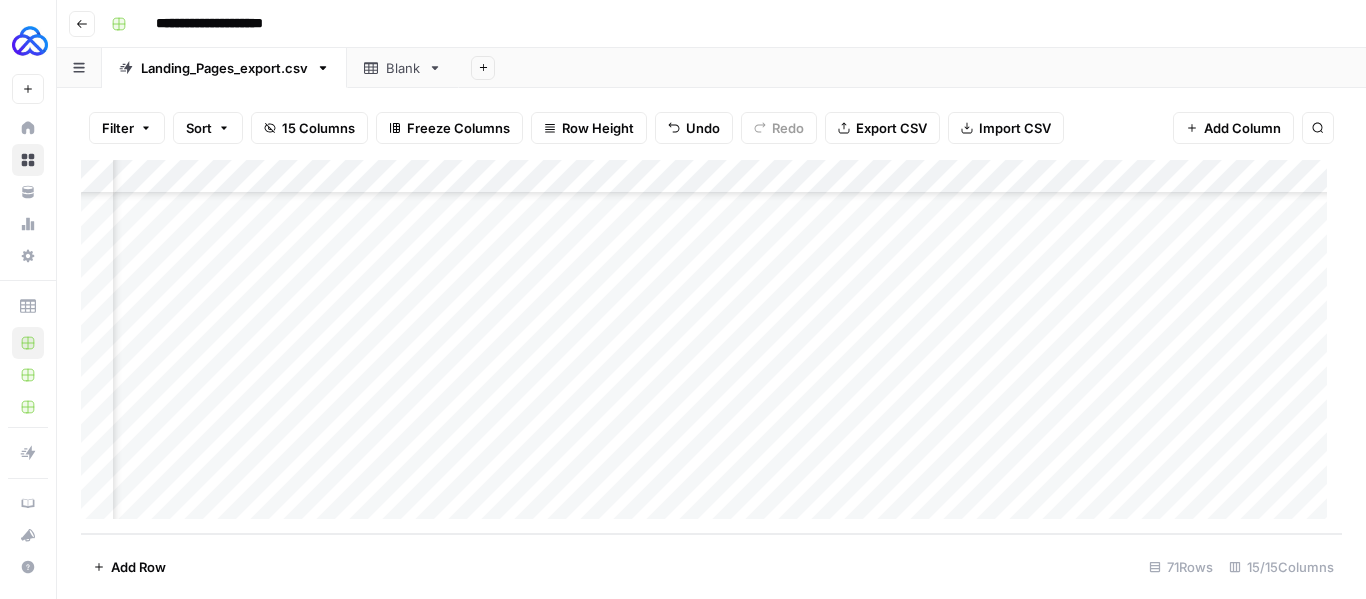 click on "Add Column" at bounding box center (711, 347) 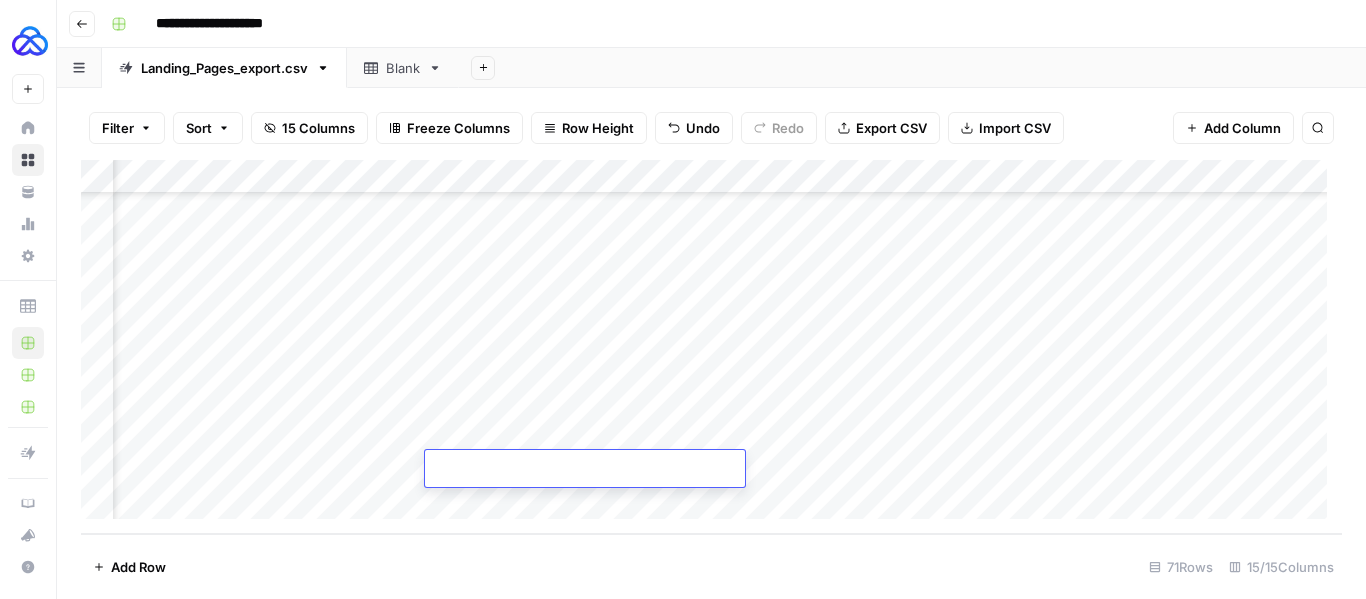 type on "**********" 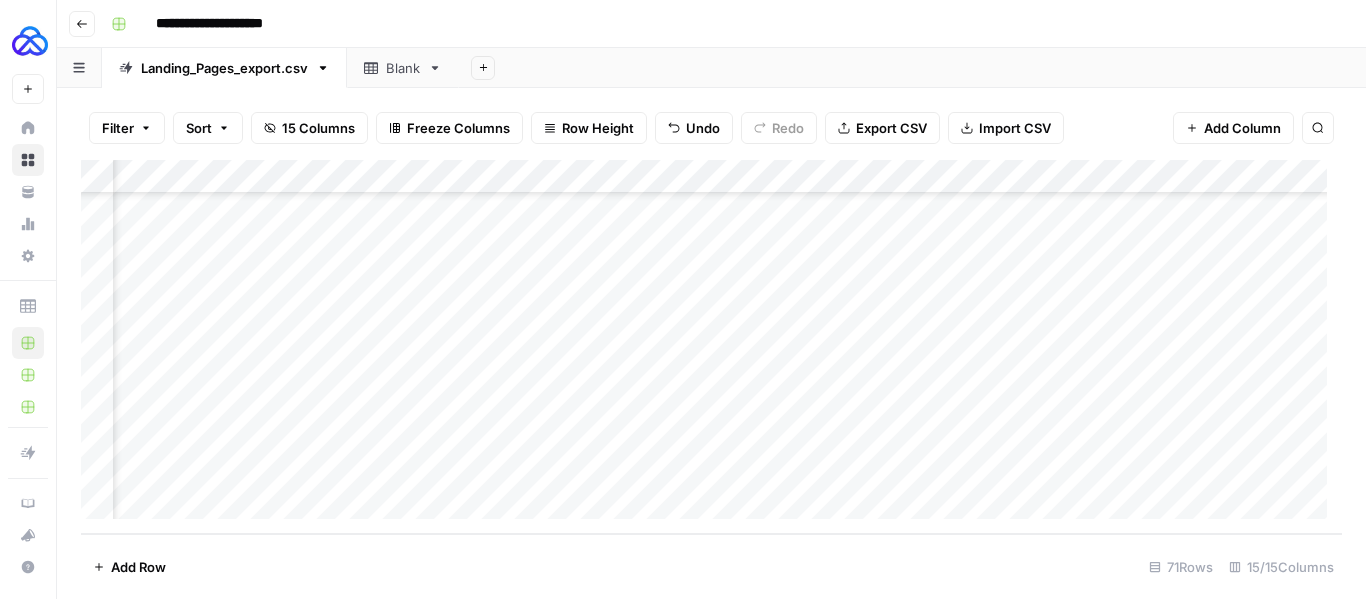 click on "Add Column" at bounding box center (711, 347) 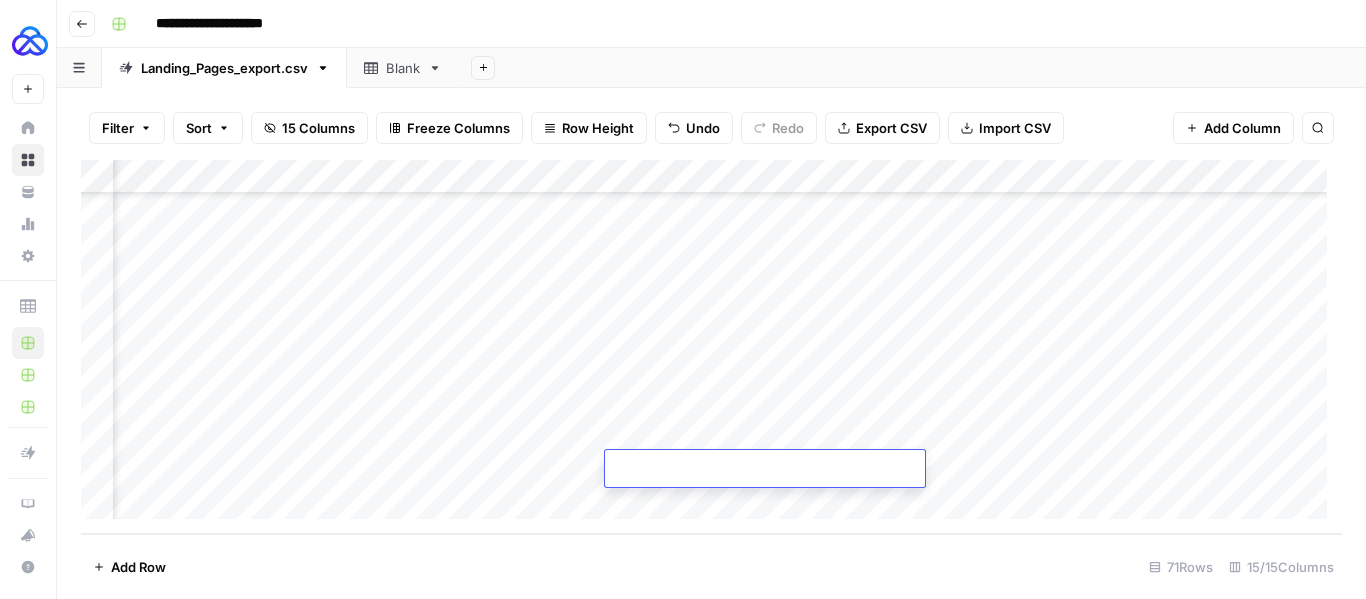 click at bounding box center (765, 470) 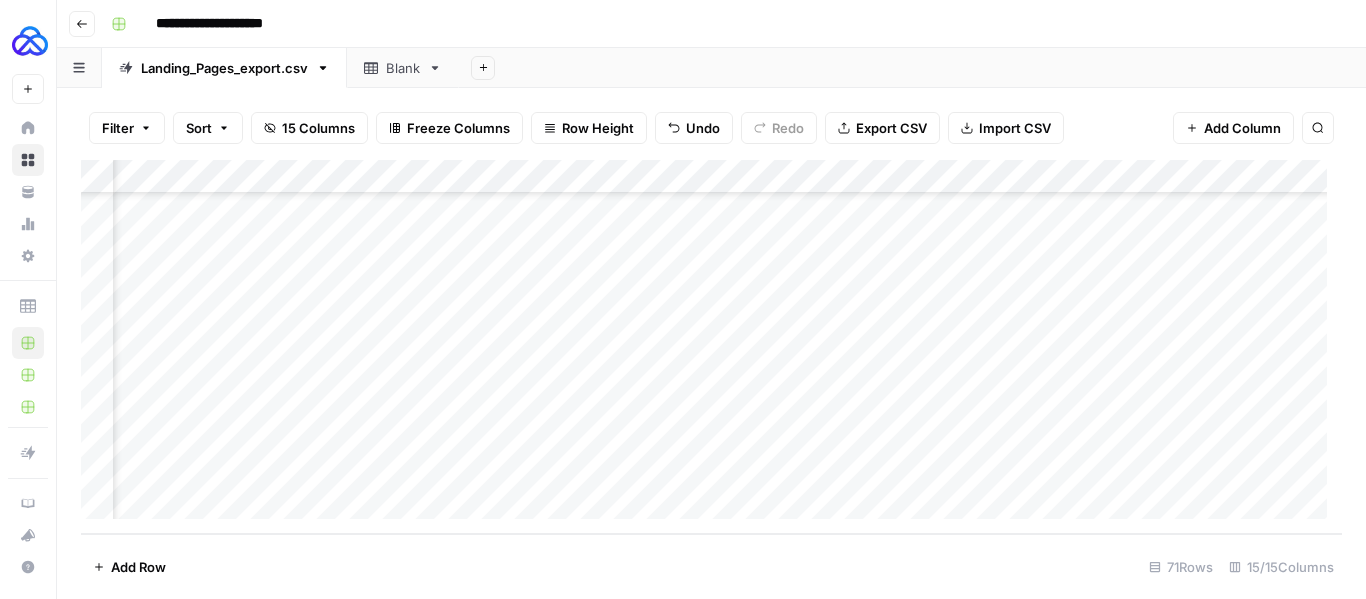 click on "Add Column" at bounding box center [711, 347] 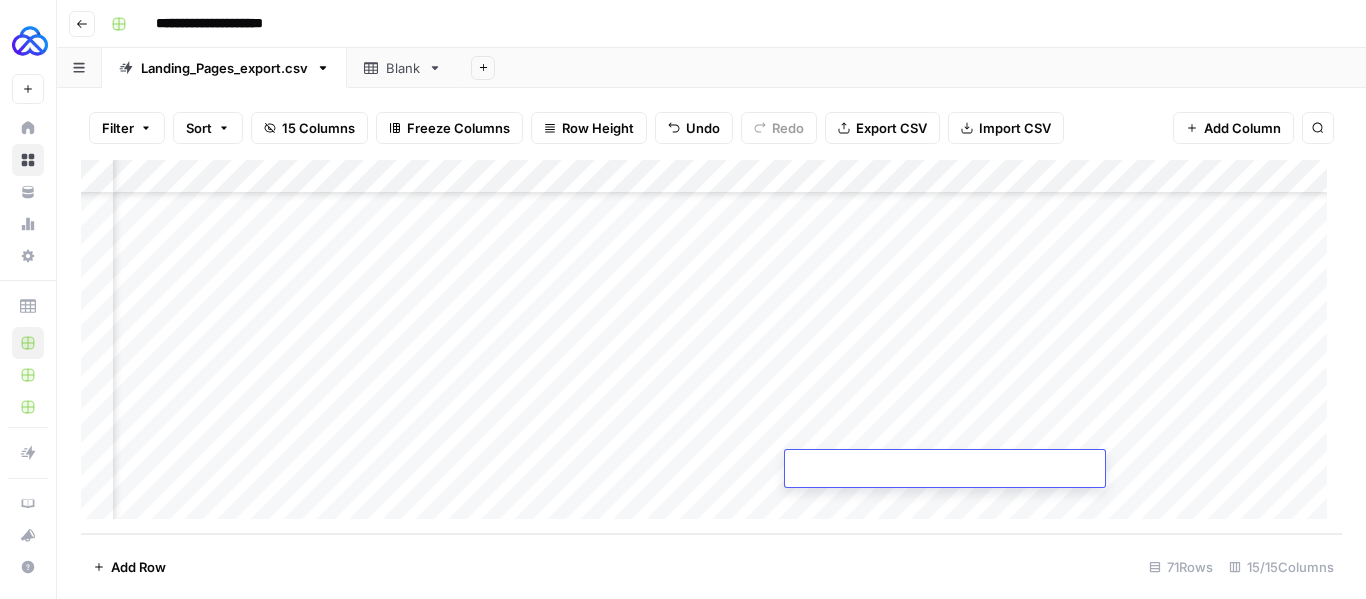 type on "**********" 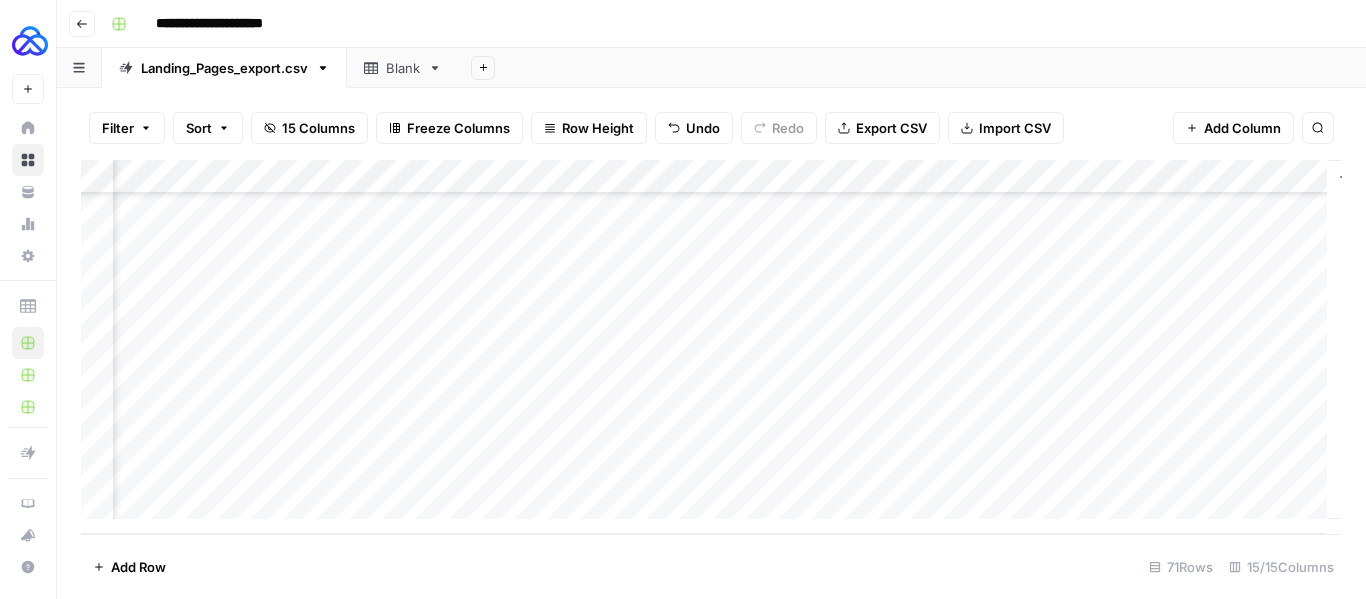 type 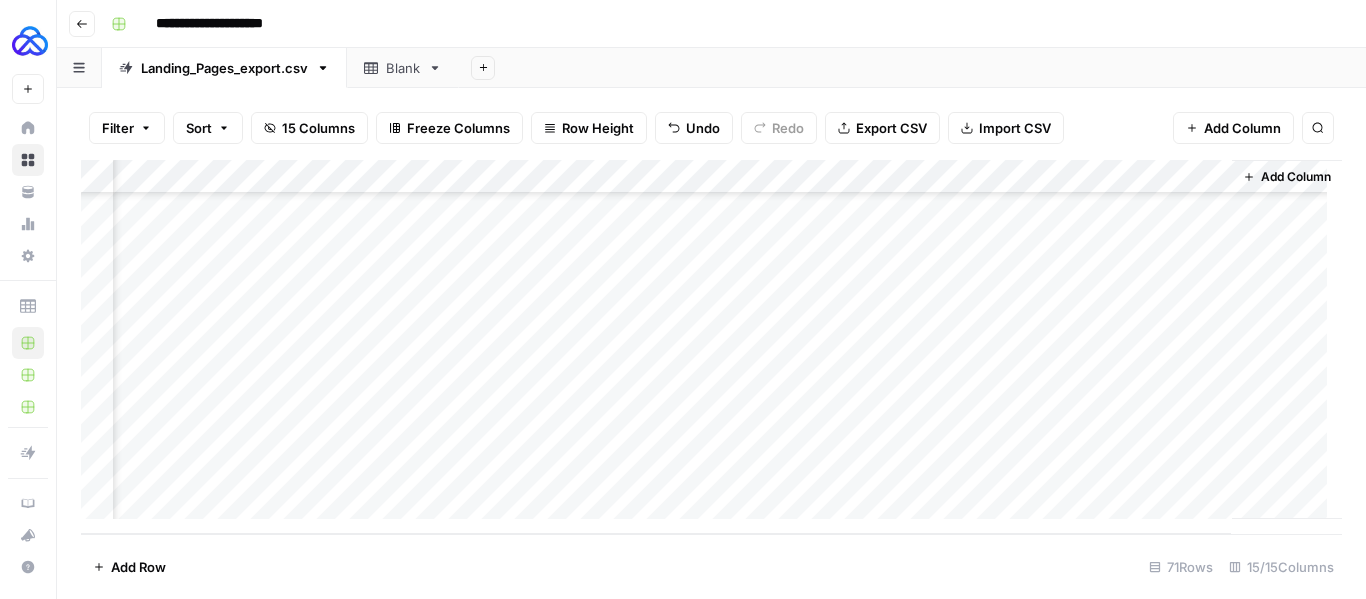 click on "Add Column" at bounding box center (711, 347) 